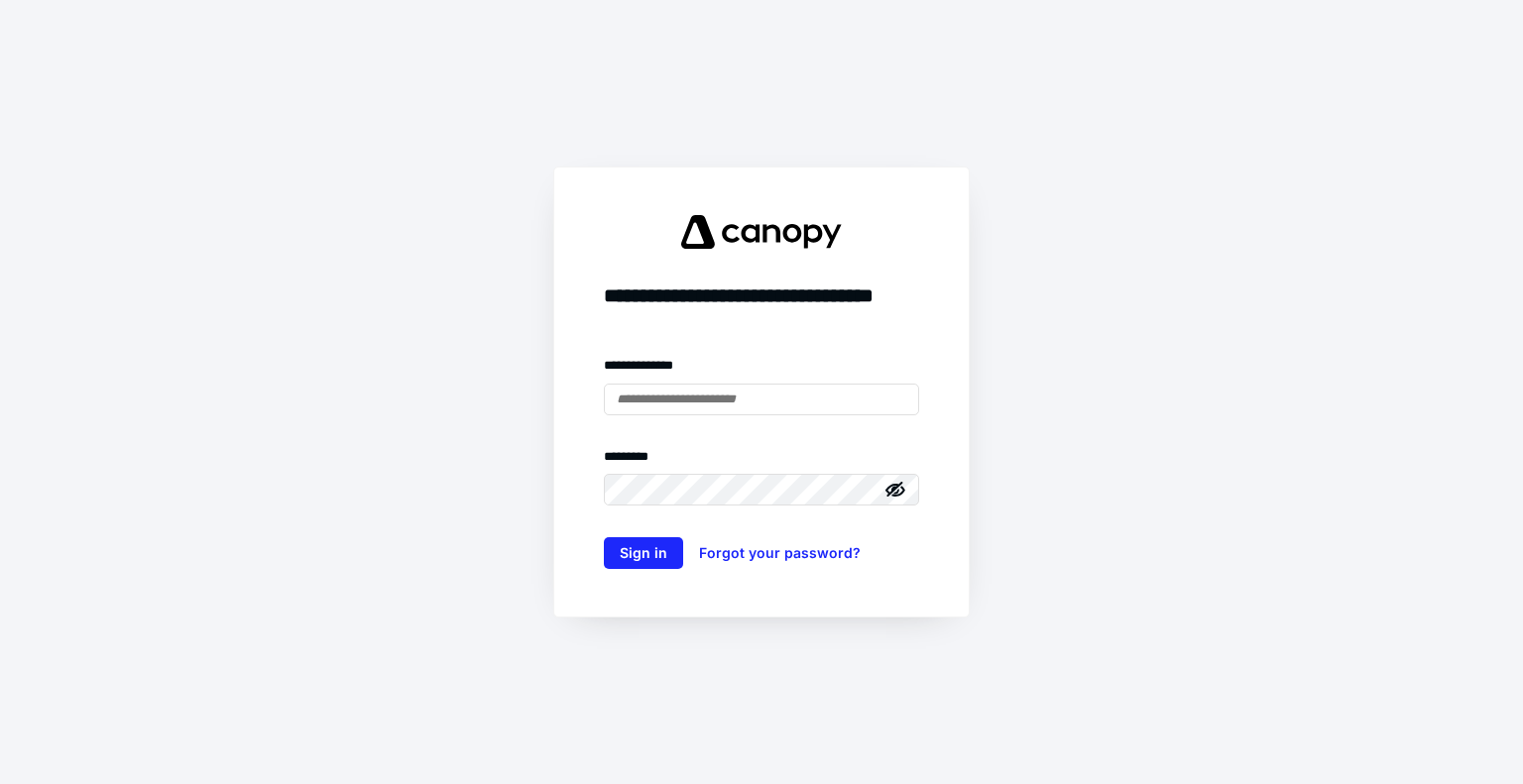 scroll, scrollTop: 0, scrollLeft: 0, axis: both 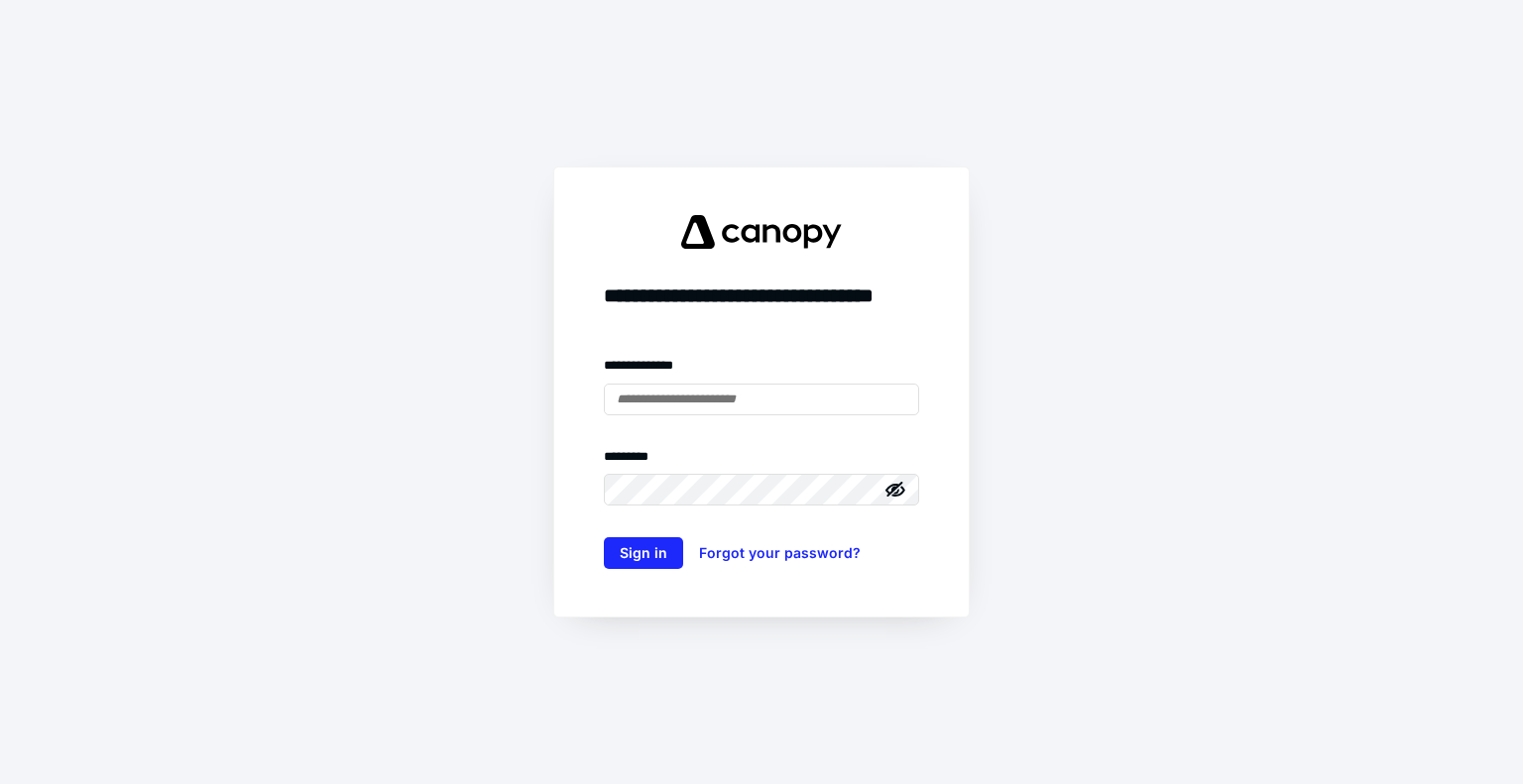 click on "**********" at bounding box center [762, 318] 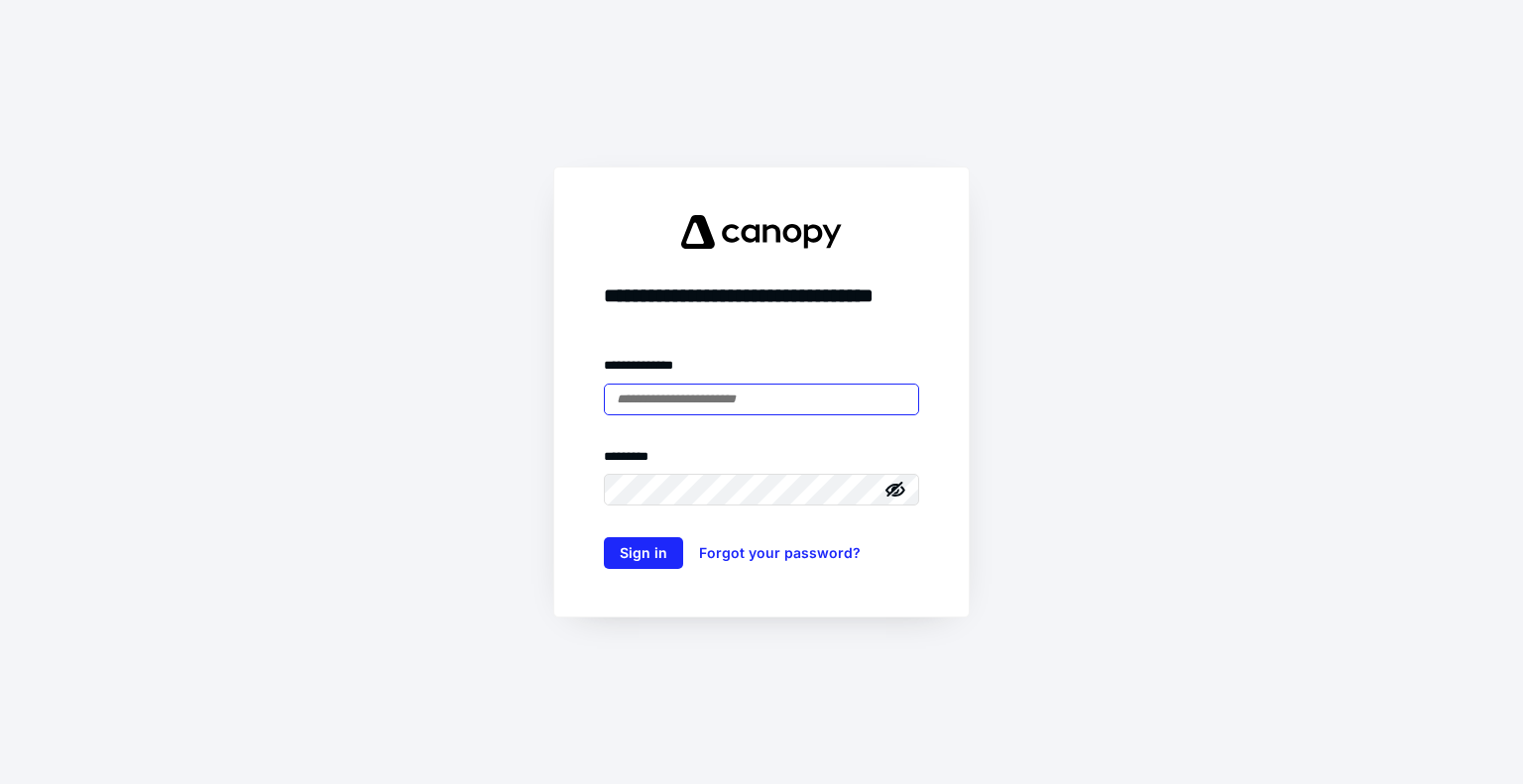 type on "**********" 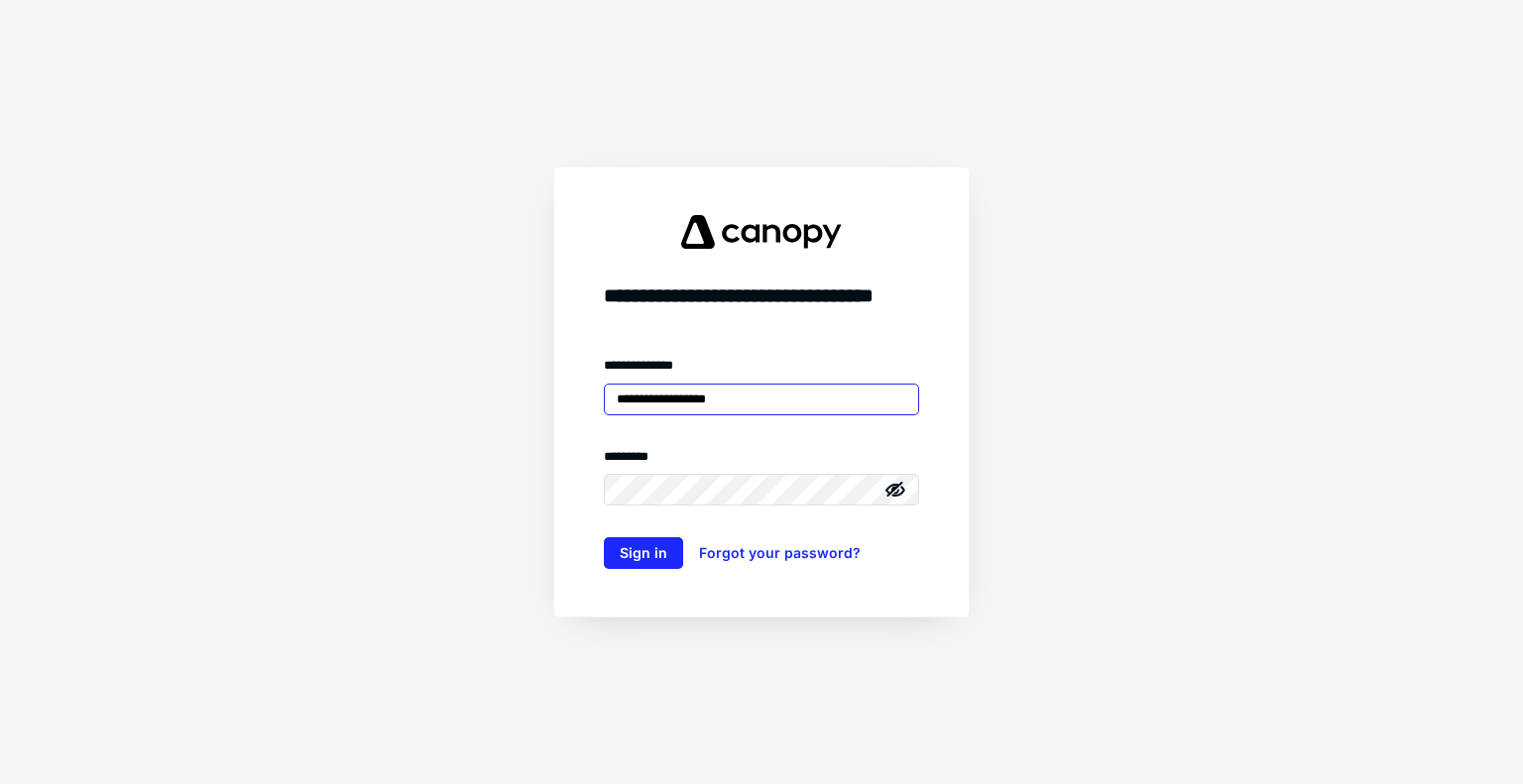 click on "**********" at bounding box center (762, 399) 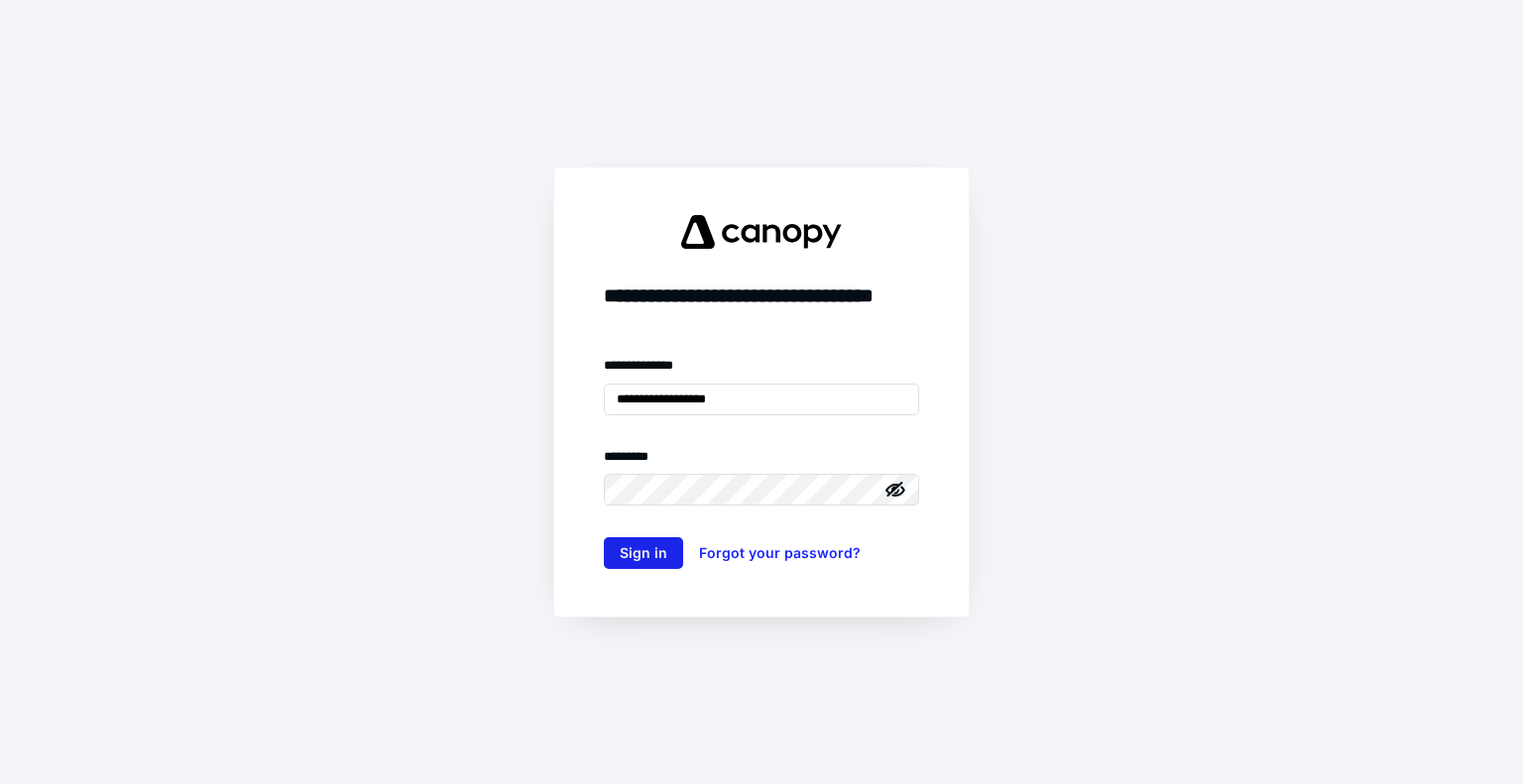 click on "Sign in" at bounding box center (644, 553) 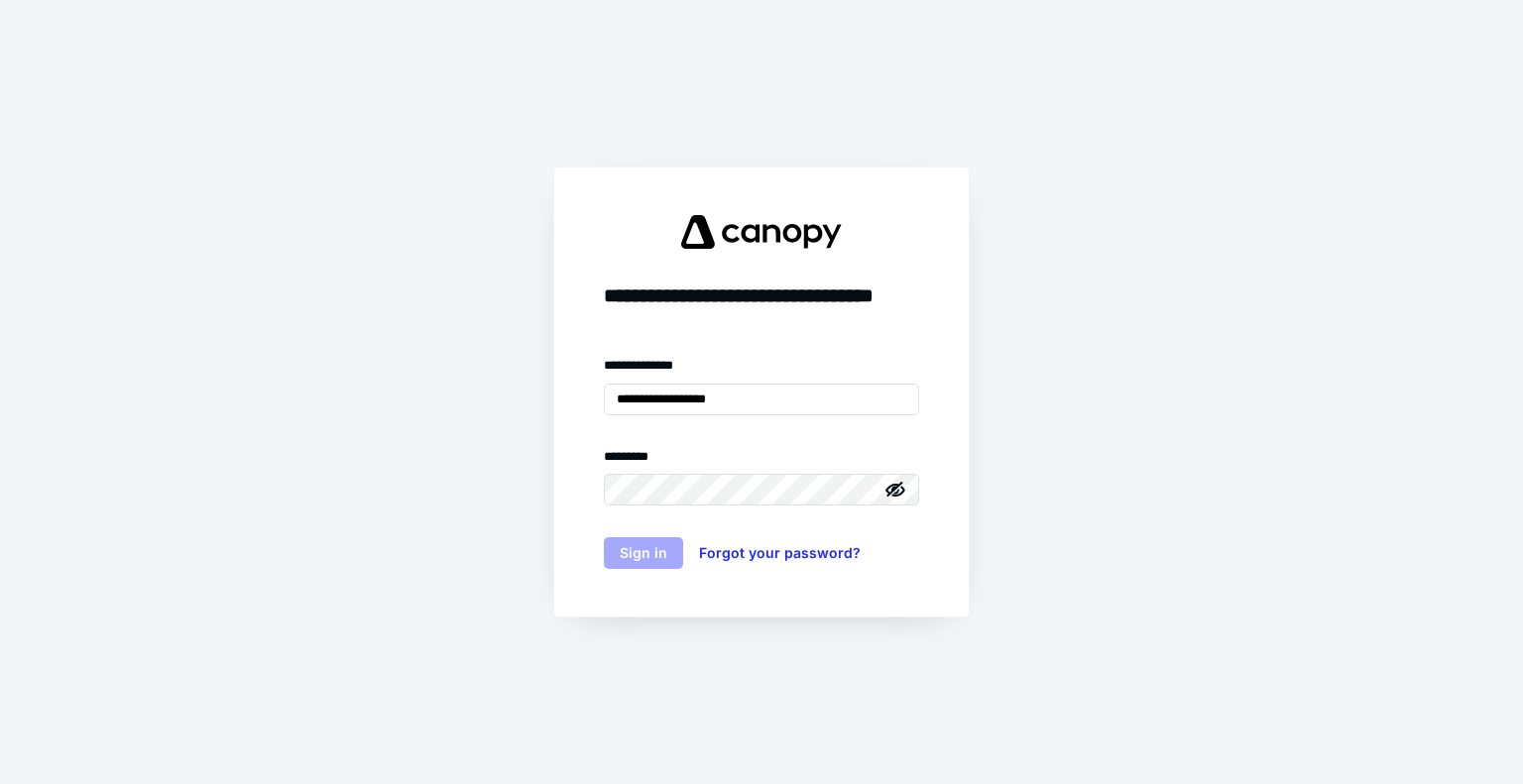 click on "Sign in" at bounding box center [644, 553] 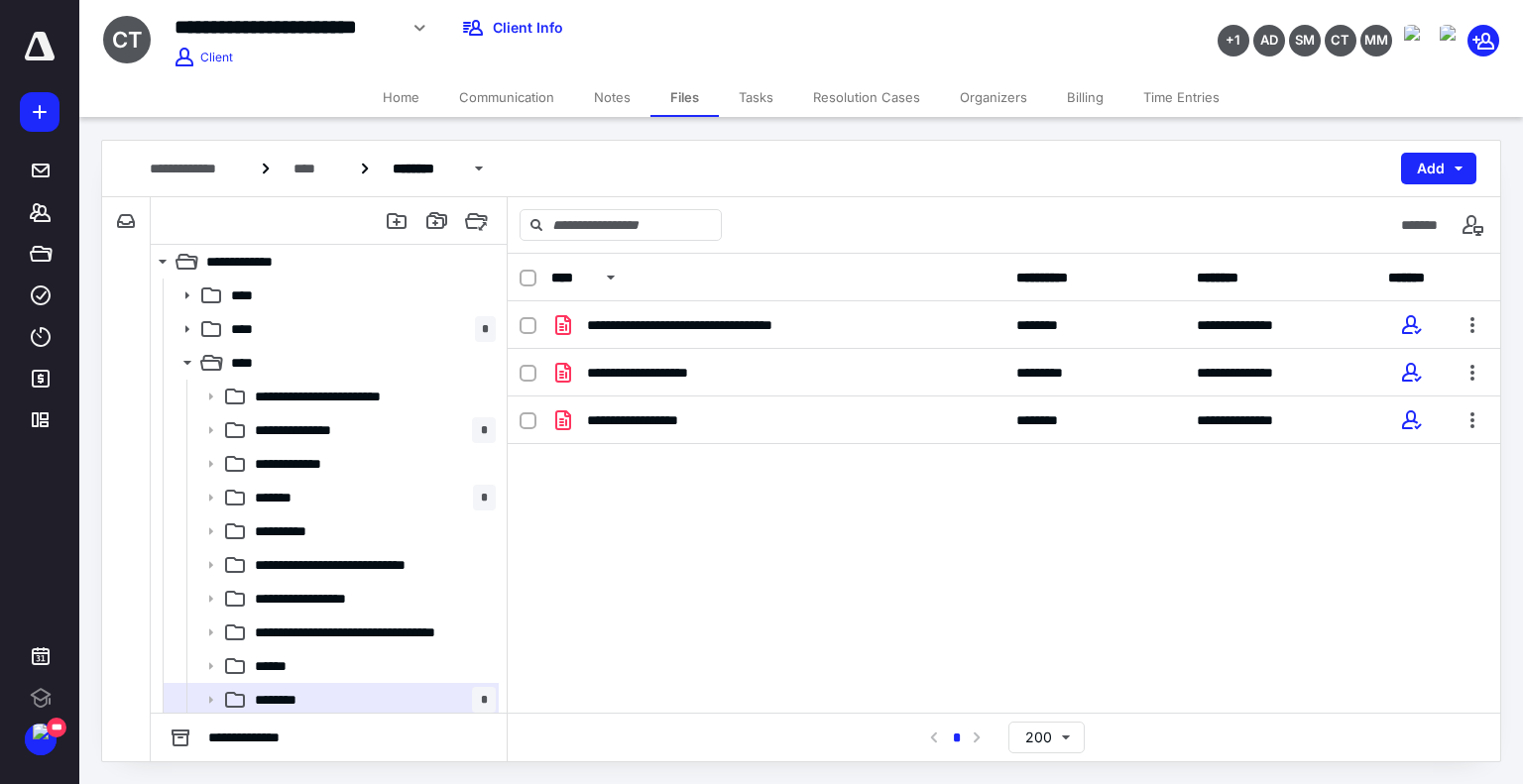 scroll, scrollTop: 0, scrollLeft: 0, axis: both 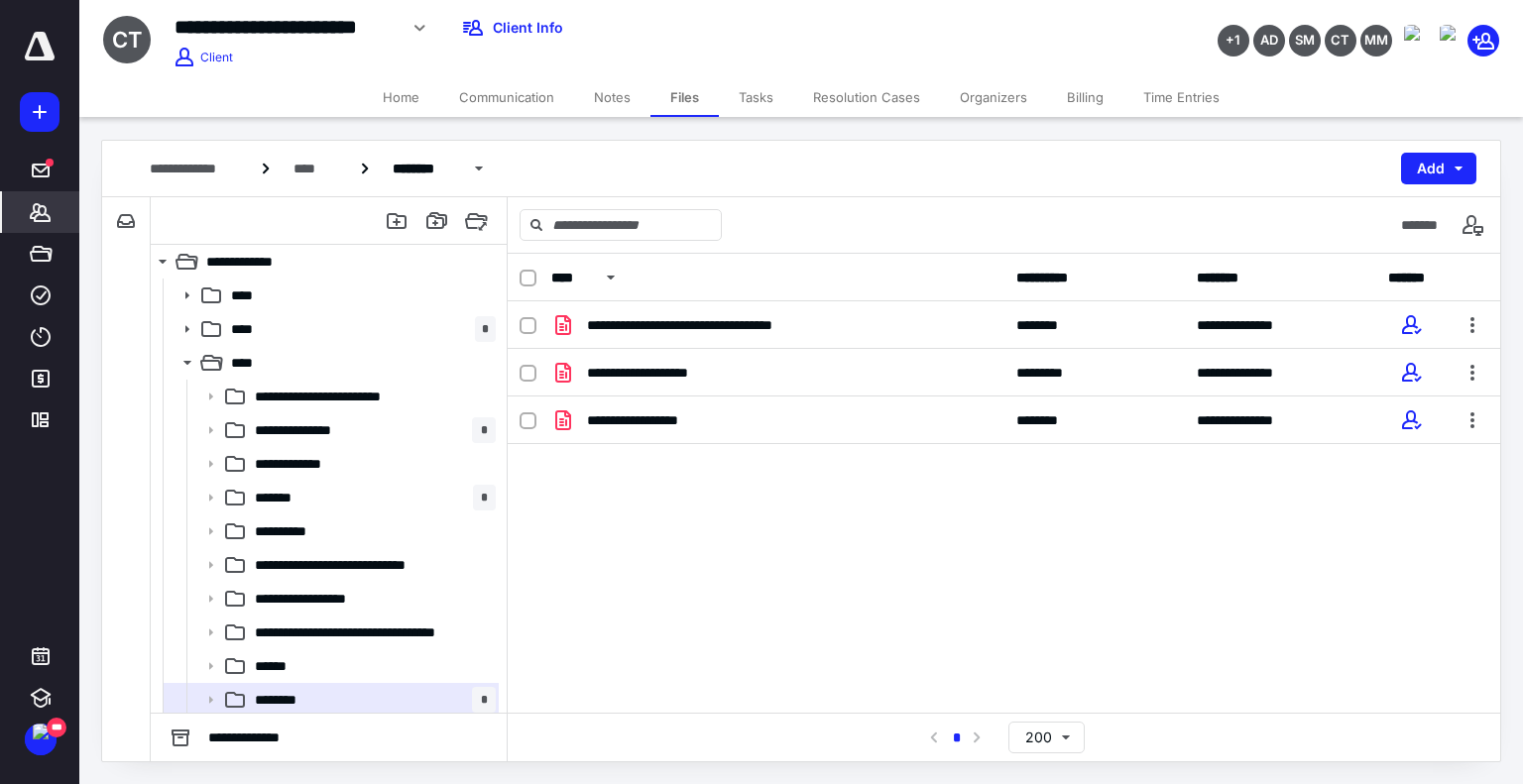 click on "*******" at bounding box center [41, 212] 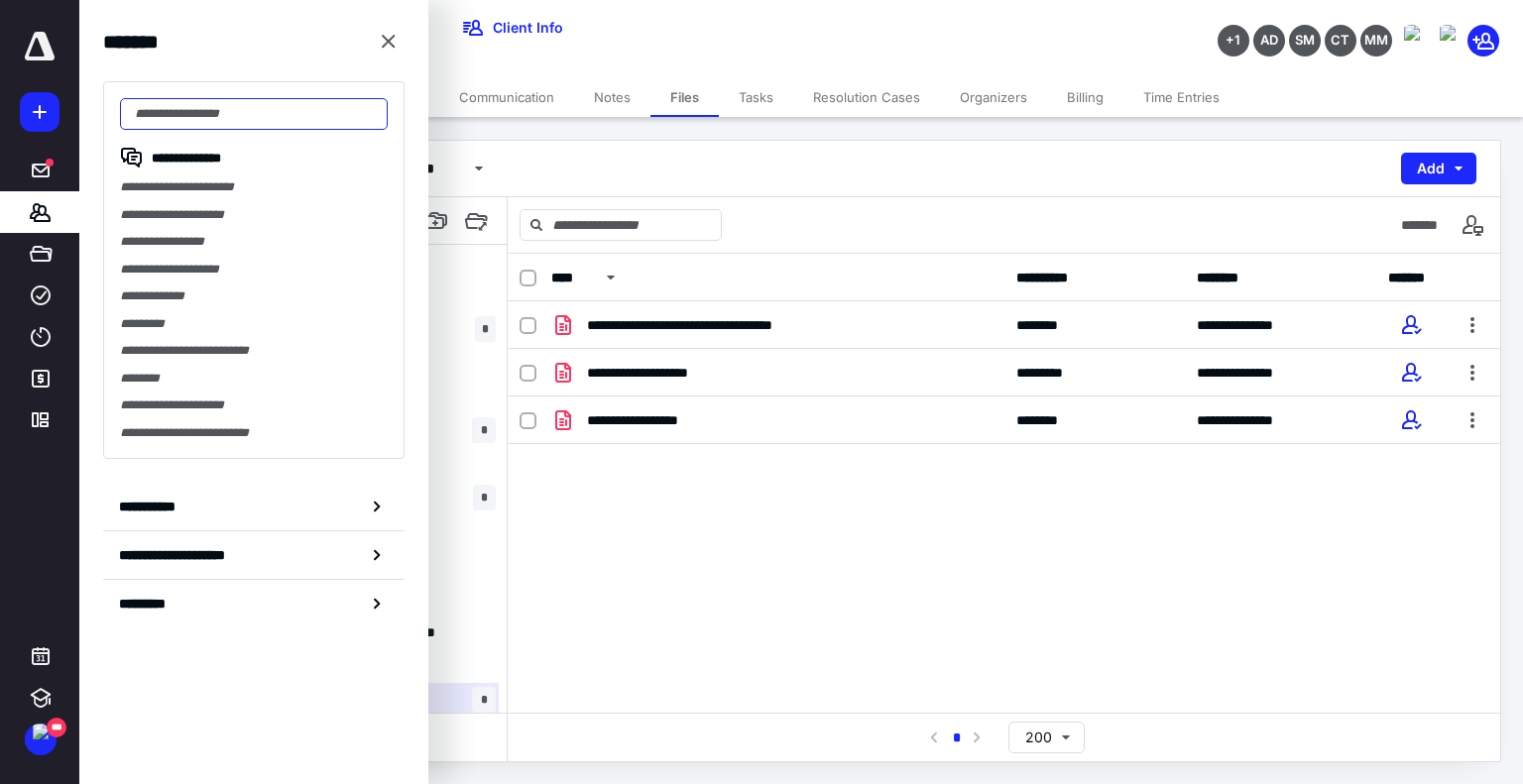 click at bounding box center (254, 114) 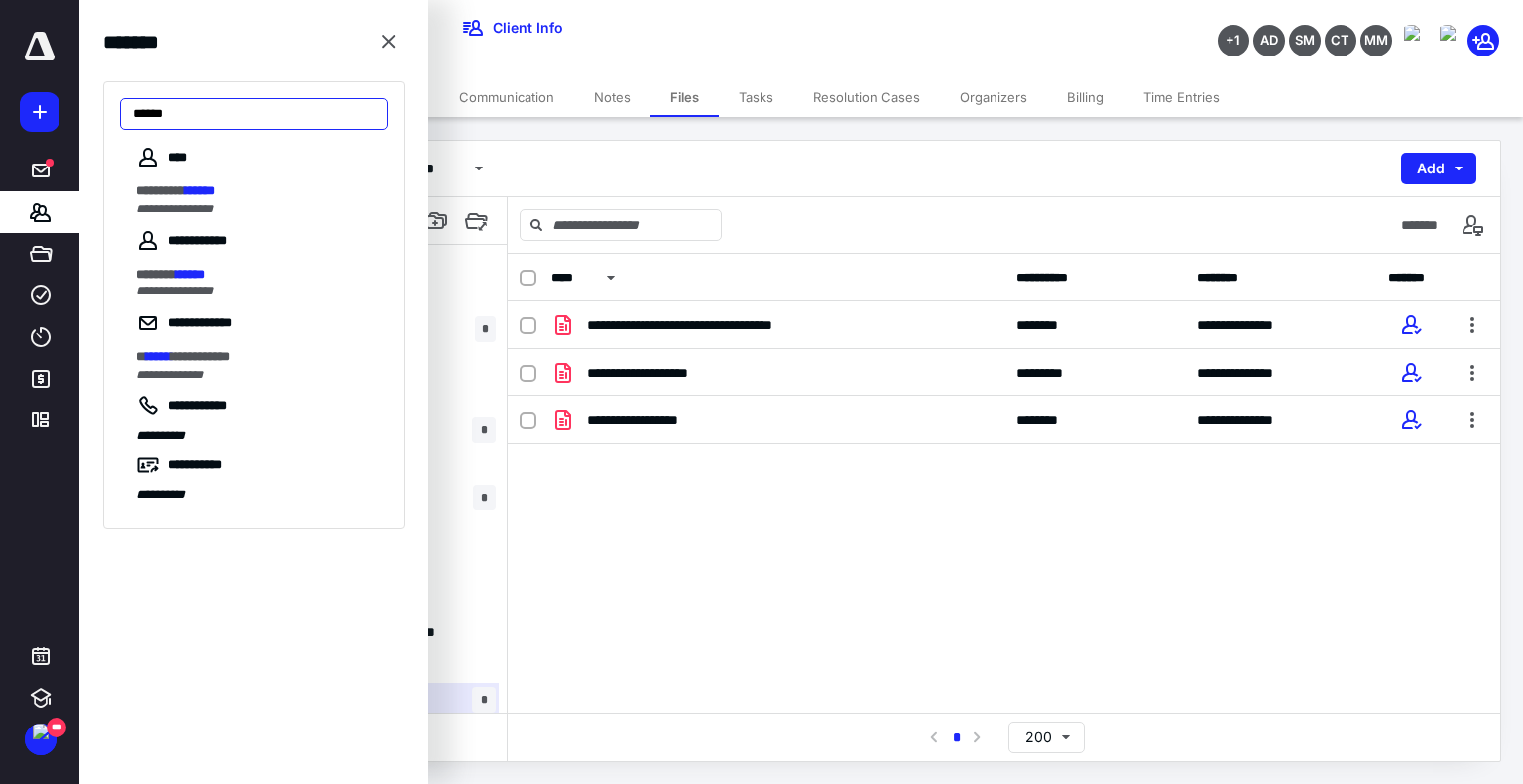 type on "******" 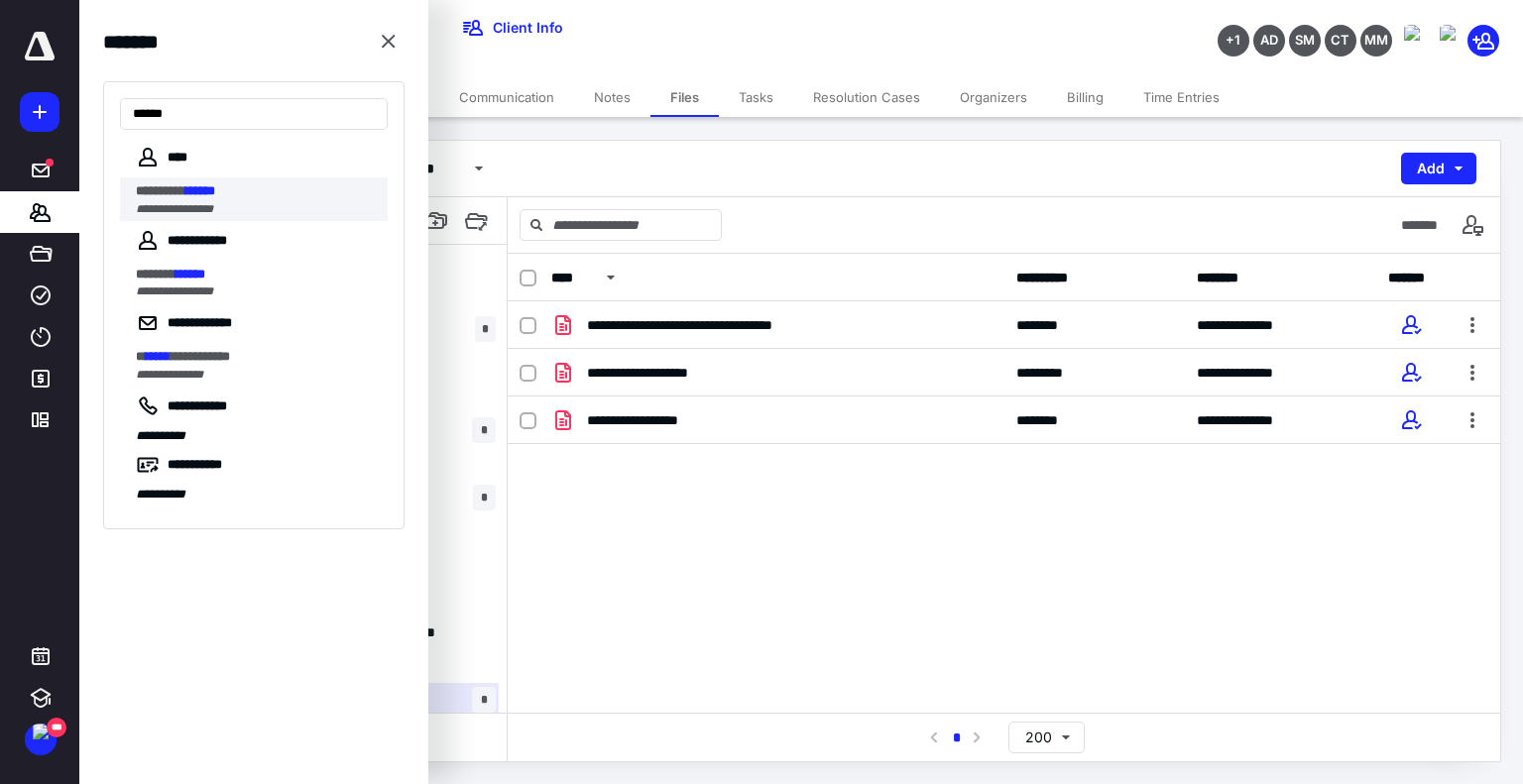 click on "********* ******" at bounding box center [256, 191] 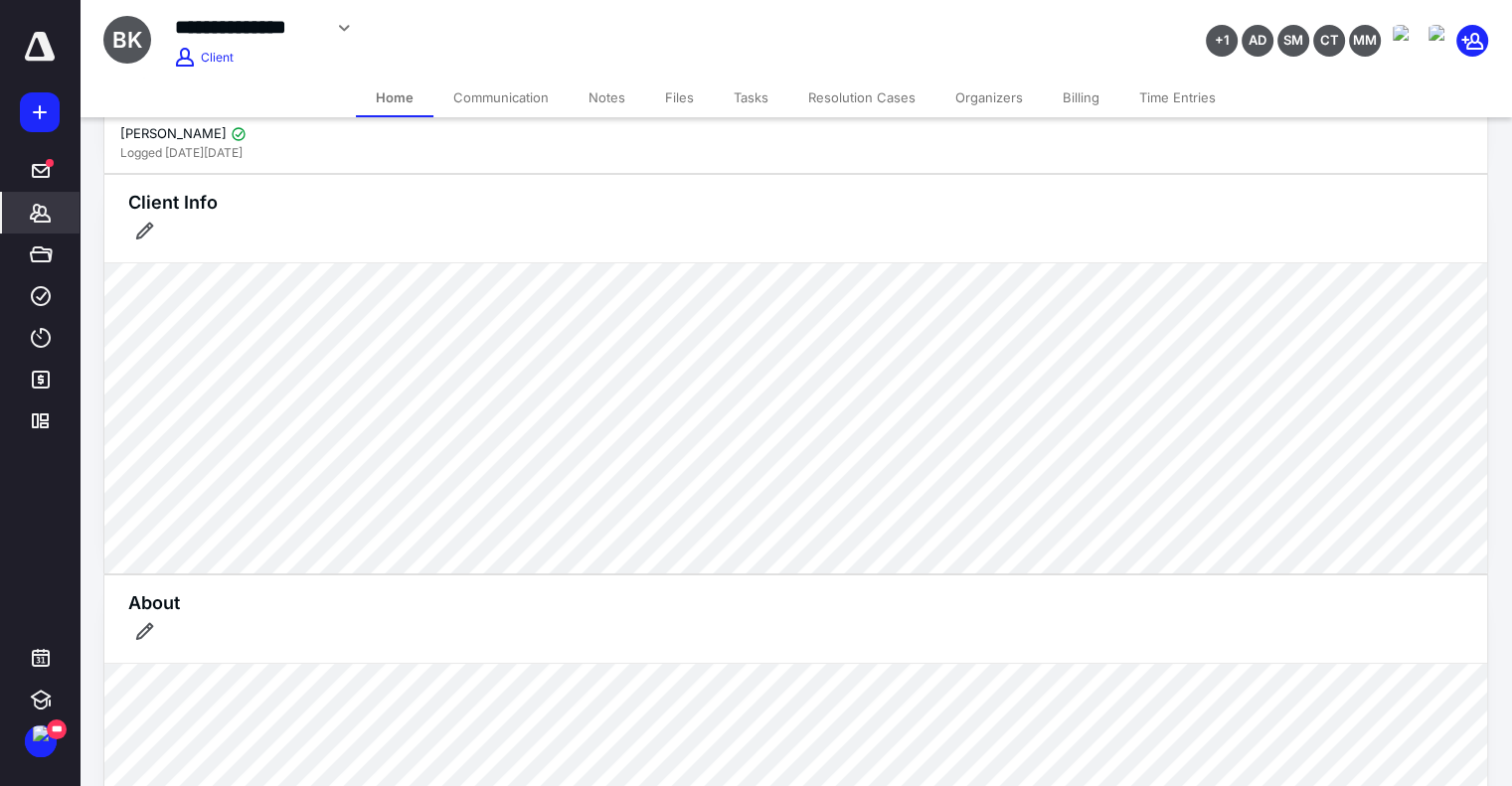 click on "Files" at bounding box center [679, 97] 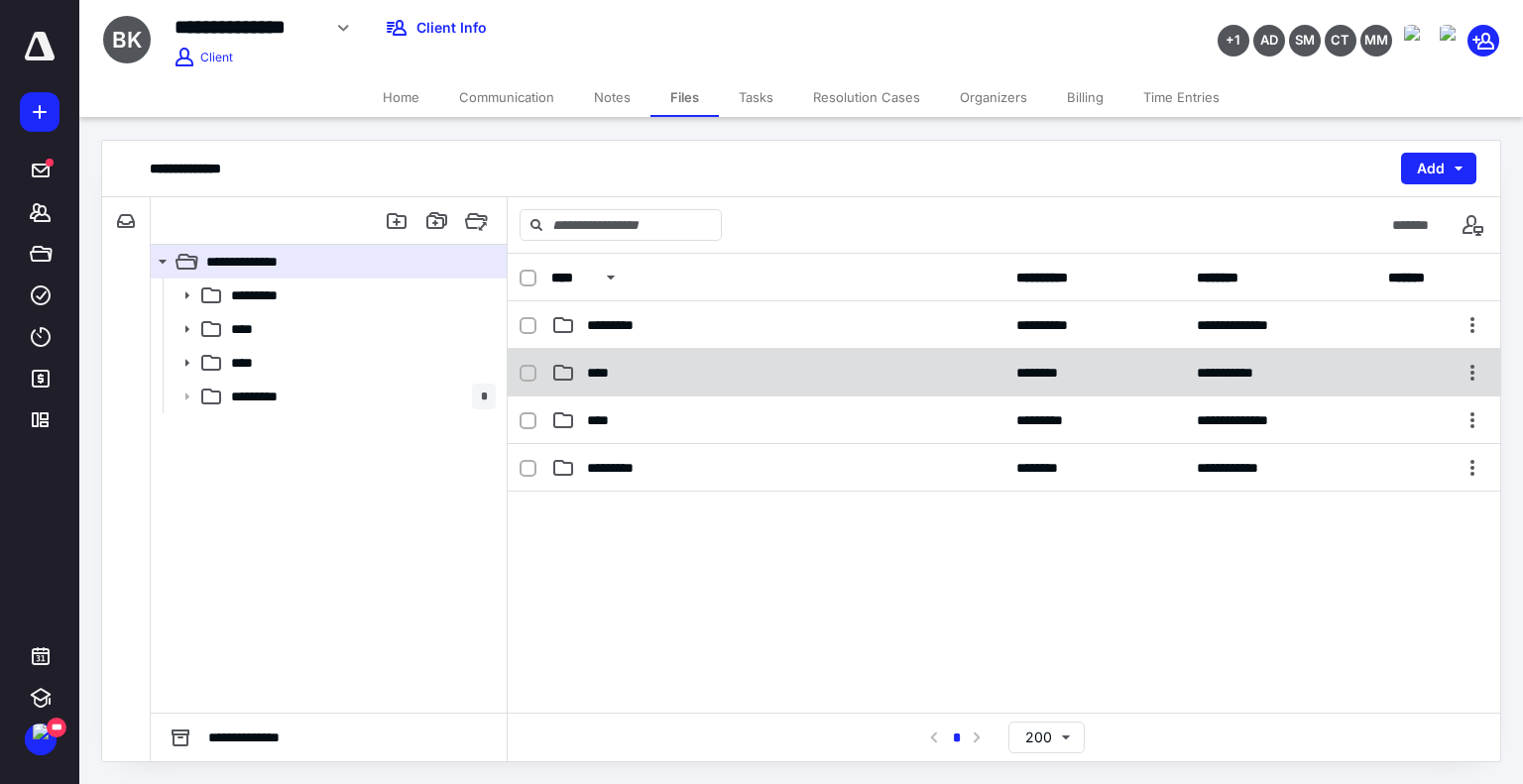 click on "**********" at bounding box center (1003, 373) 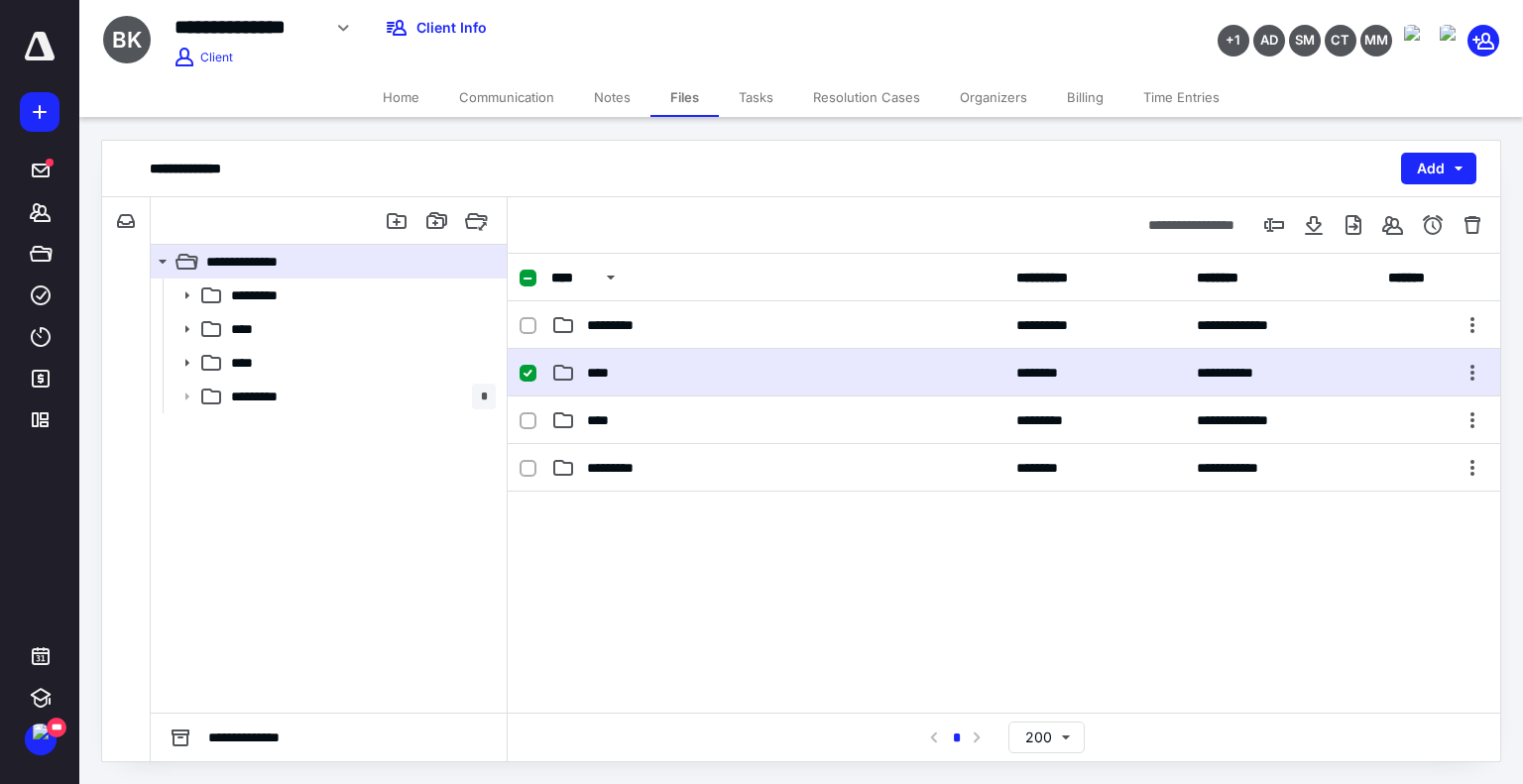 click on "**********" at bounding box center [1003, 373] 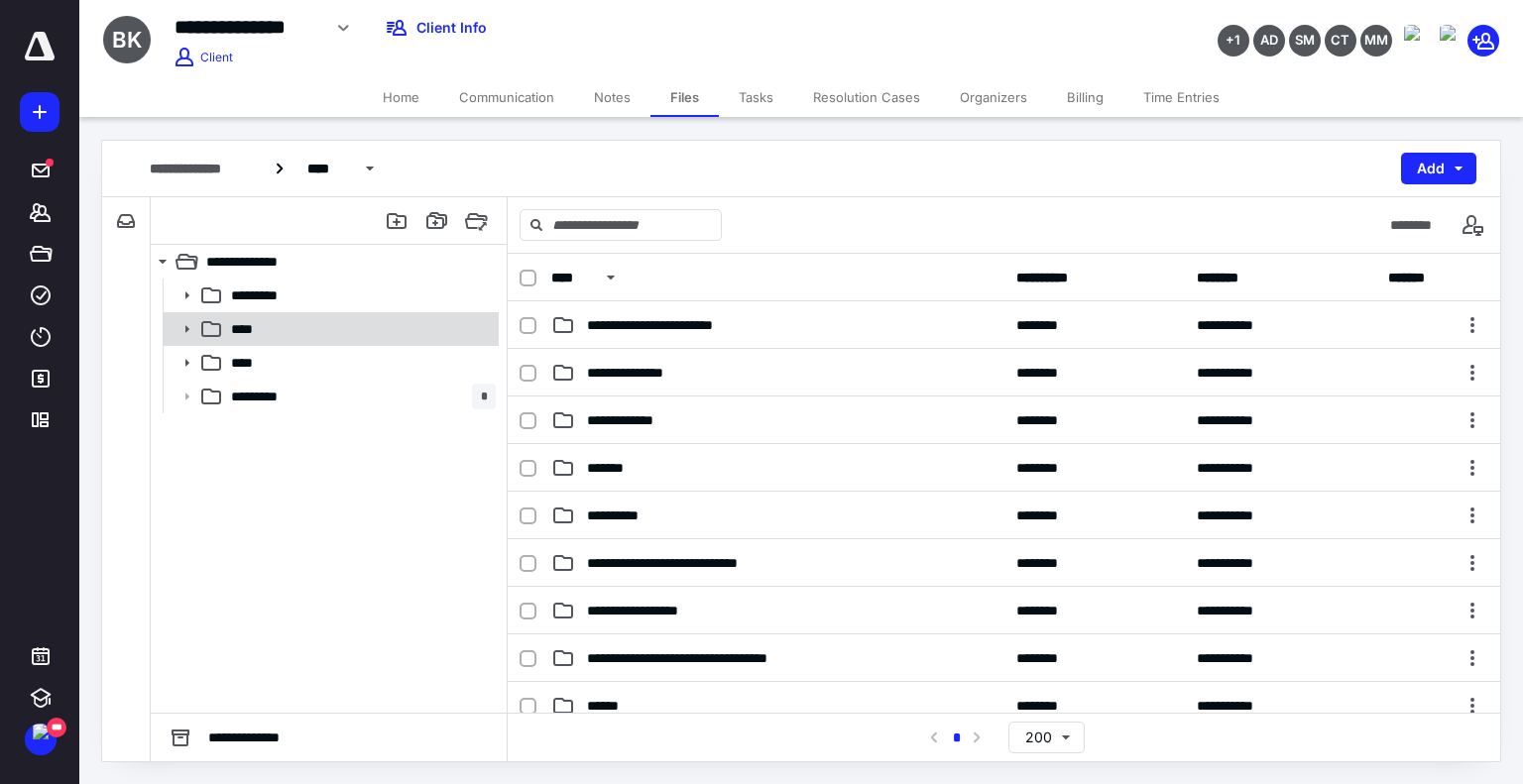 click 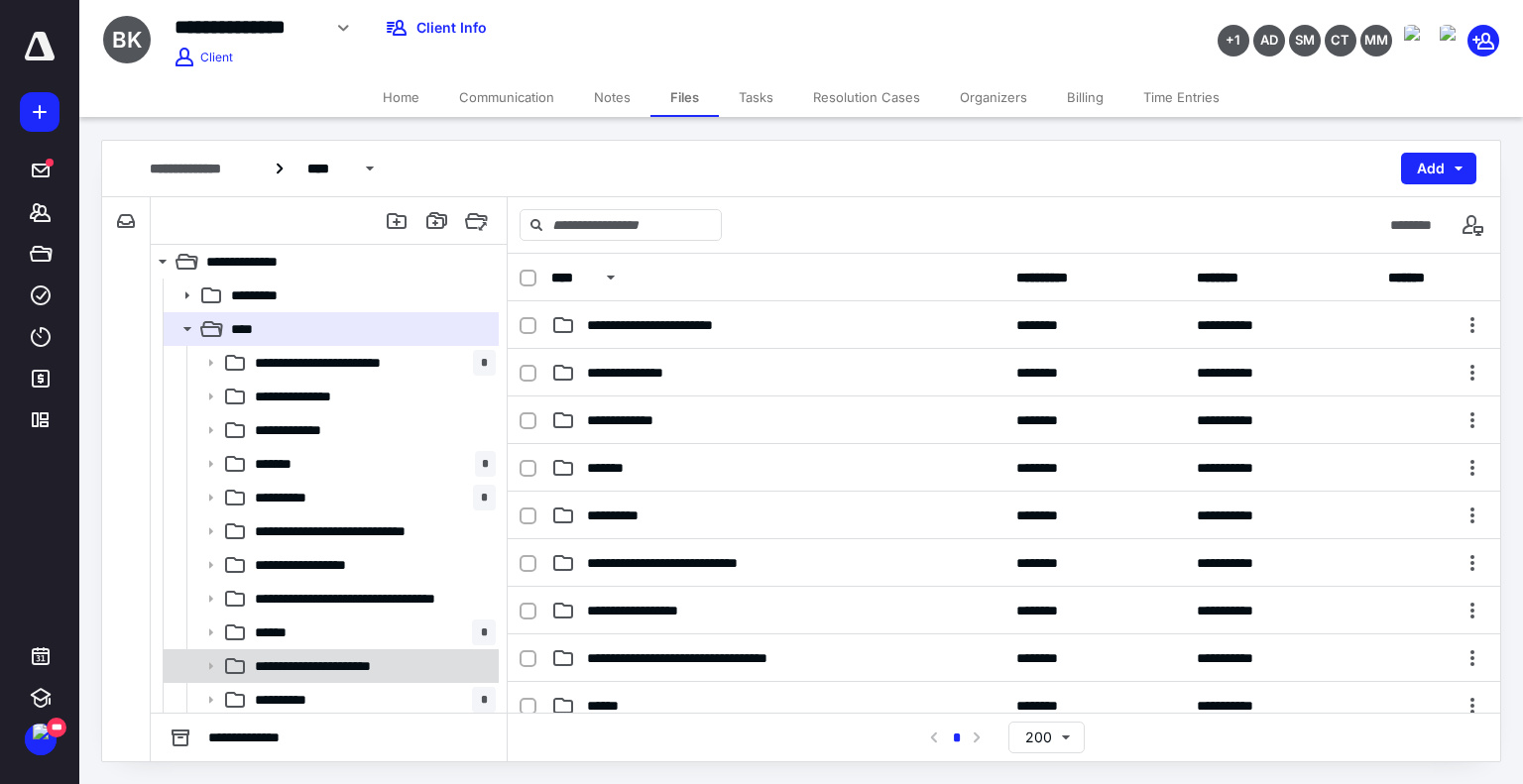 click on "**********" at bounding box center (329, 666) 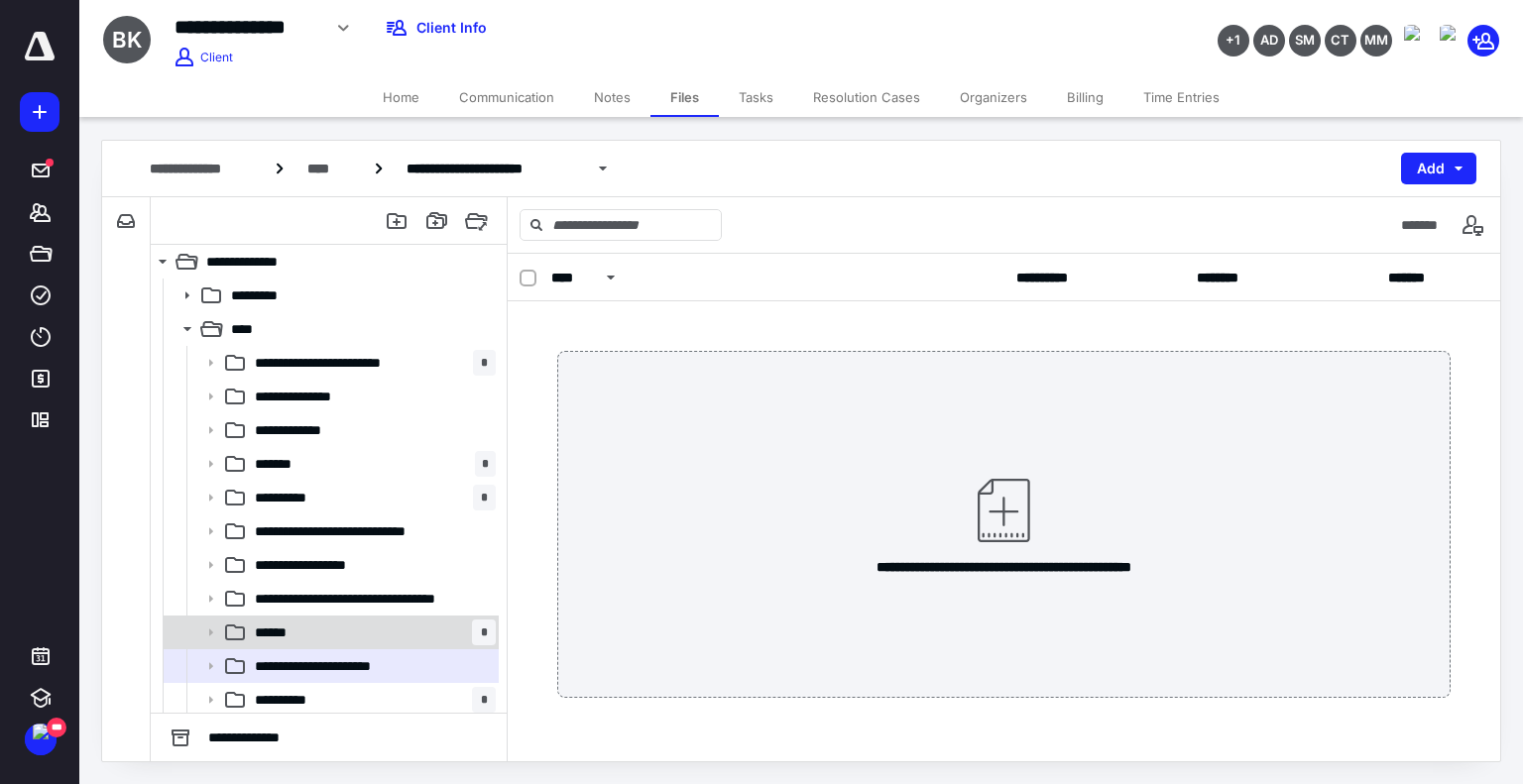 click on "****** *" at bounding box center (371, 632) 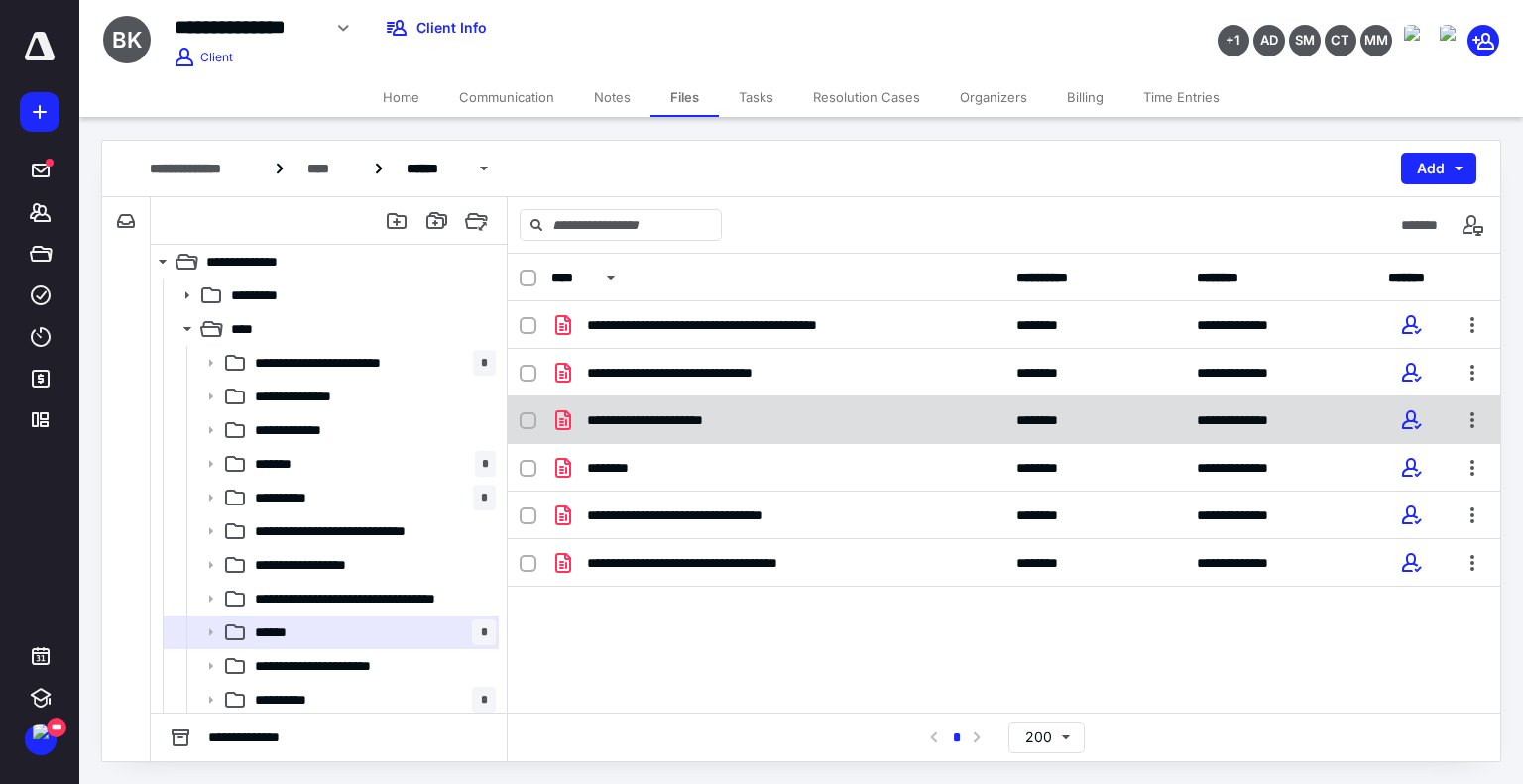click on "**********" at bounding box center [777, 420] 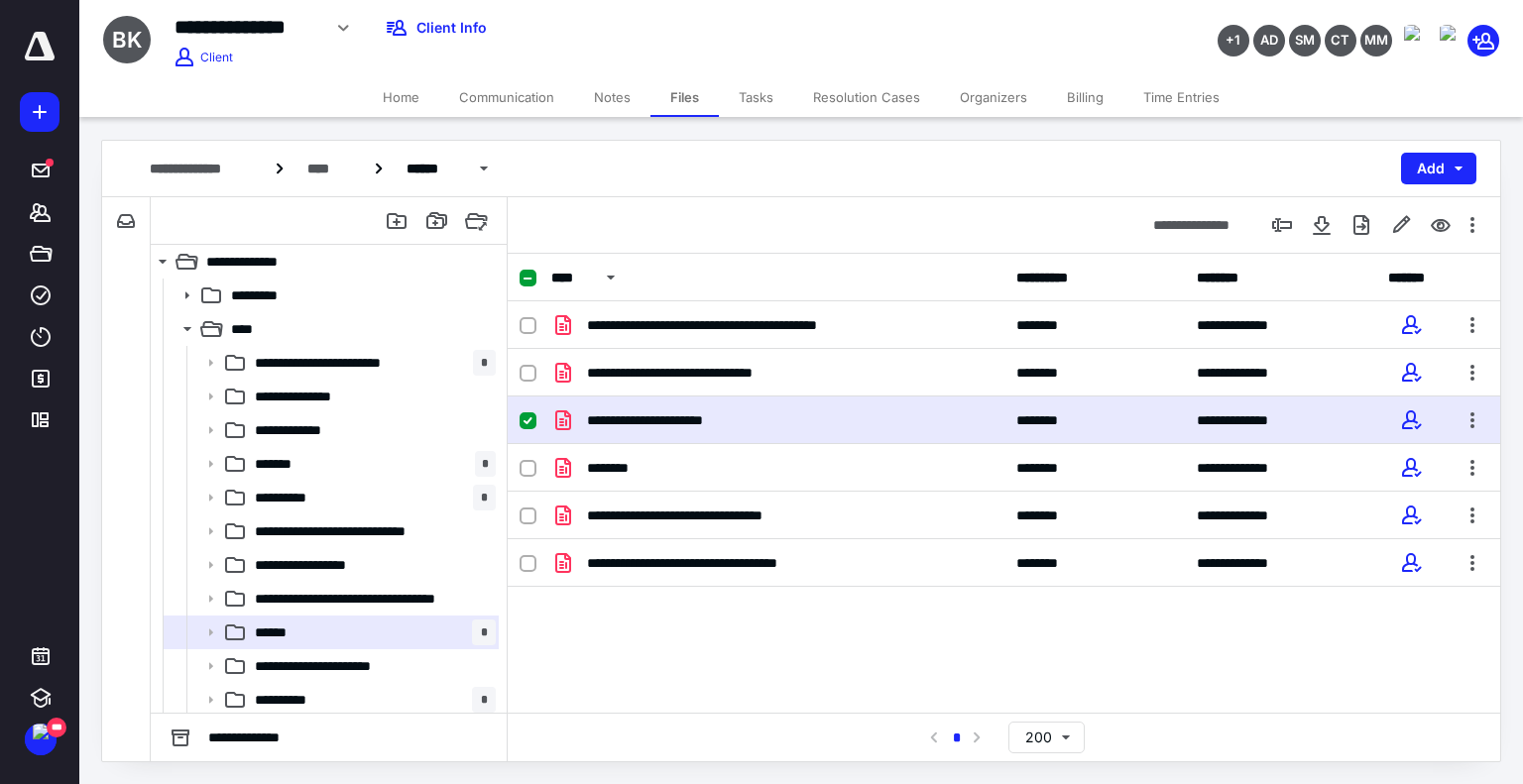 click on "**********" at bounding box center [777, 420] 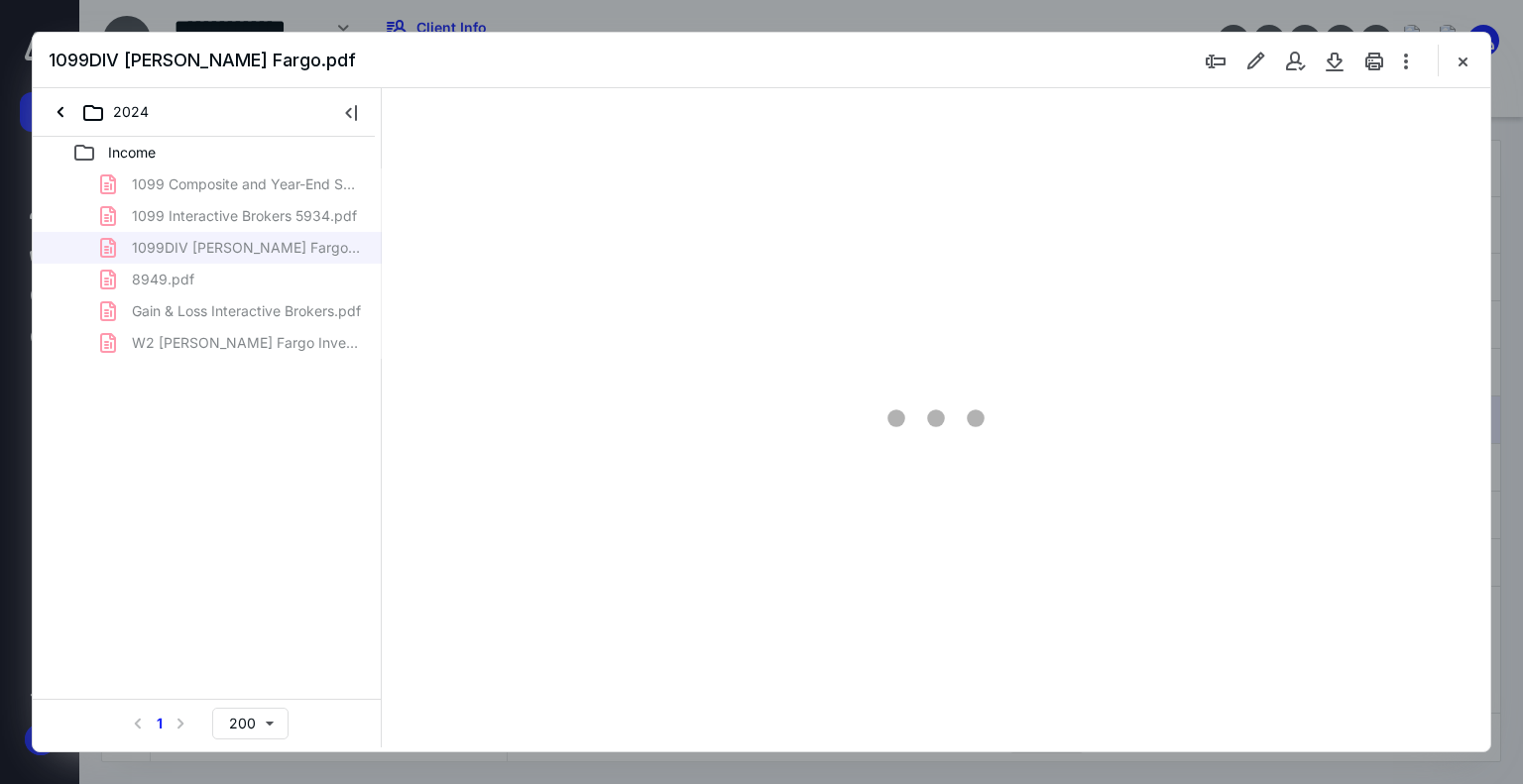 scroll, scrollTop: 0, scrollLeft: 0, axis: both 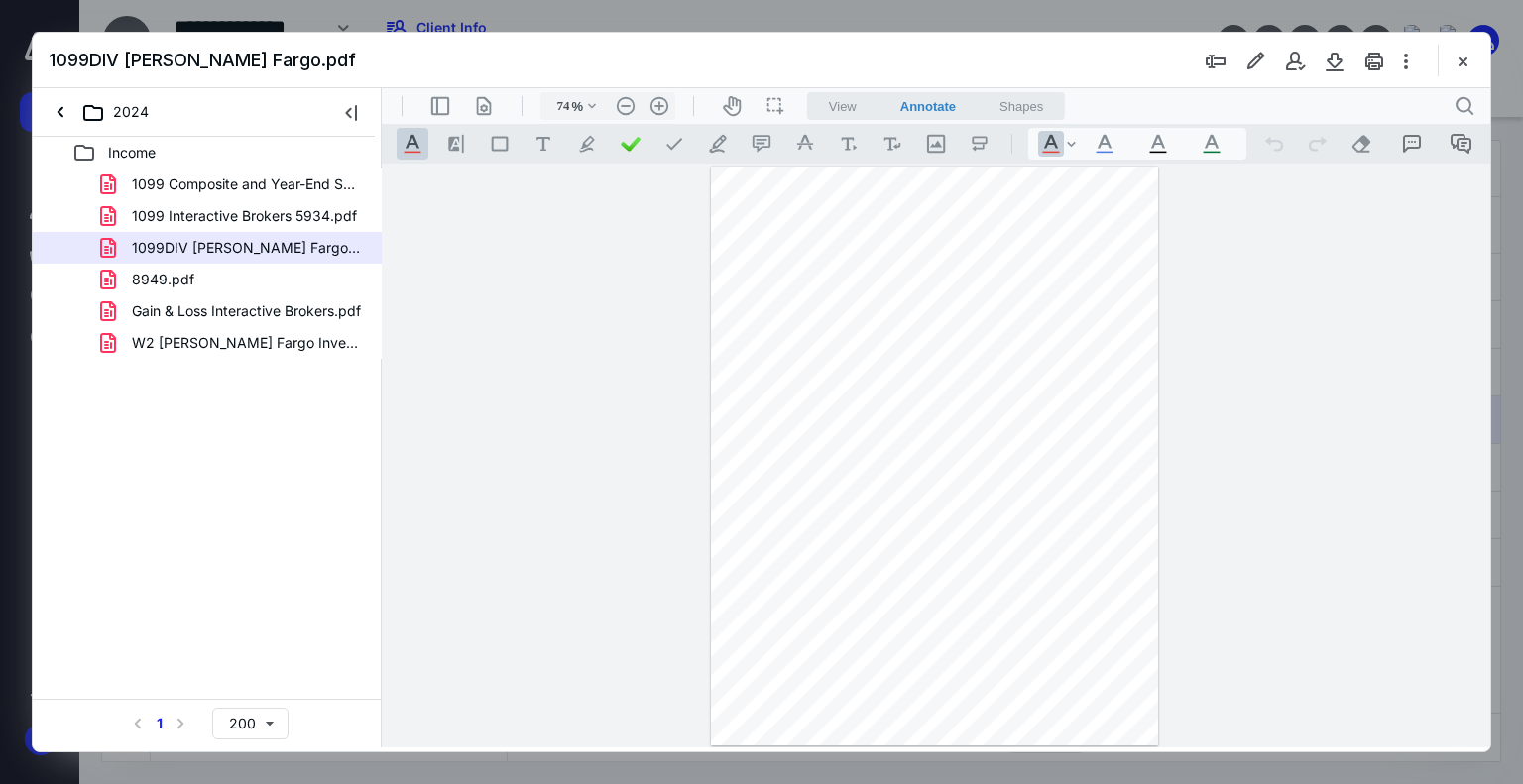 type on "178" 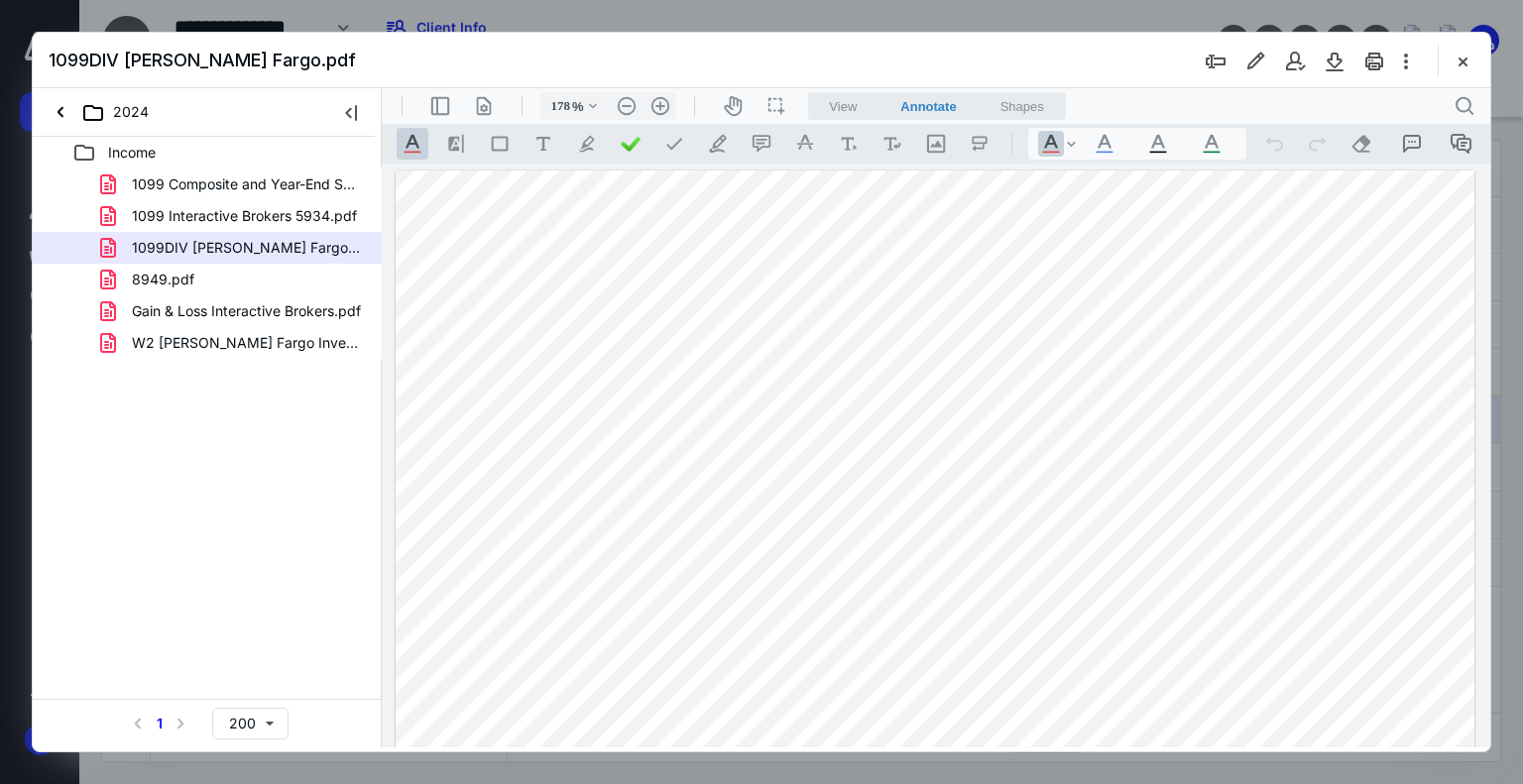 scroll, scrollTop: 793, scrollLeft: 0, axis: vertical 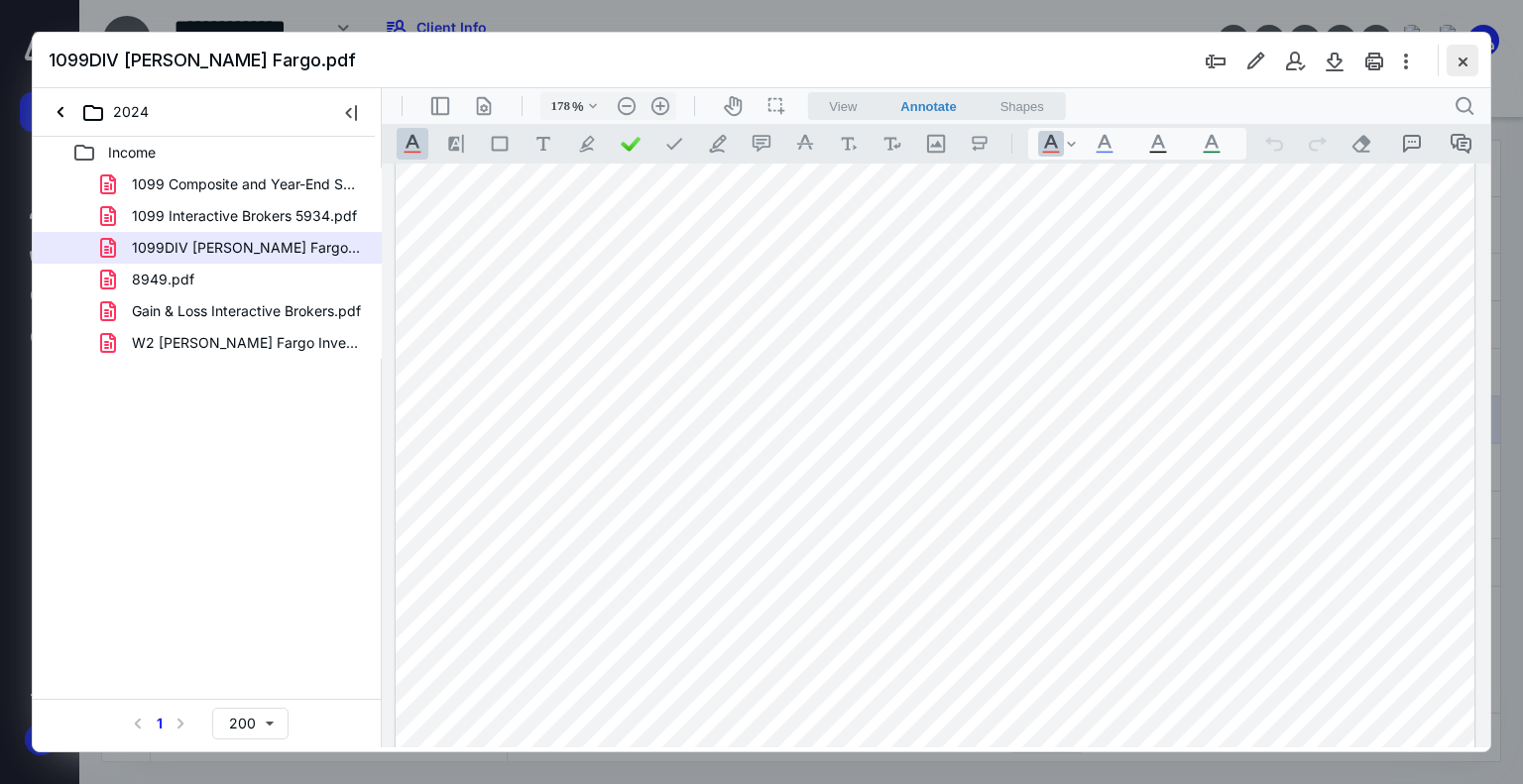 click at bounding box center (1463, 60) 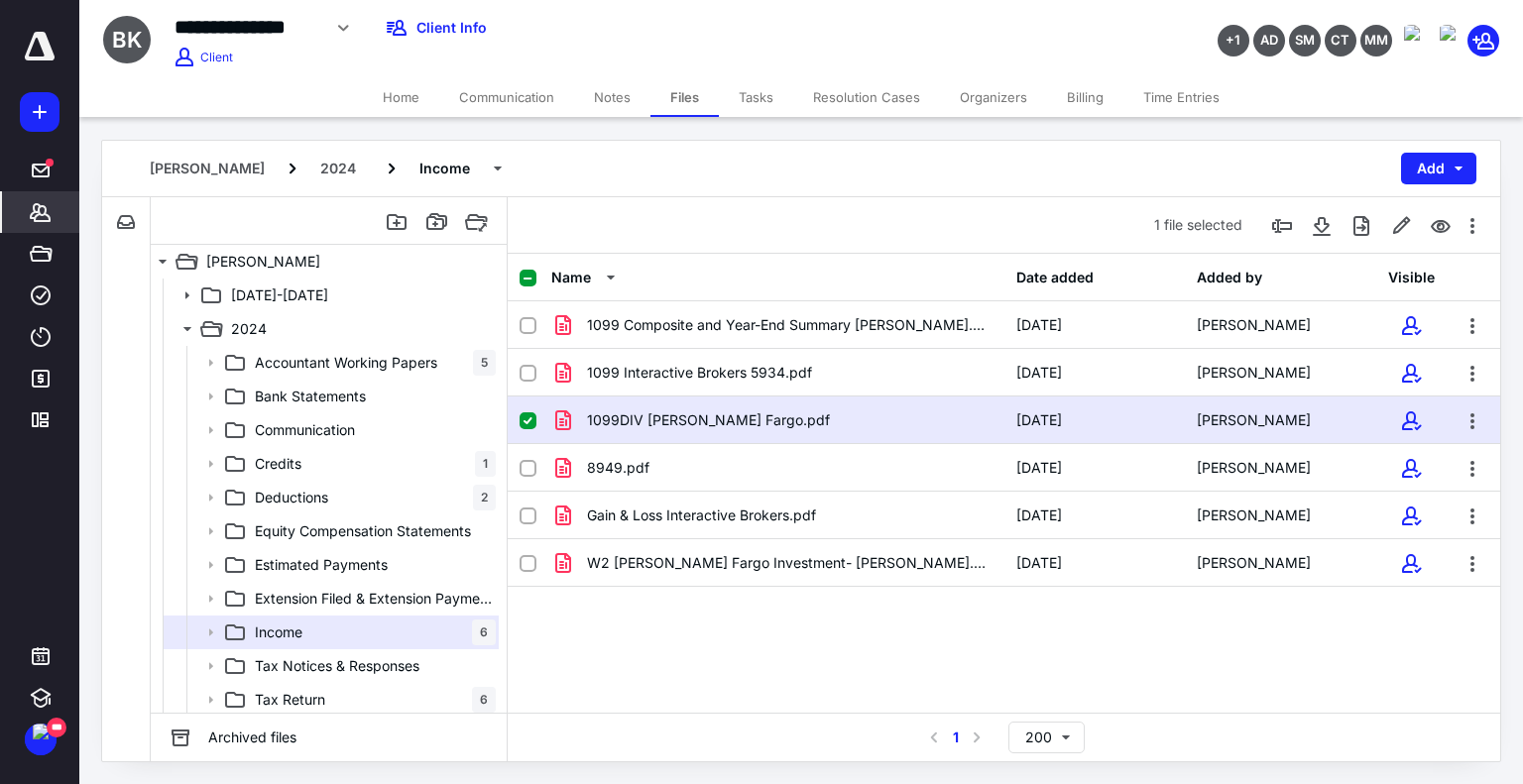 click on "*******" at bounding box center (41, 212) 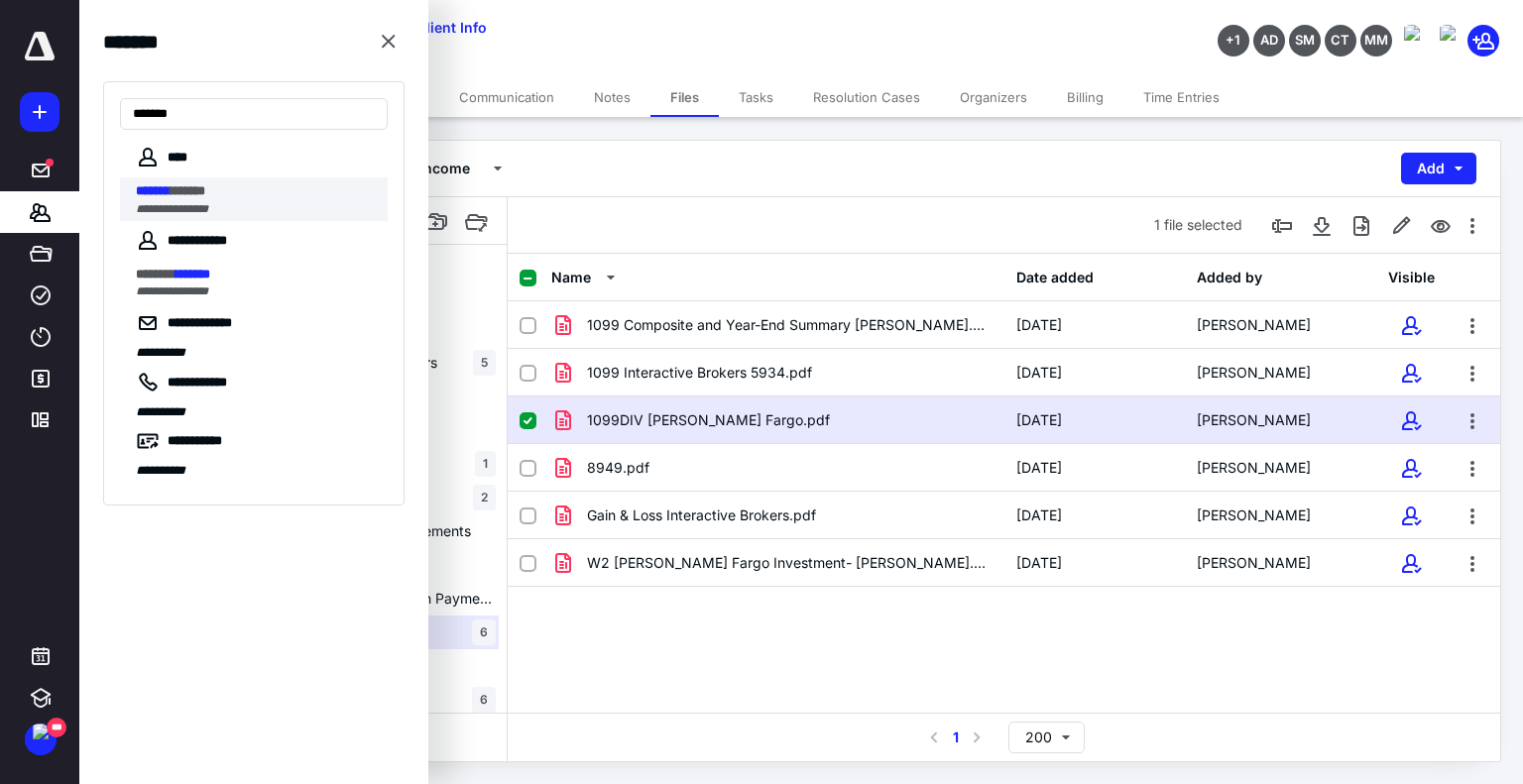 type on "*******" 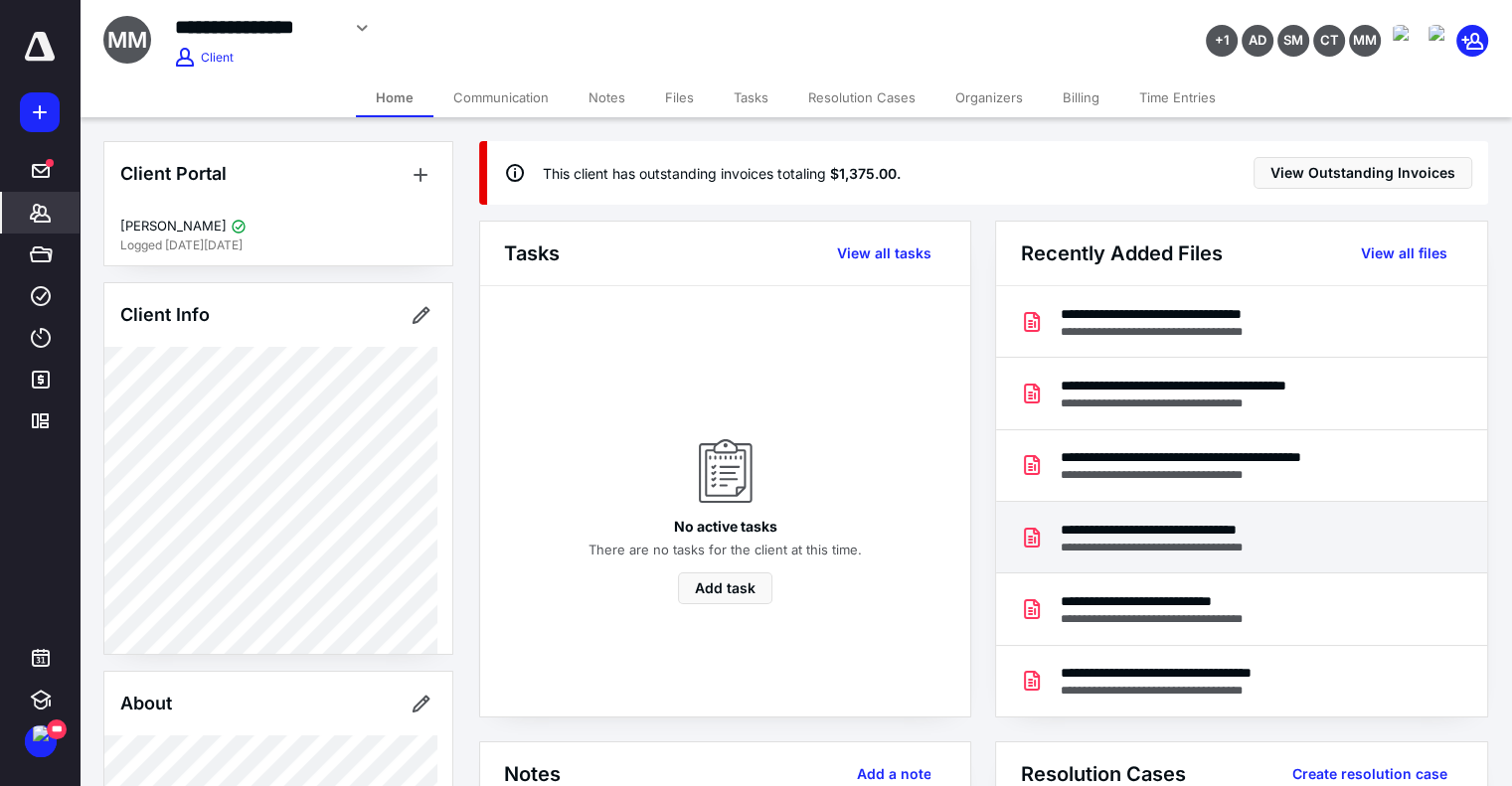 click on "**********" at bounding box center (1183, 548) 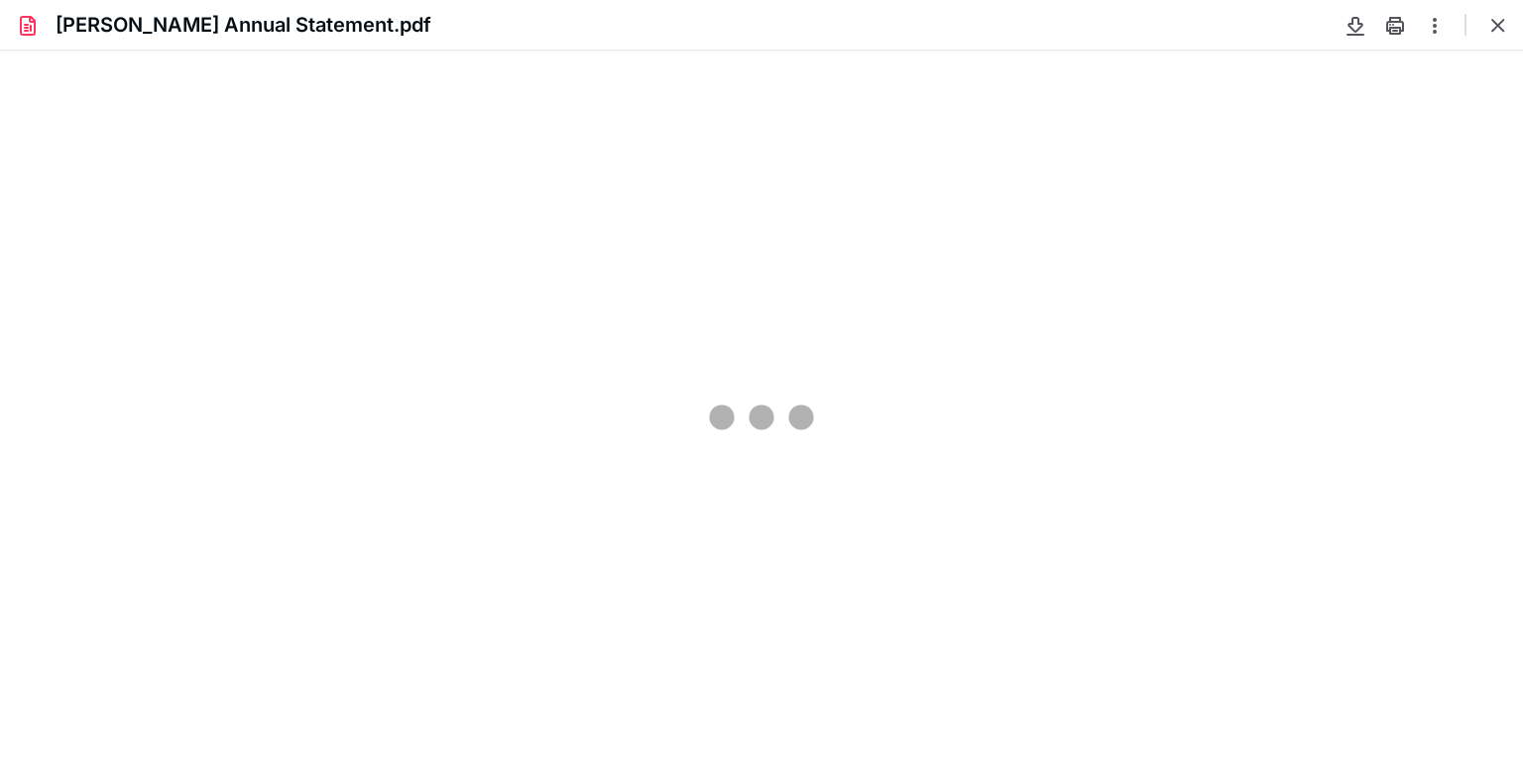 scroll, scrollTop: 0, scrollLeft: 0, axis: both 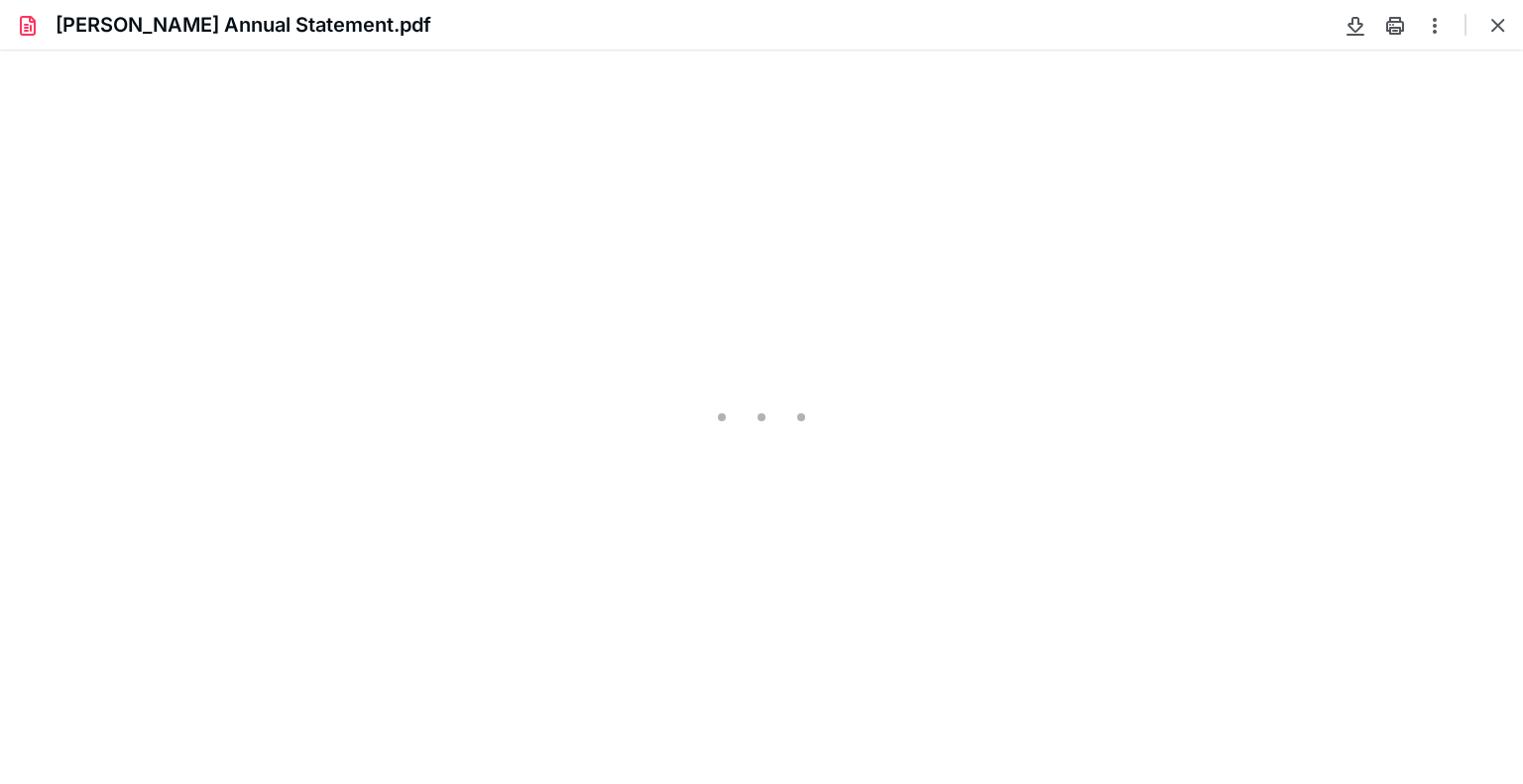 type on "247" 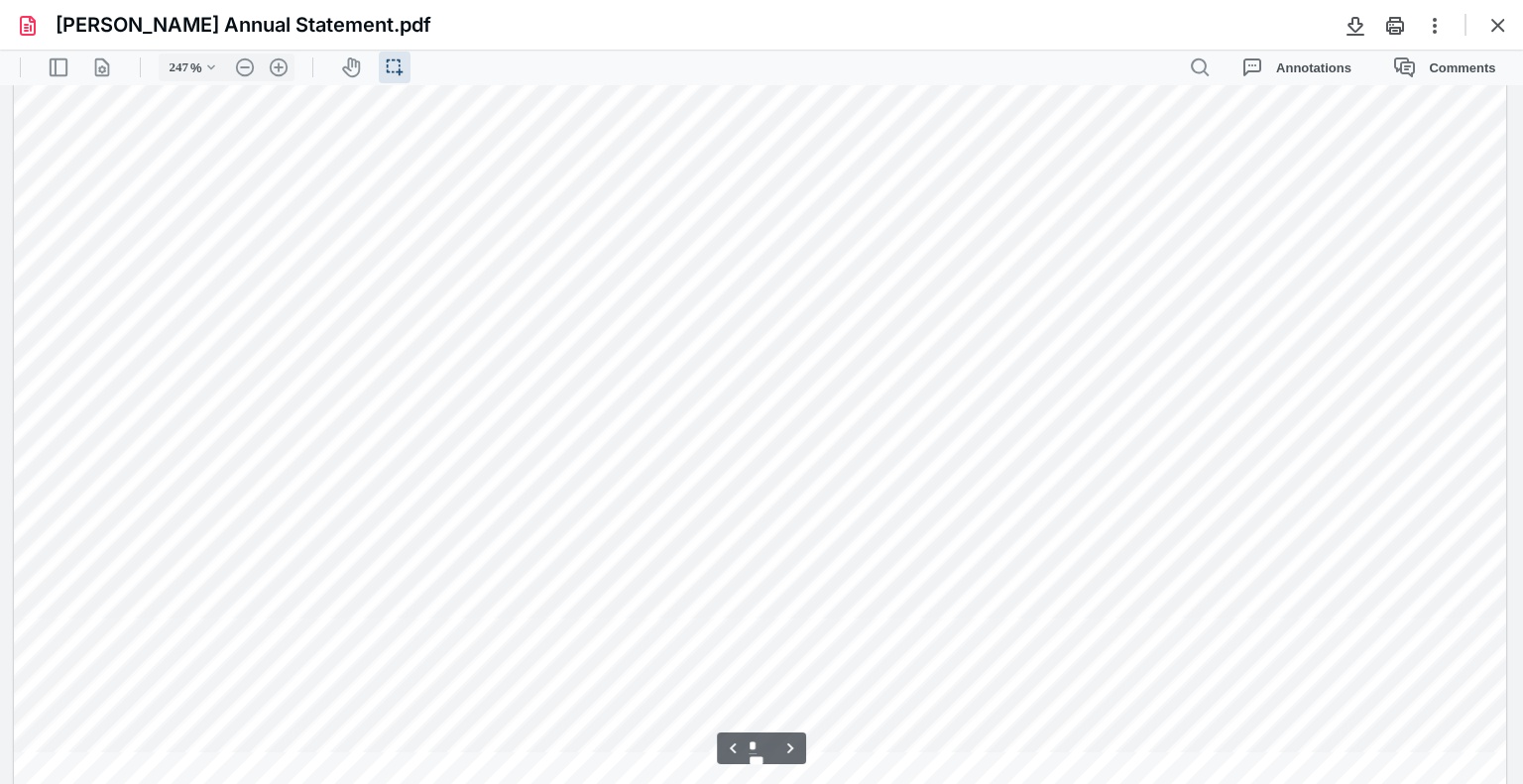 scroll, scrollTop: 10056, scrollLeft: 0, axis: vertical 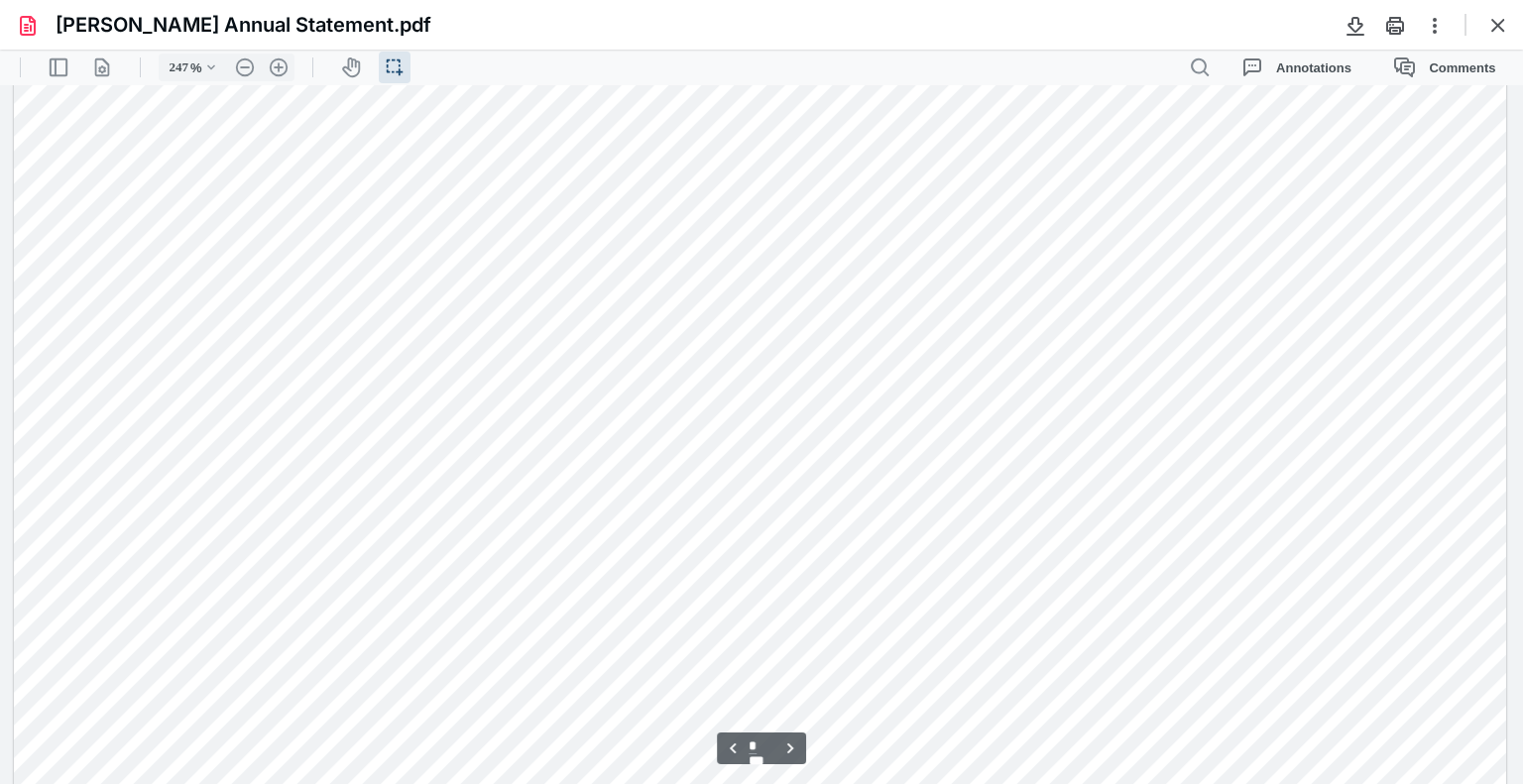 click on "**********" at bounding box center [762, 748] 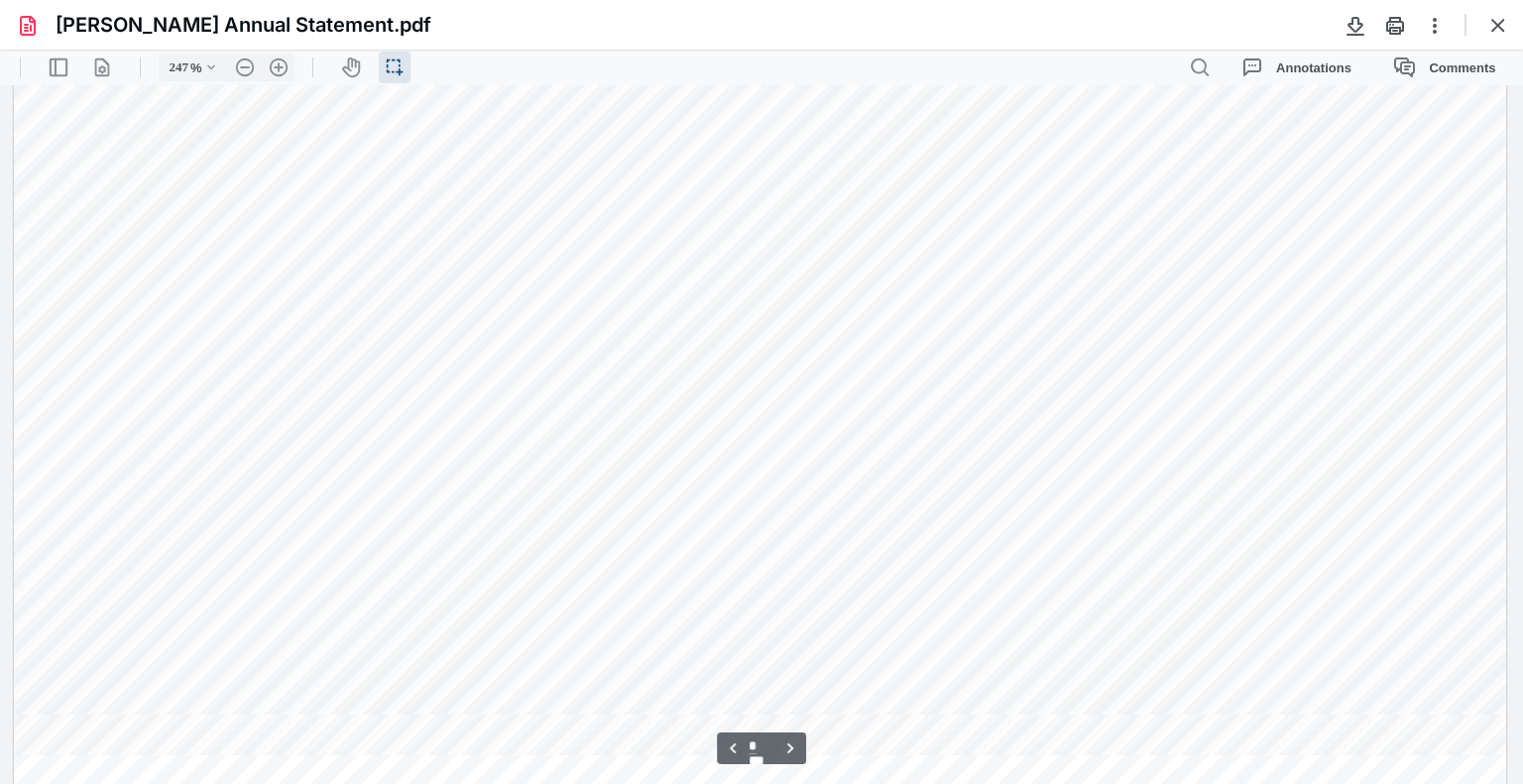 scroll, scrollTop: 10552, scrollLeft: 0, axis: vertical 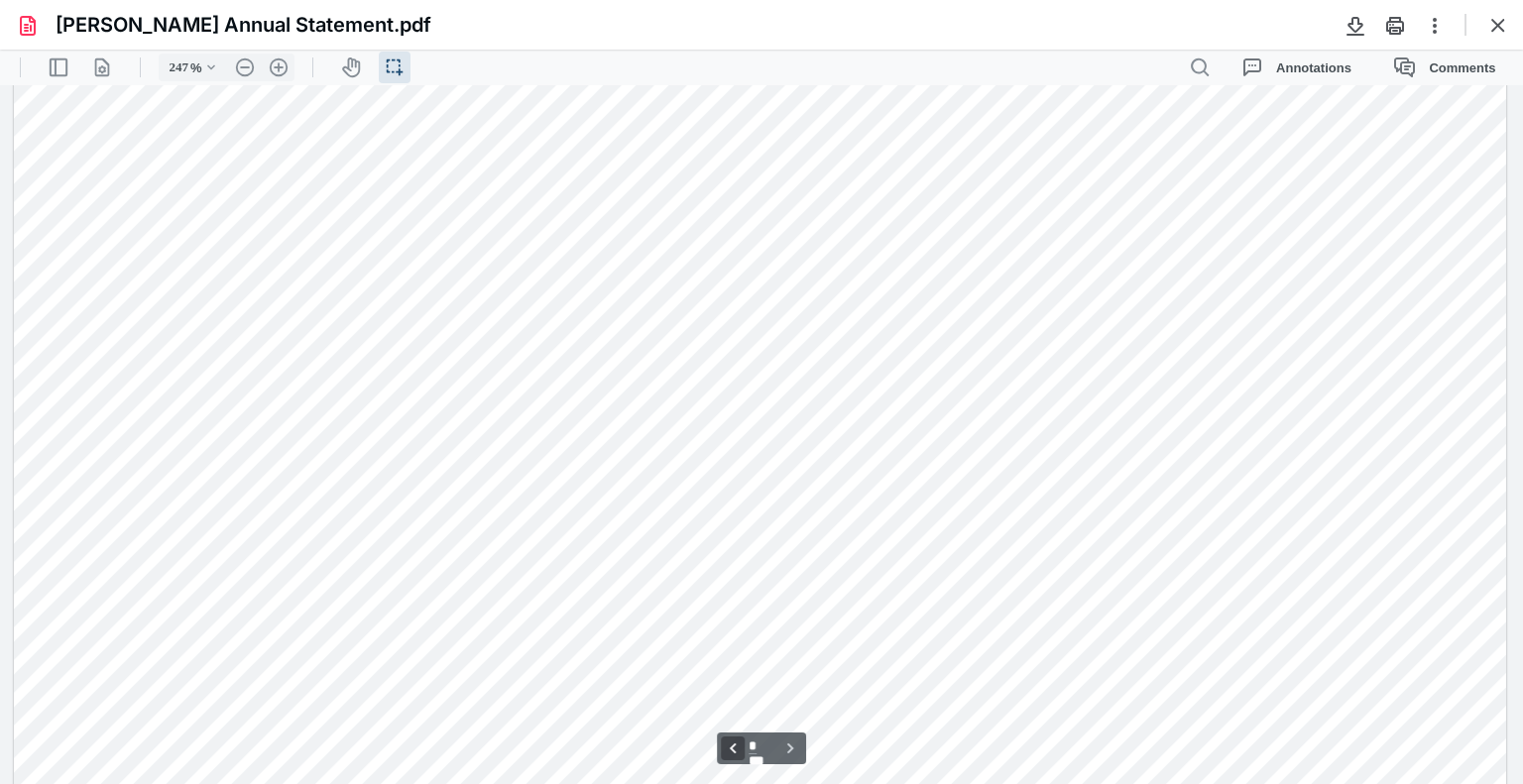 click on "**********" at bounding box center [733, 748] 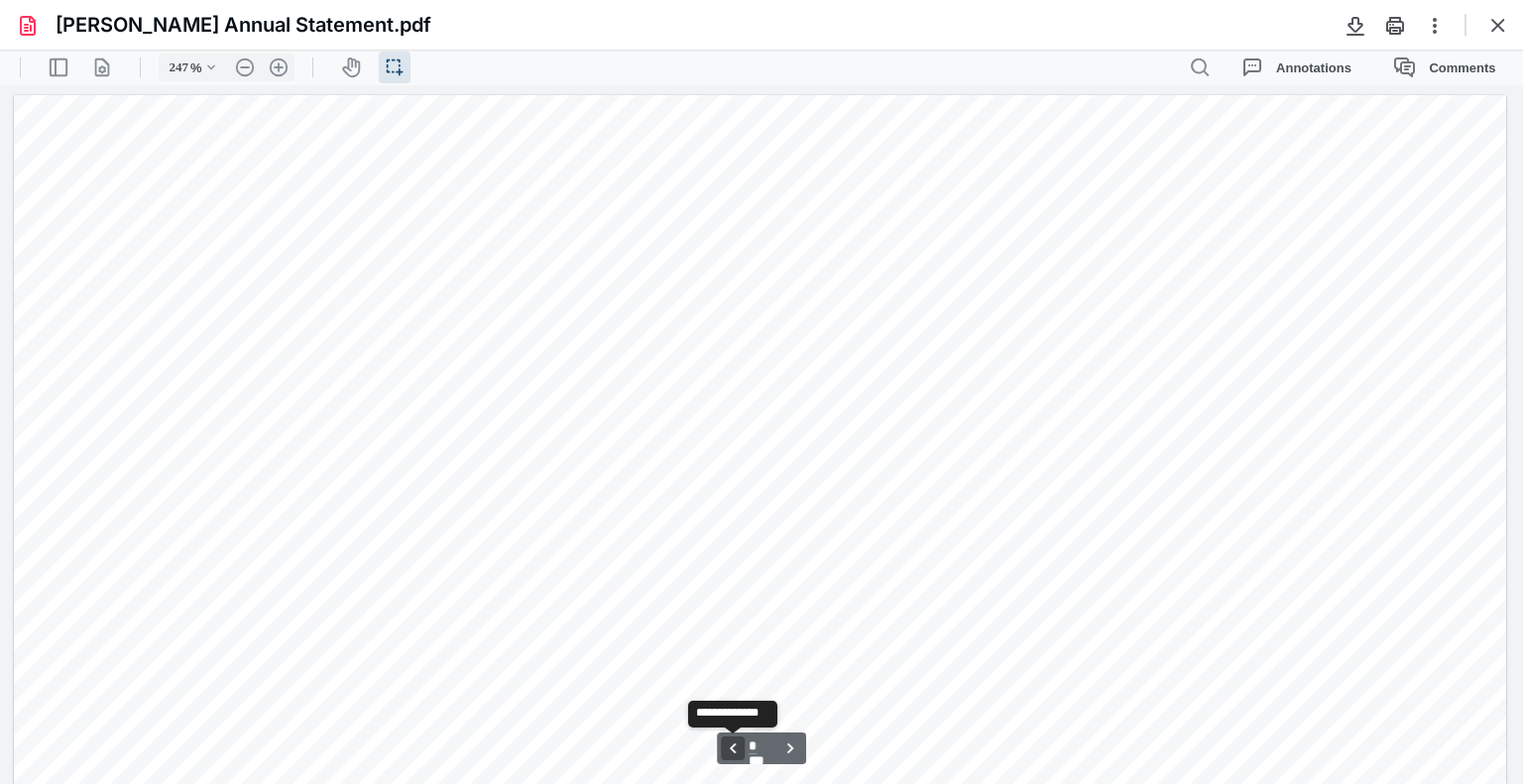 click on "**********" at bounding box center (733, 748) 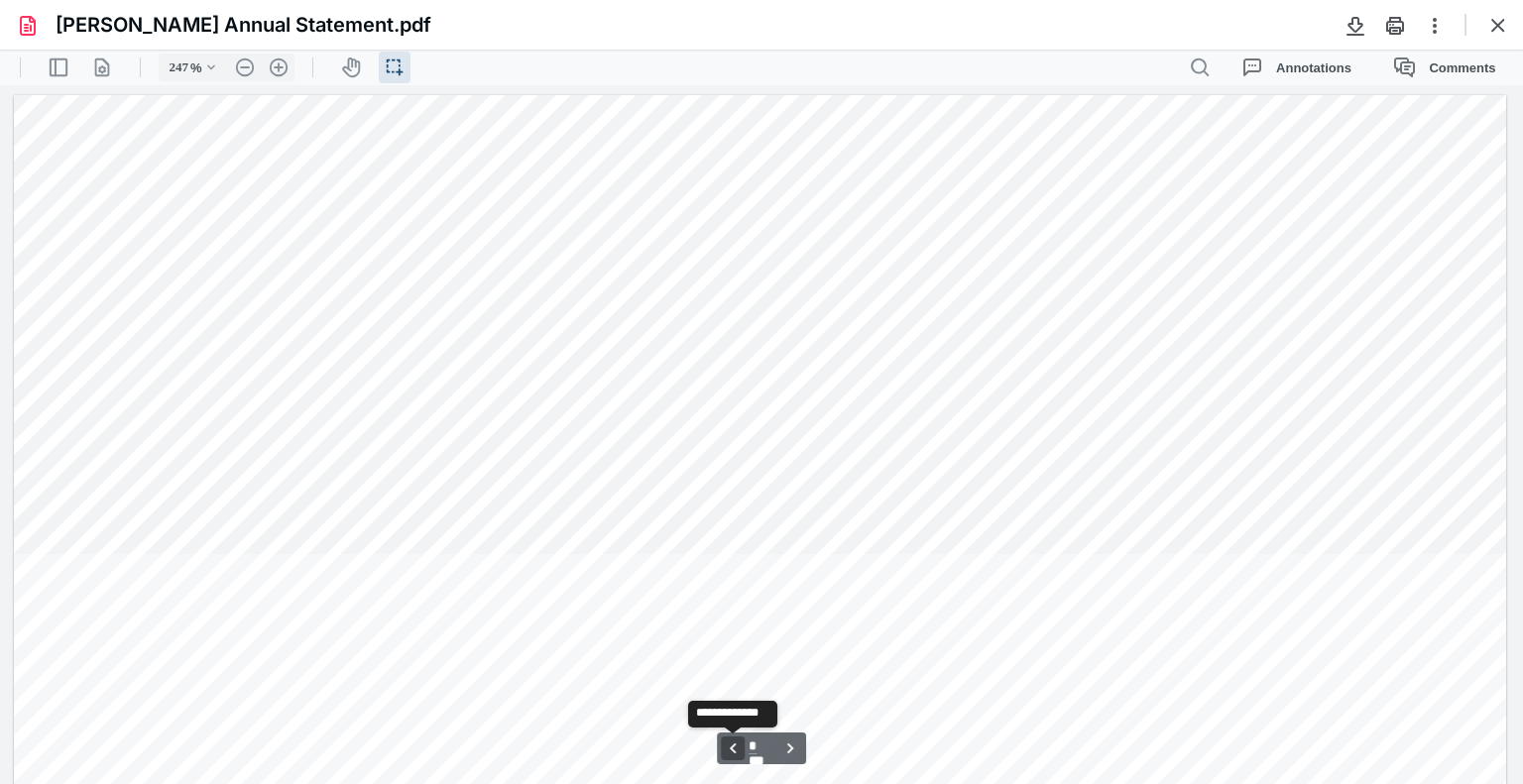 click on "**********" at bounding box center [733, 748] 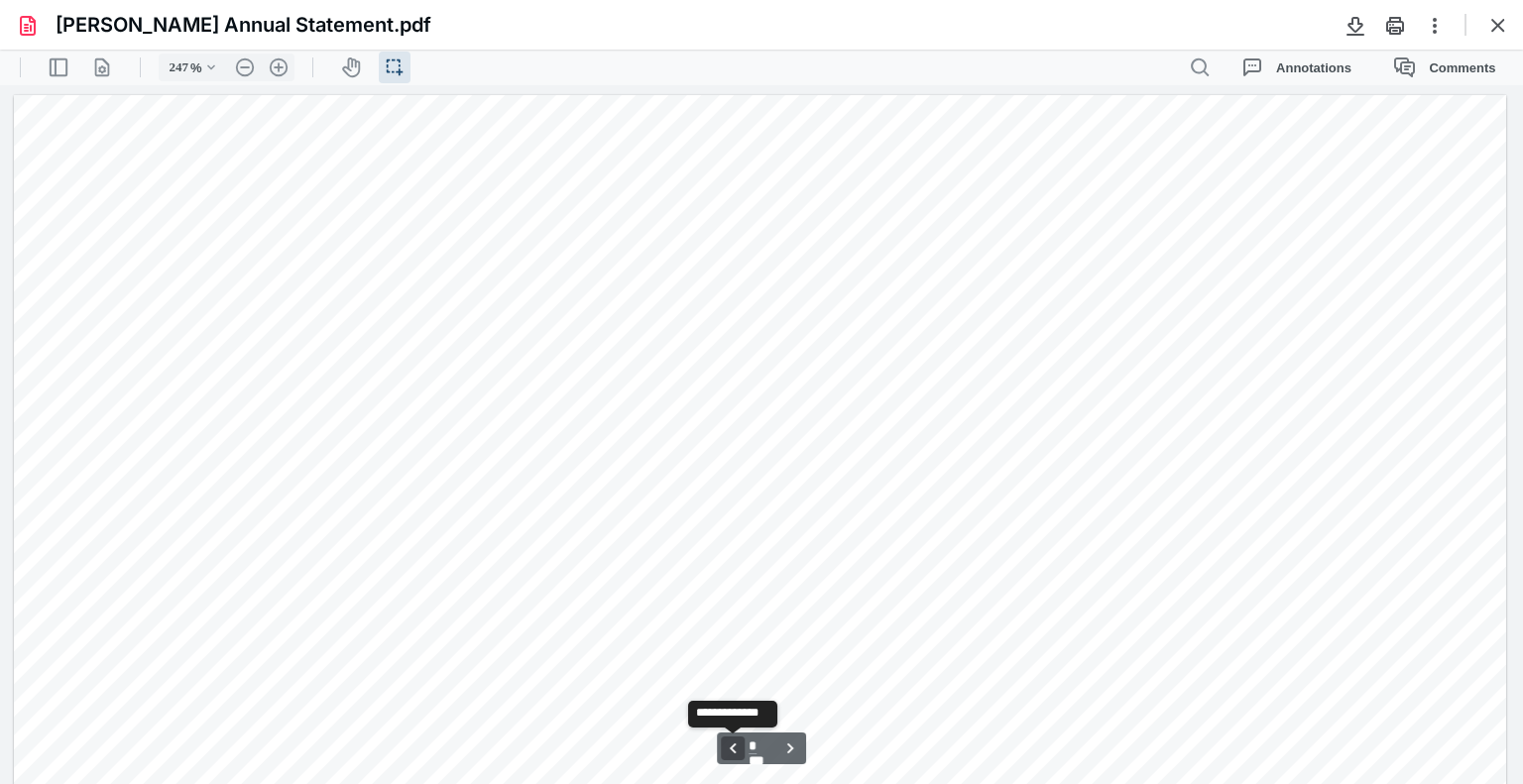 click on "**********" at bounding box center (733, 748) 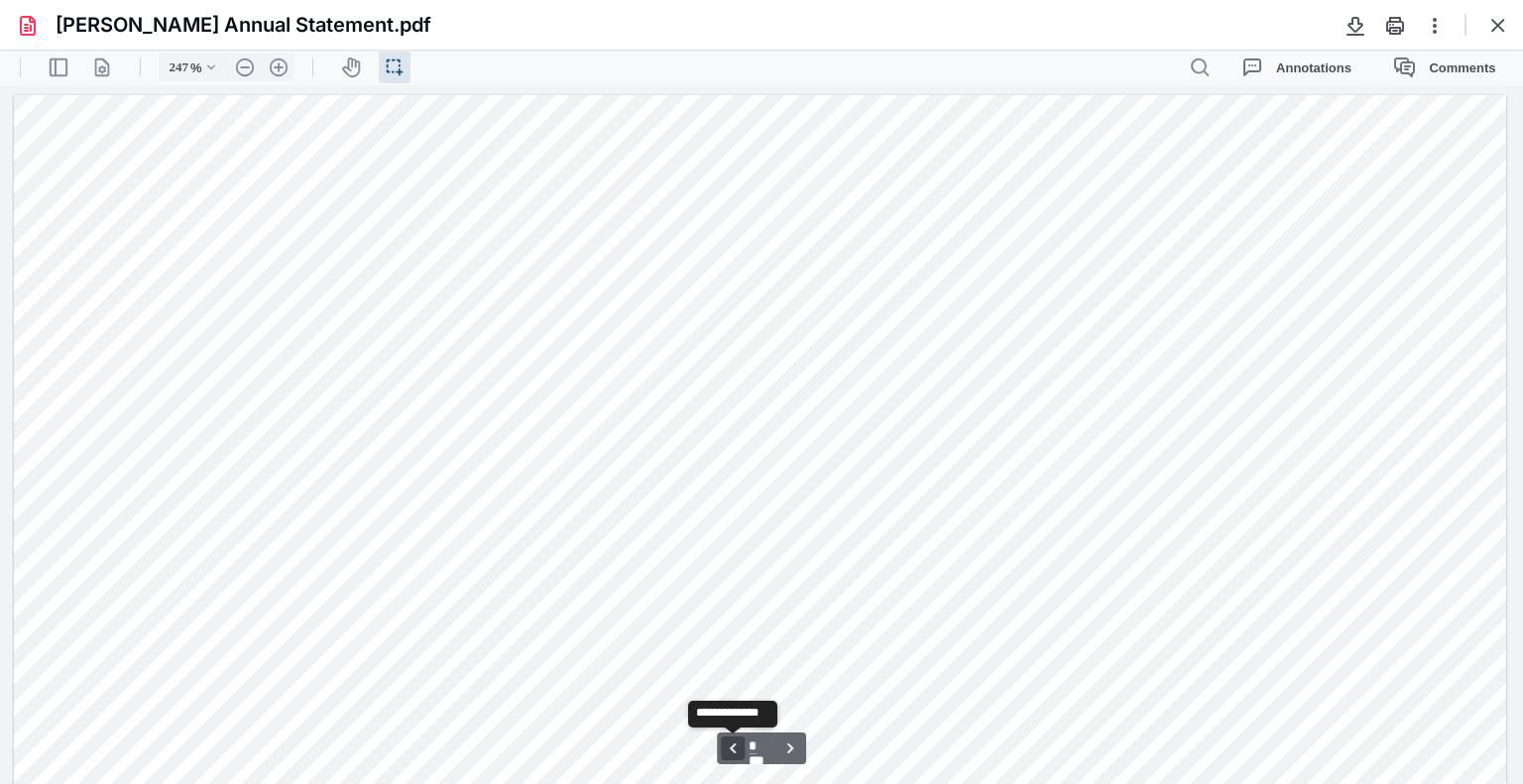 click on "**********" at bounding box center (733, 748) 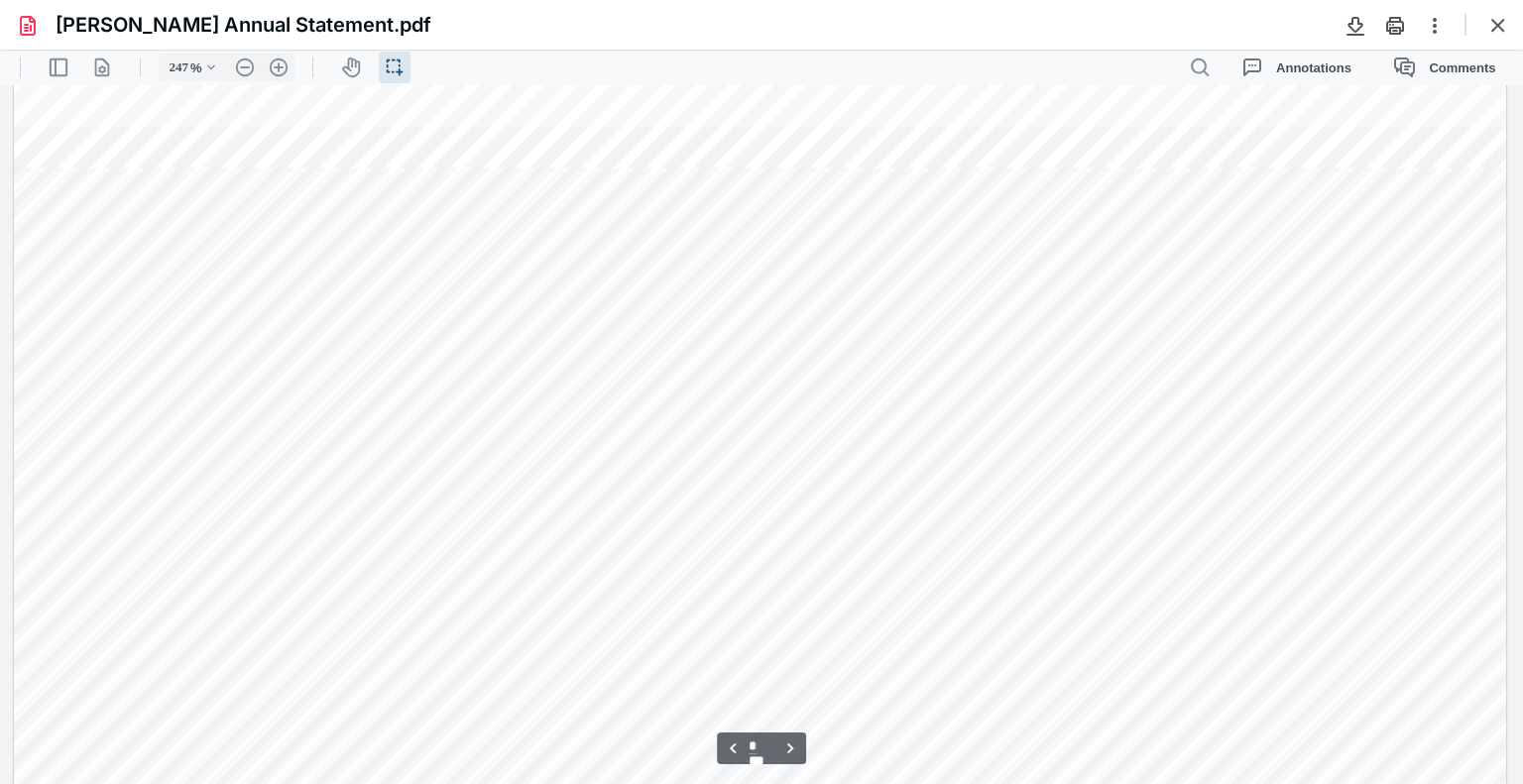 scroll, scrollTop: 2347, scrollLeft: 0, axis: vertical 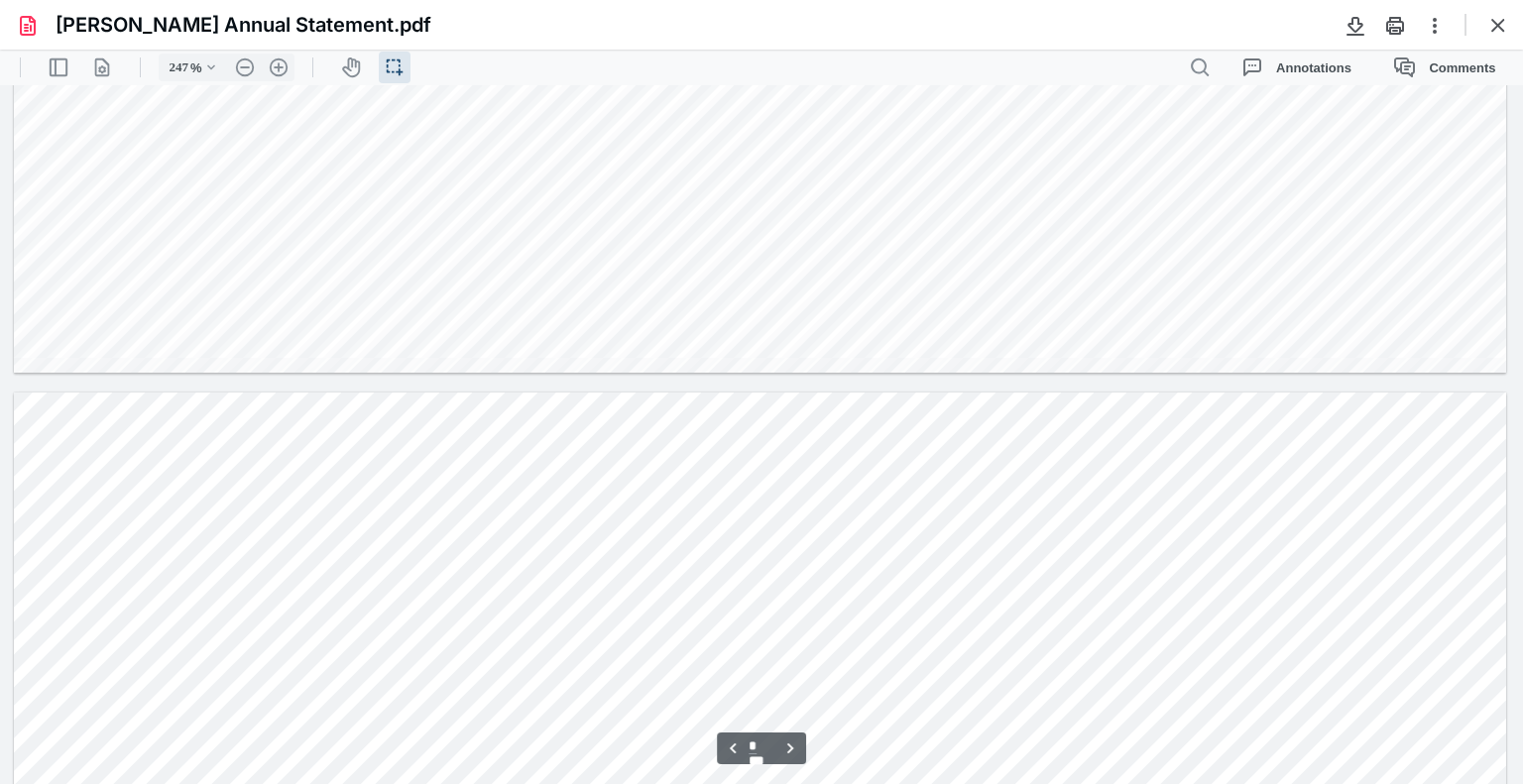 type on "*" 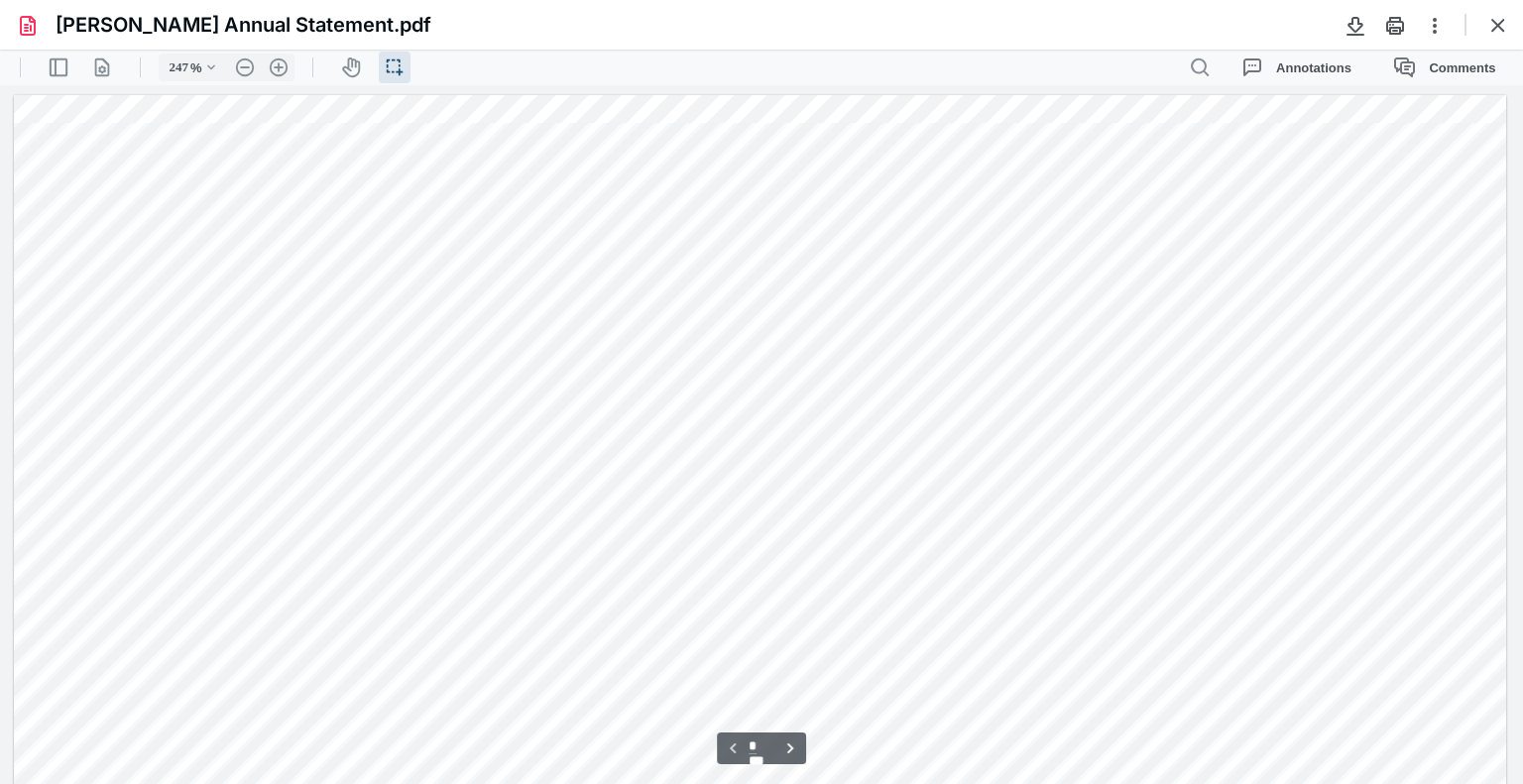 scroll, scrollTop: 99, scrollLeft: 0, axis: vertical 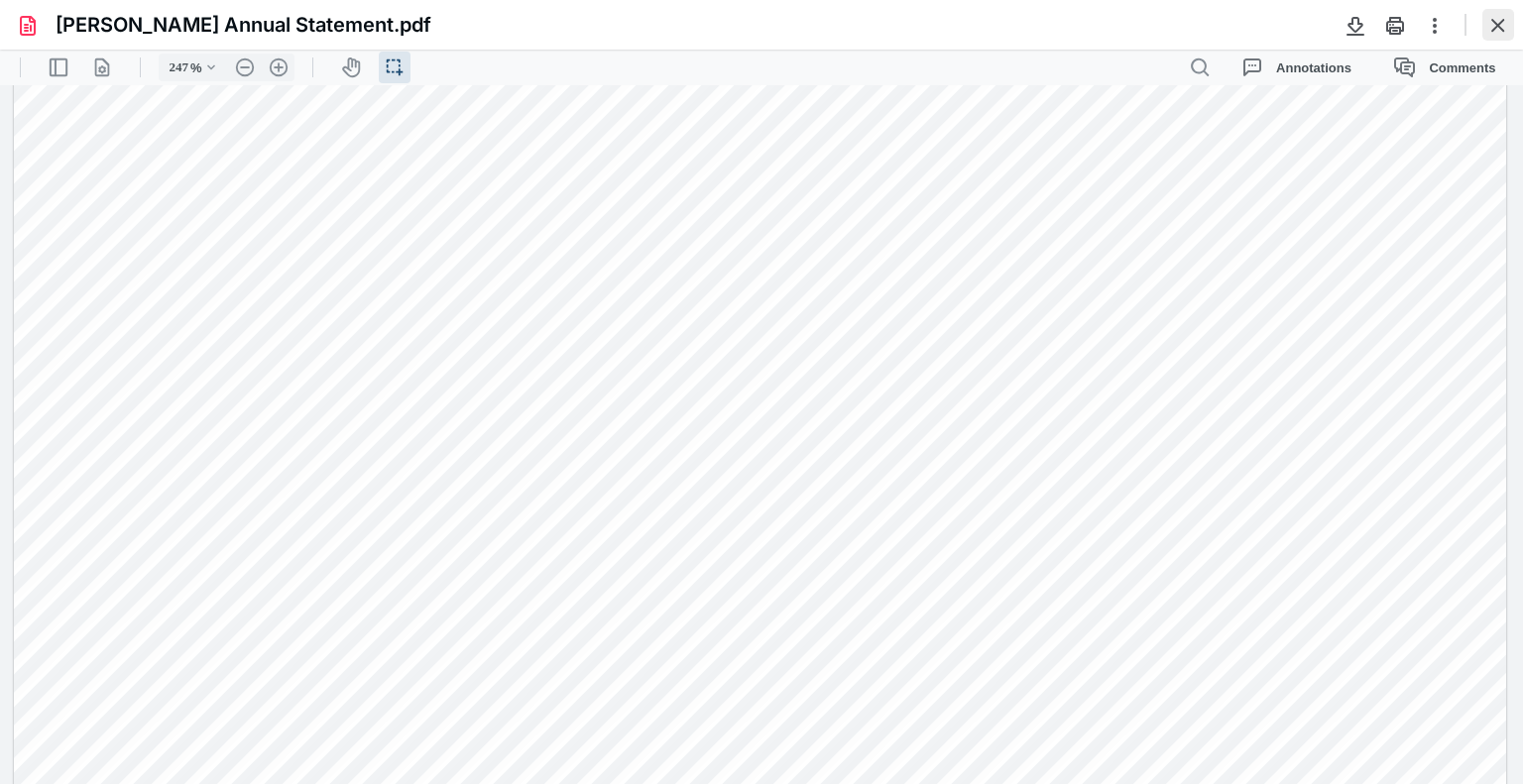 click at bounding box center [1498, 25] 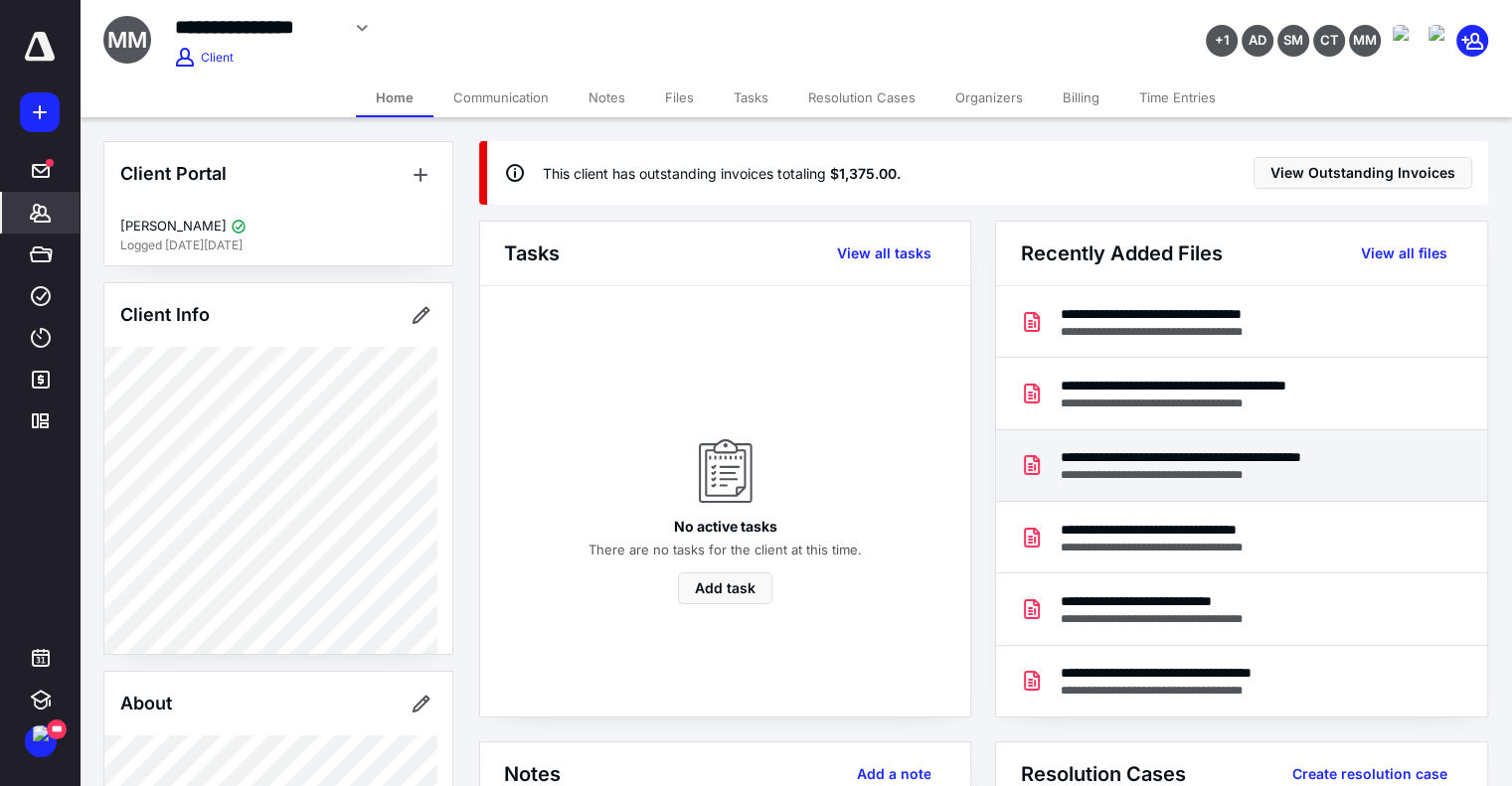 click on "**********" at bounding box center [1229, 457] 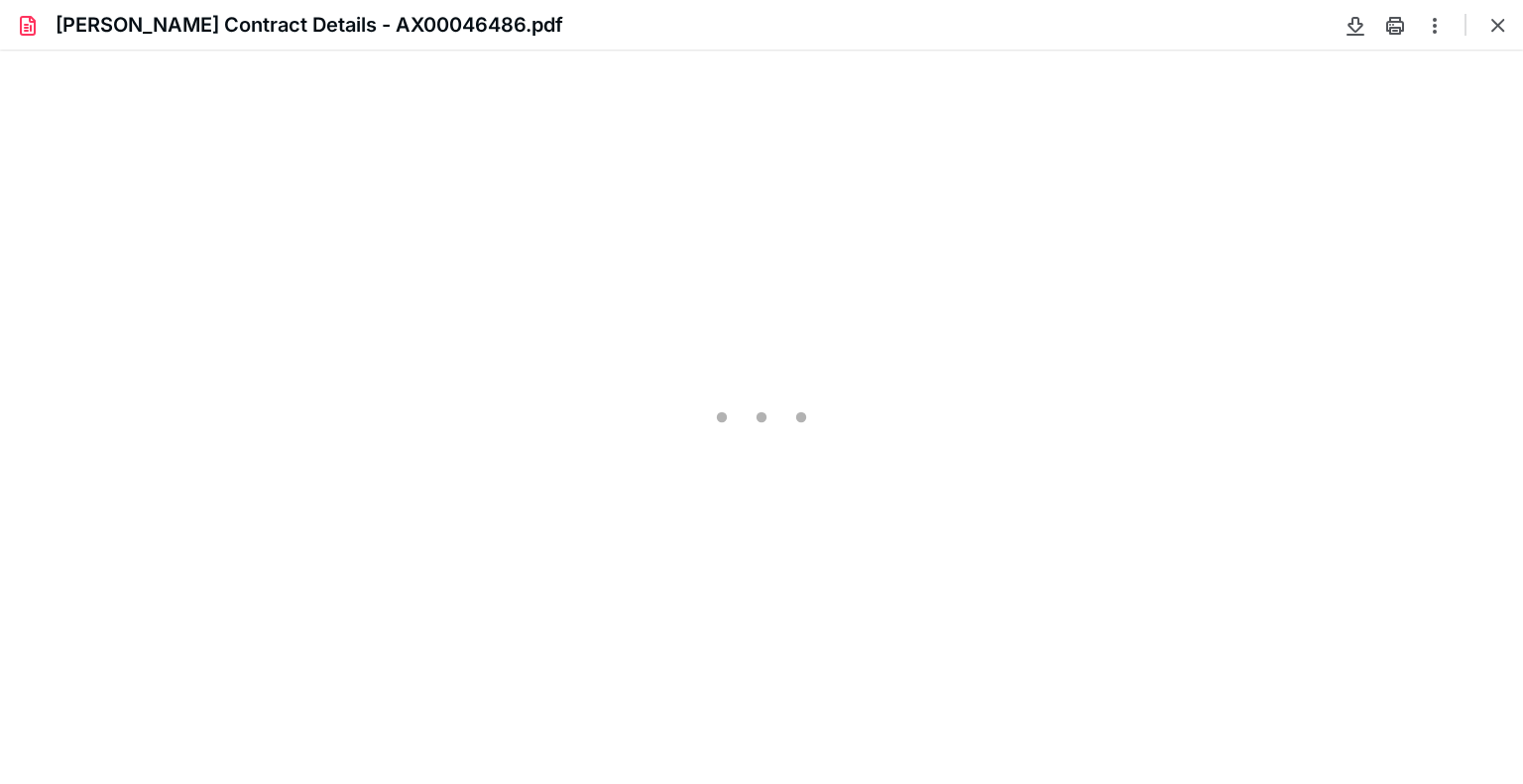 scroll, scrollTop: 0, scrollLeft: 0, axis: both 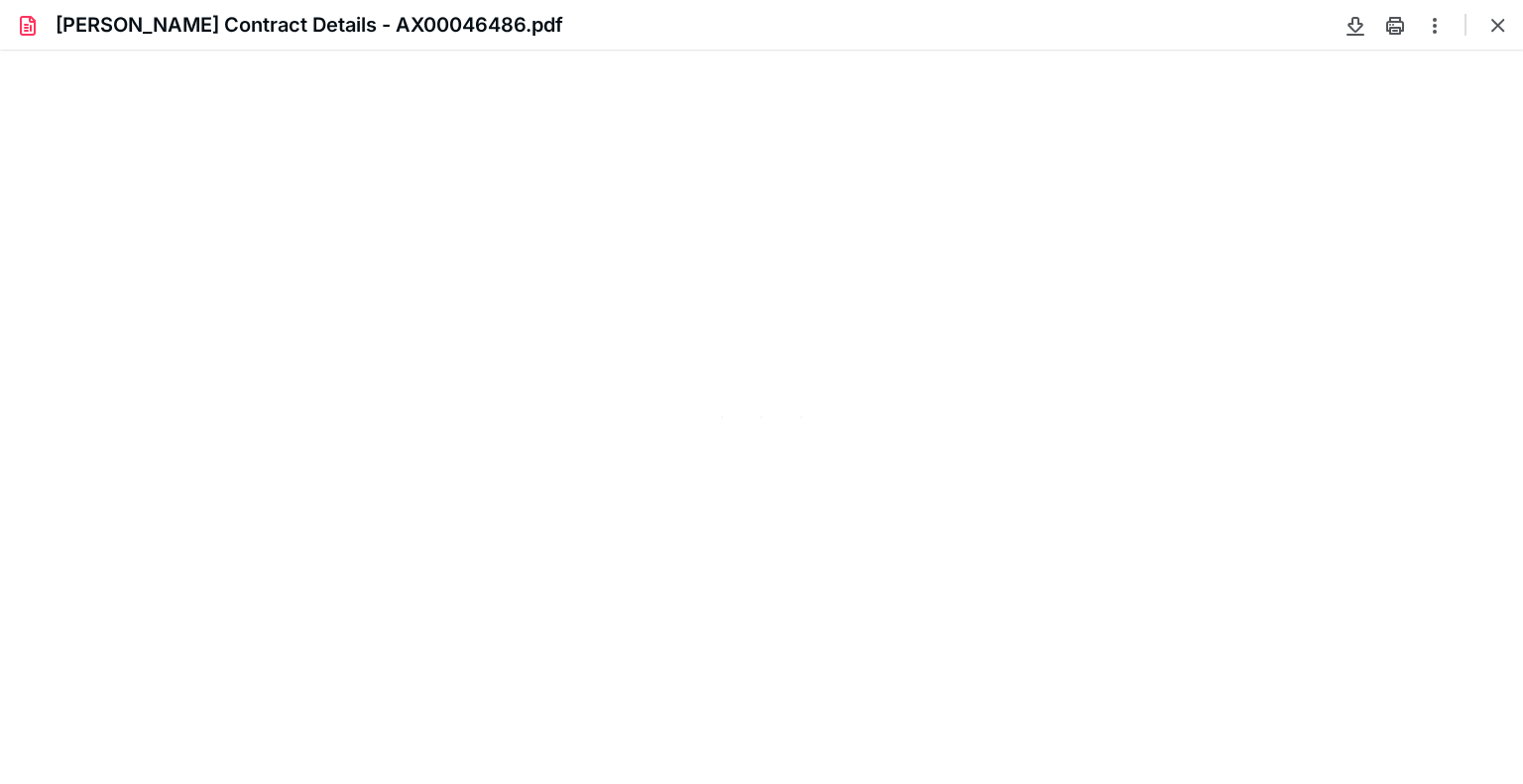 type on "191" 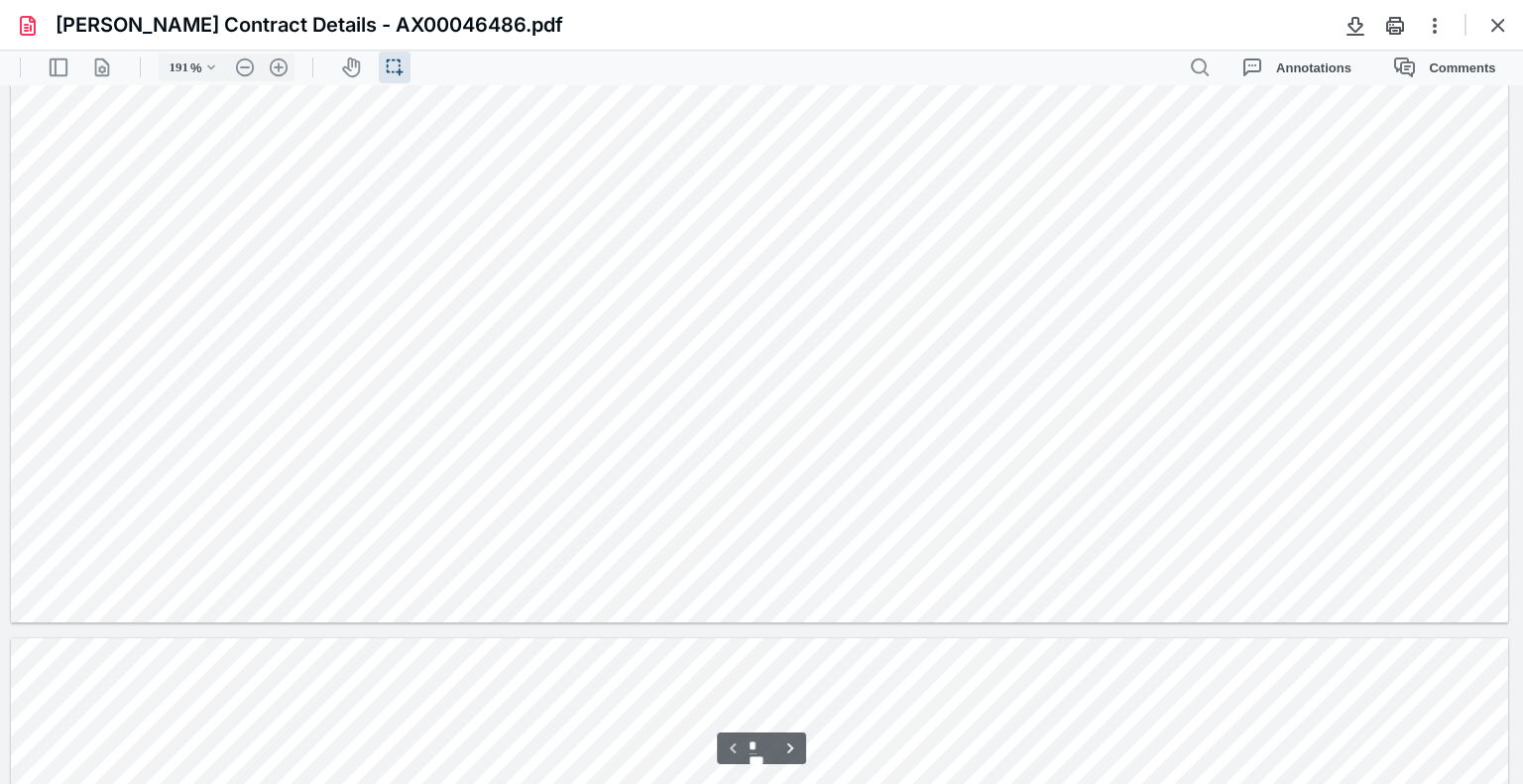 scroll, scrollTop: 638, scrollLeft: 0, axis: vertical 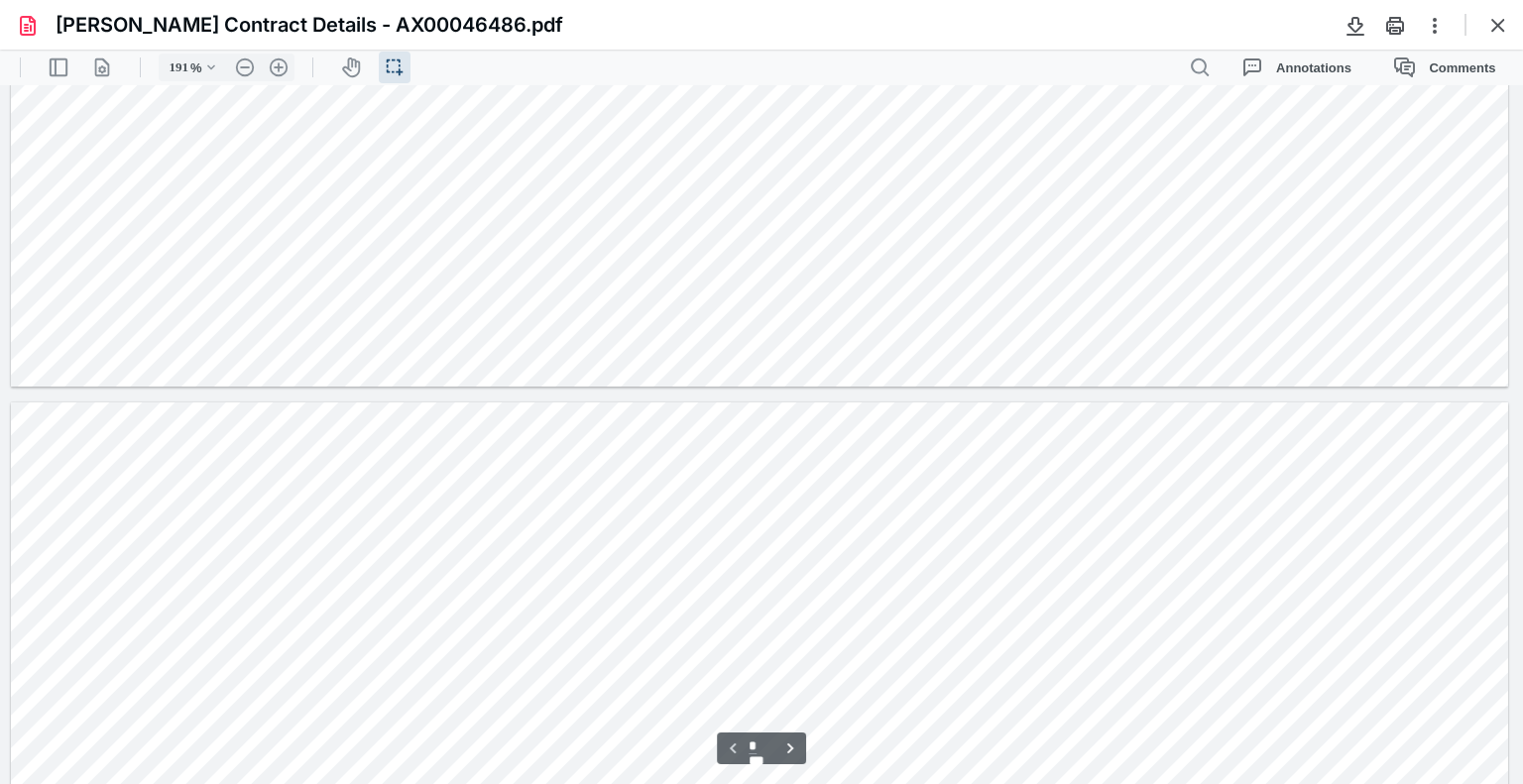 type on "*" 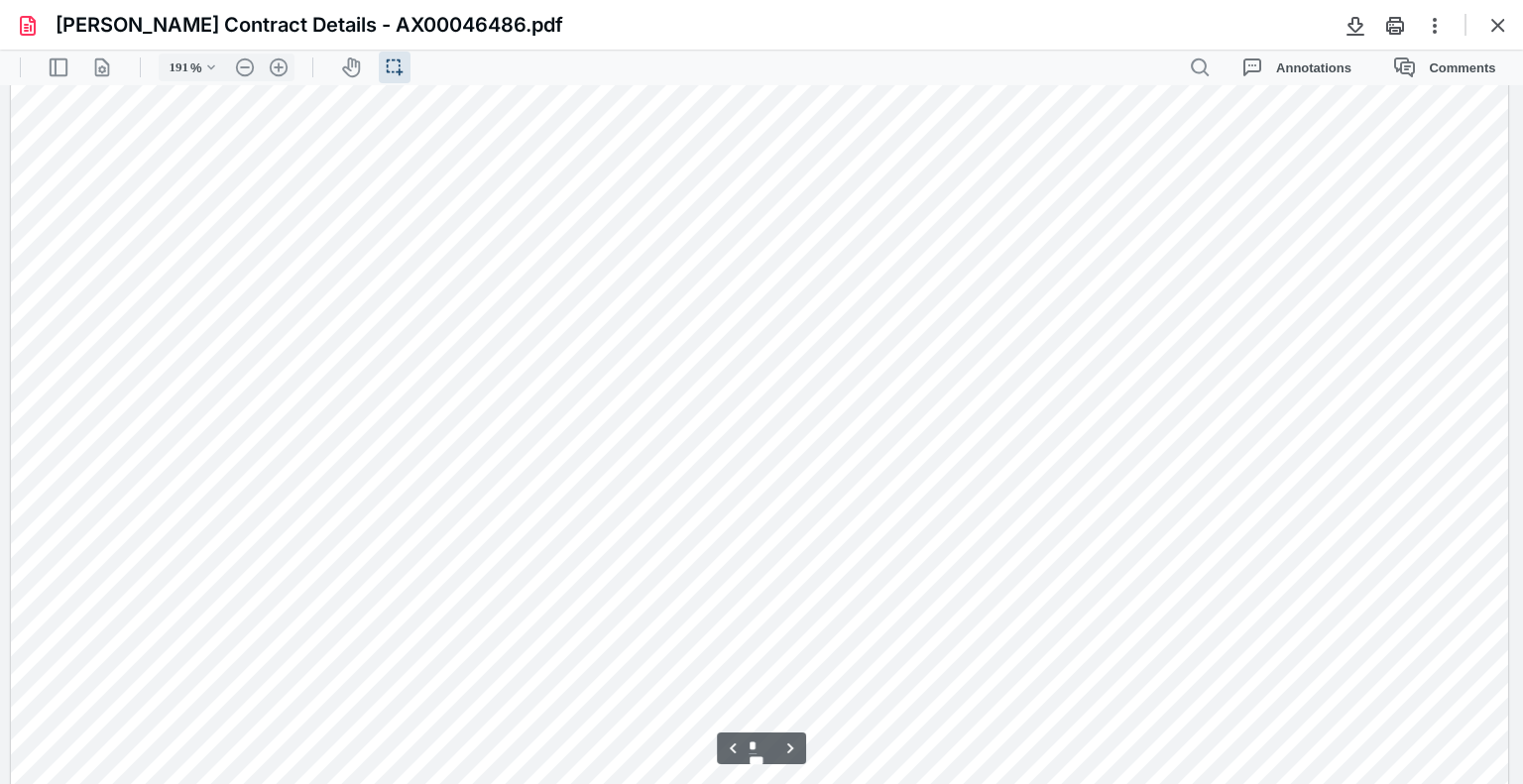 scroll, scrollTop: 1431, scrollLeft: 0, axis: vertical 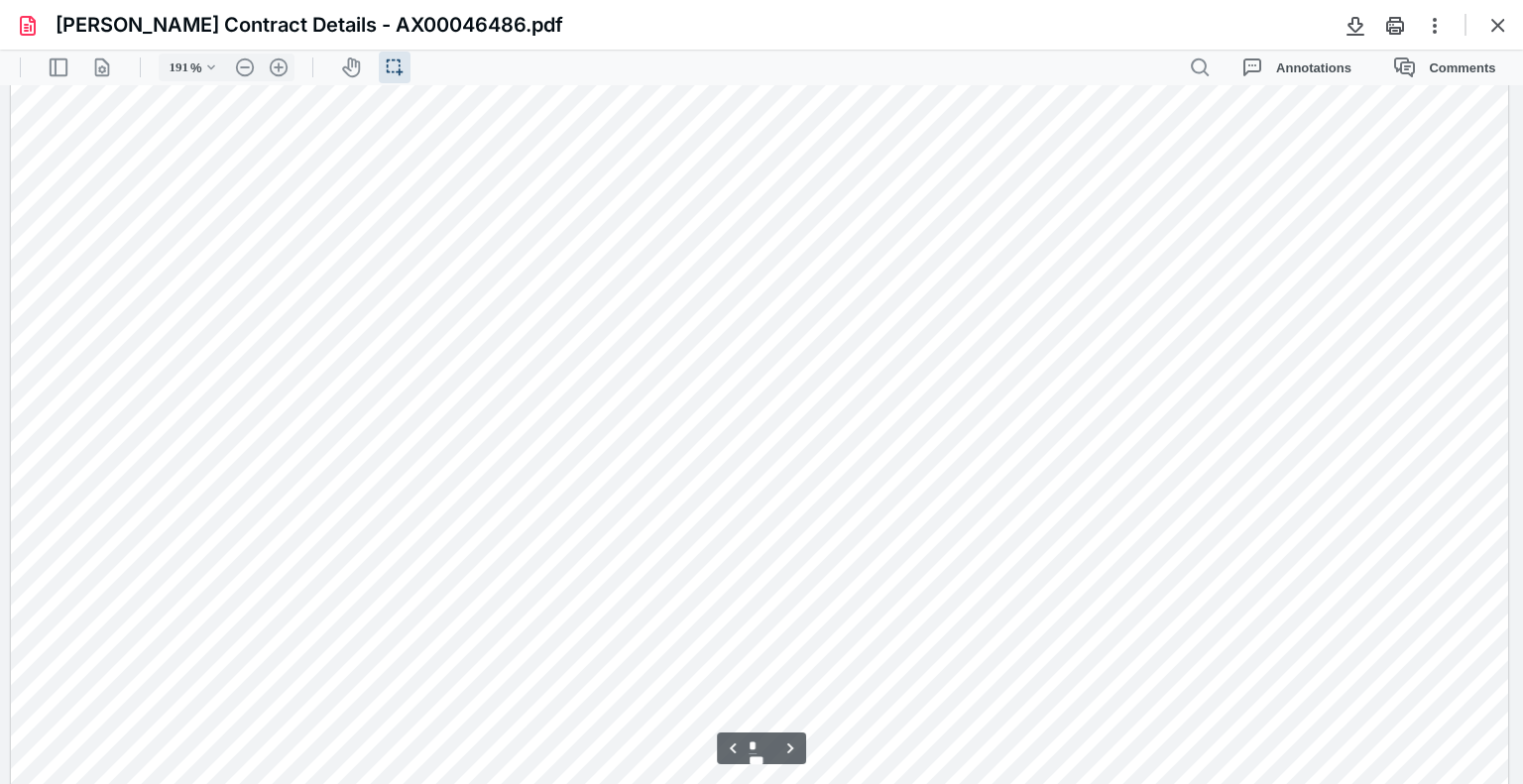 click on "[PERSON_NAME] Contract Details - AX00046486.pdf" at bounding box center (762, 25) 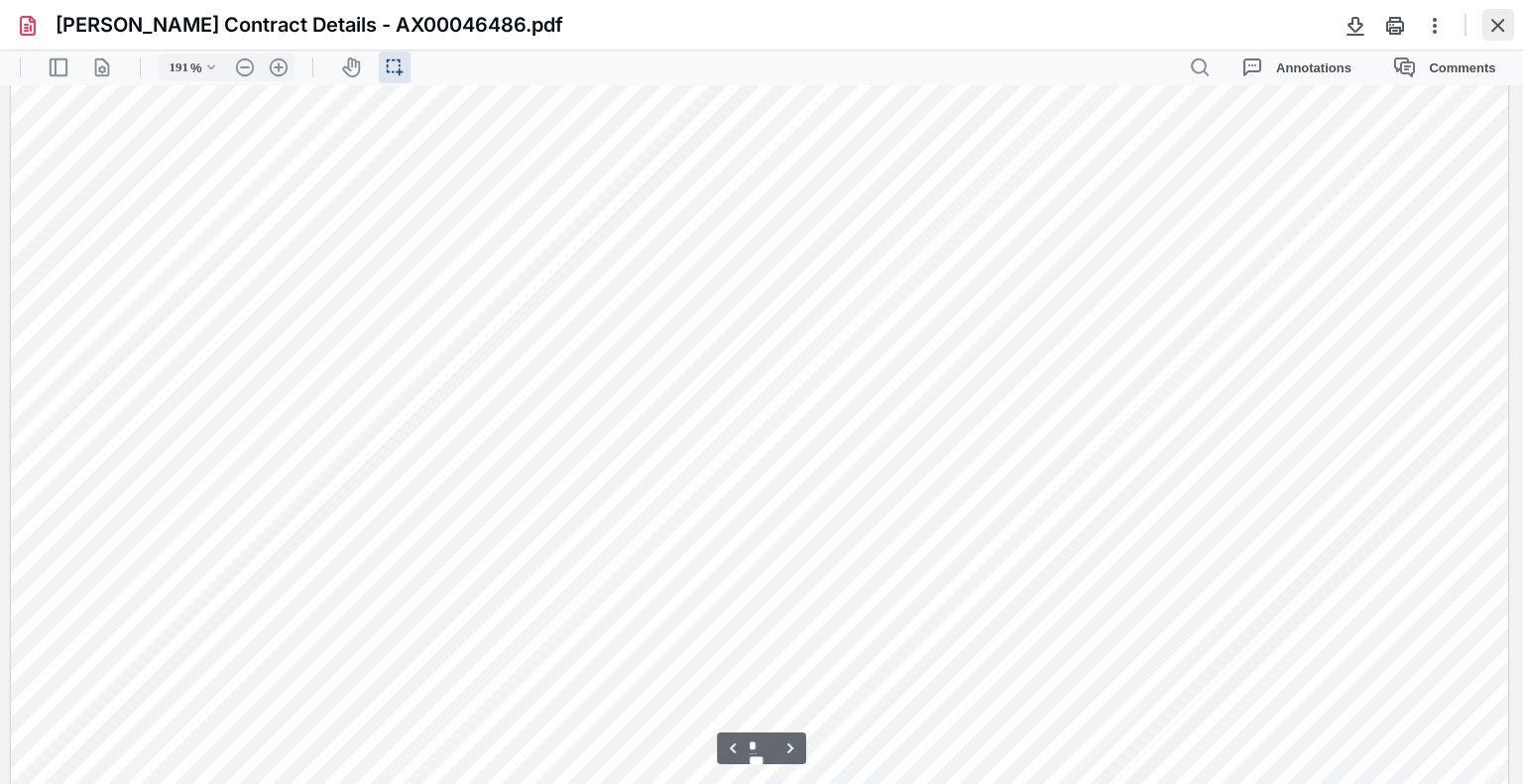 click at bounding box center (1498, 25) 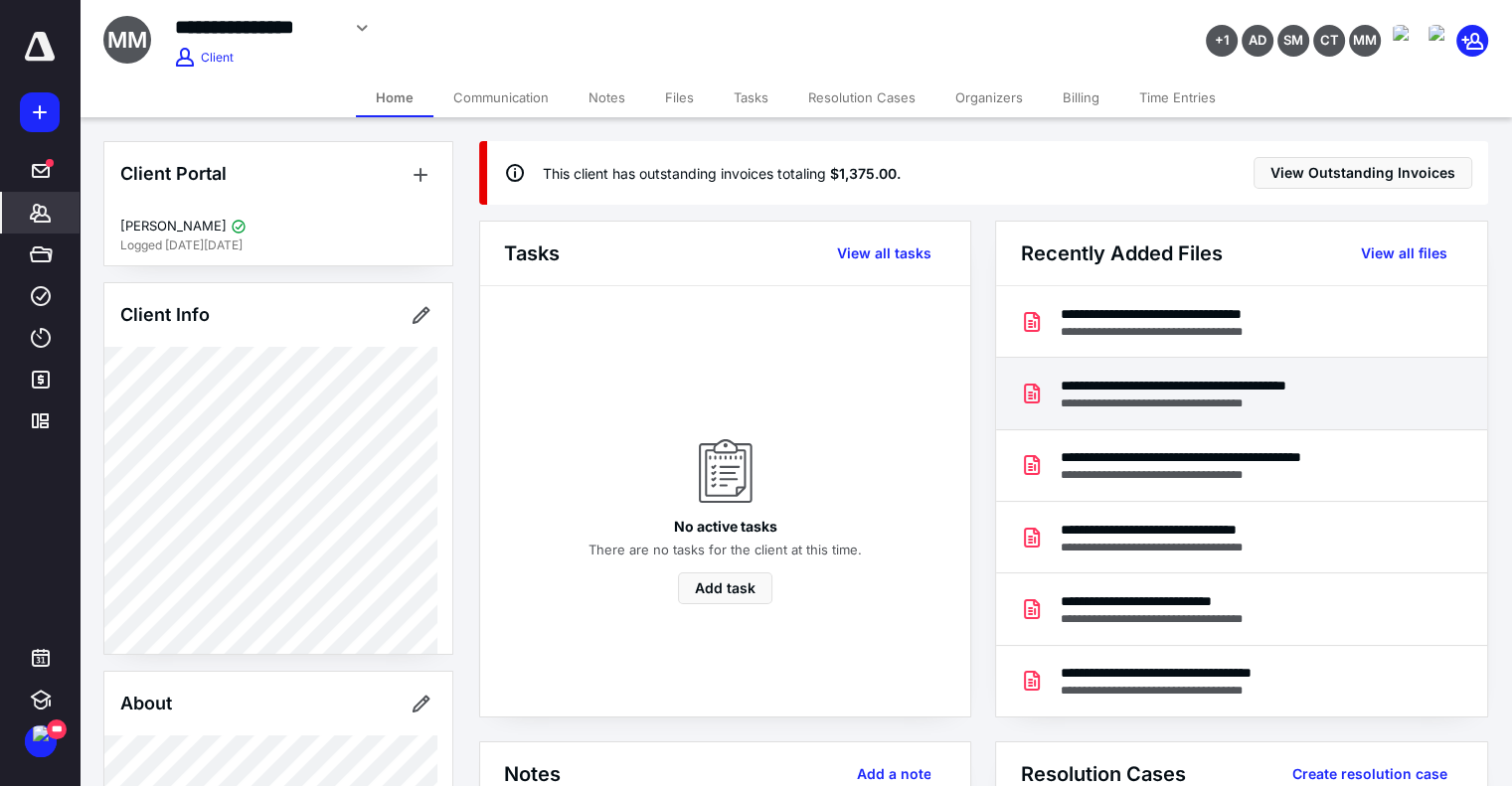 click on "**********" at bounding box center [1241, 393] 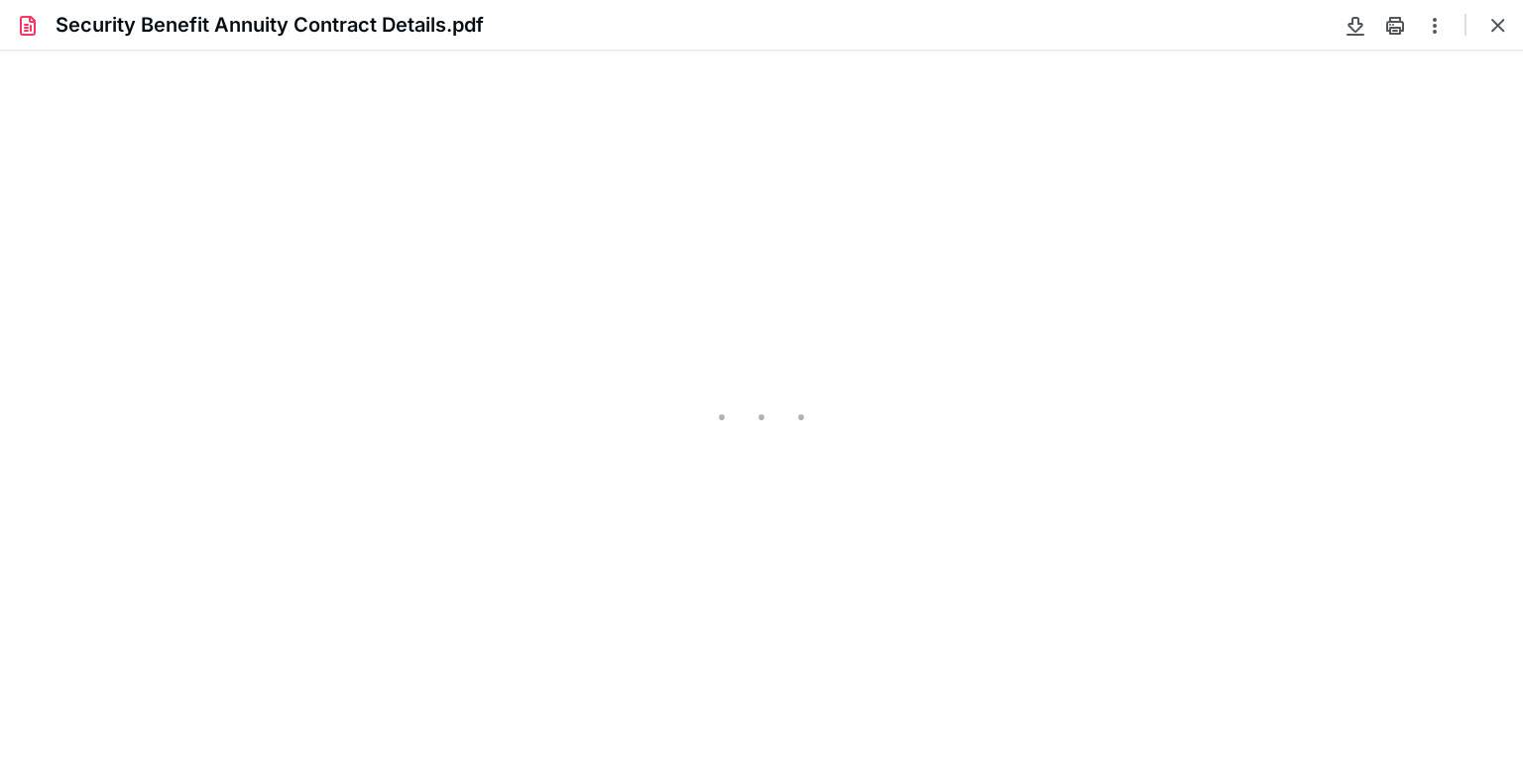 scroll, scrollTop: 0, scrollLeft: 0, axis: both 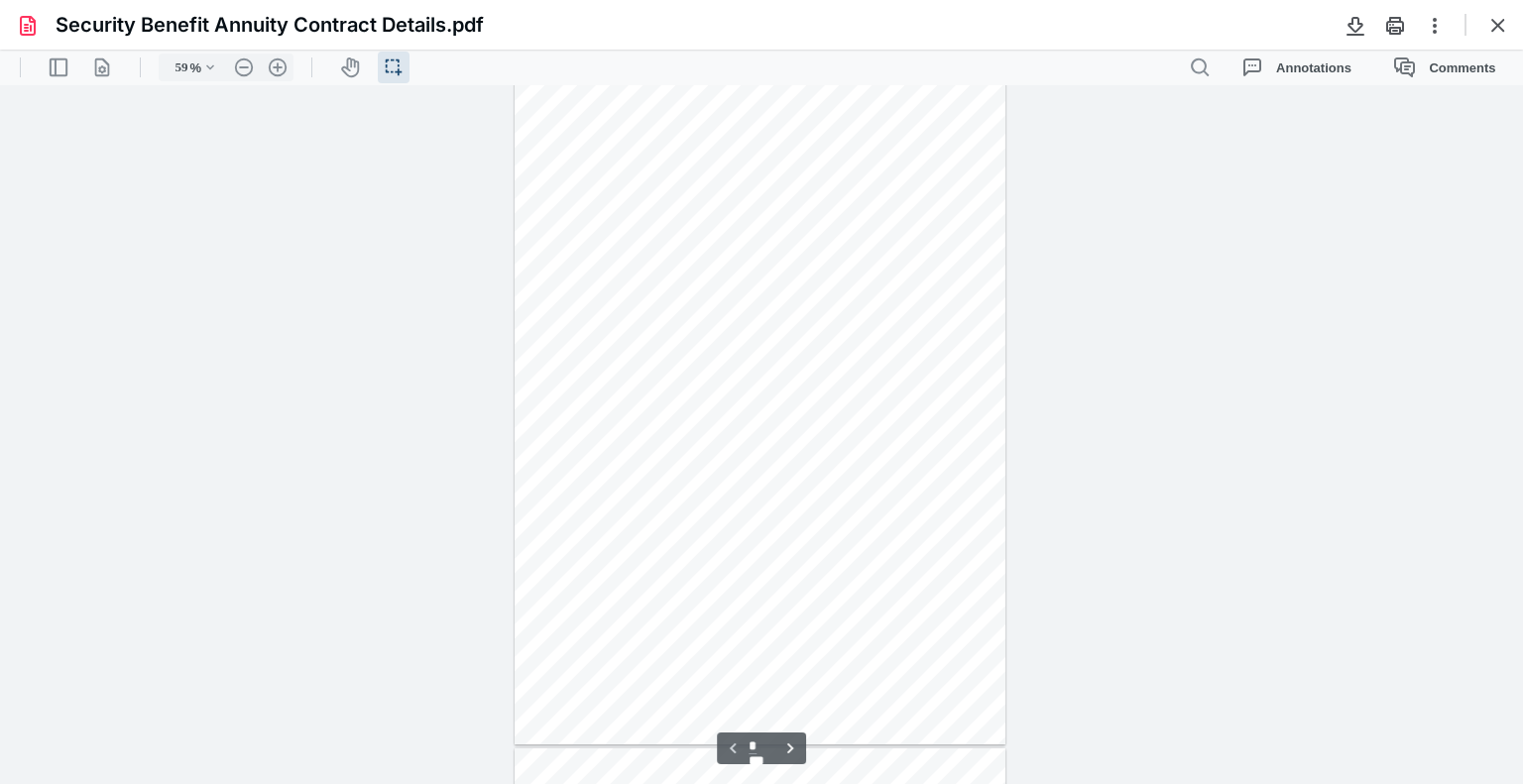 type on "179" 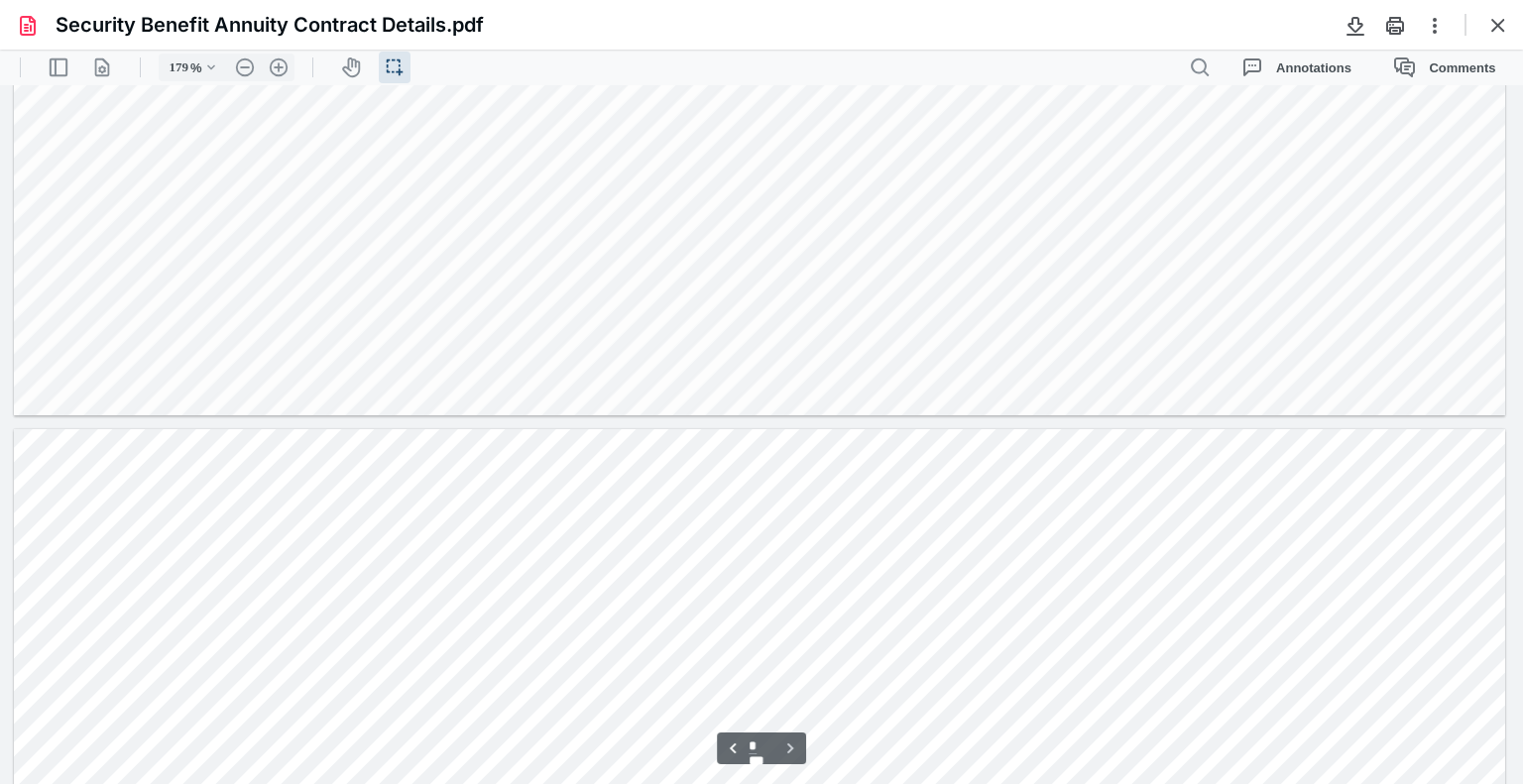 scroll, scrollTop: 1784, scrollLeft: 0, axis: vertical 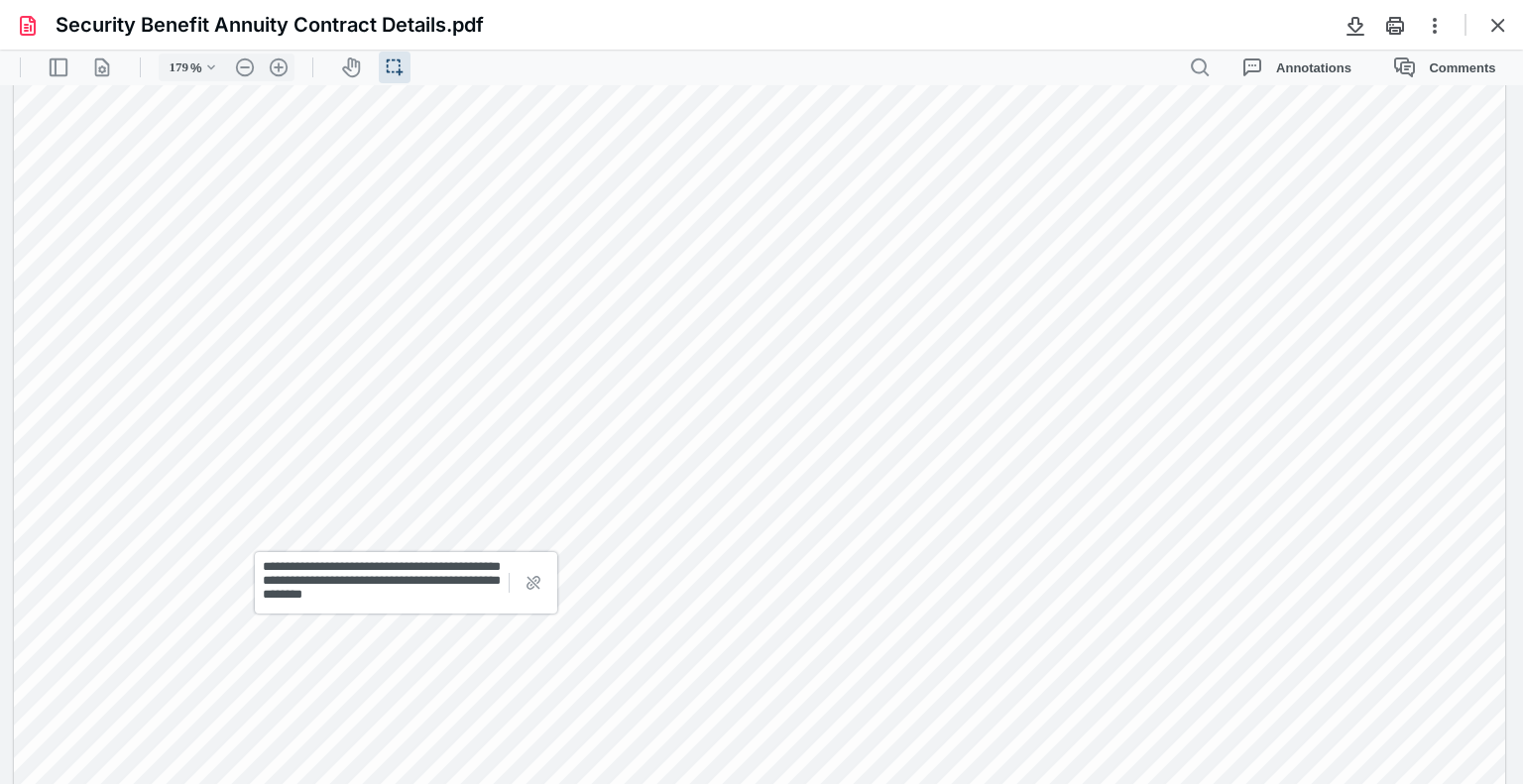 click on "**********" at bounding box center (382, 583) 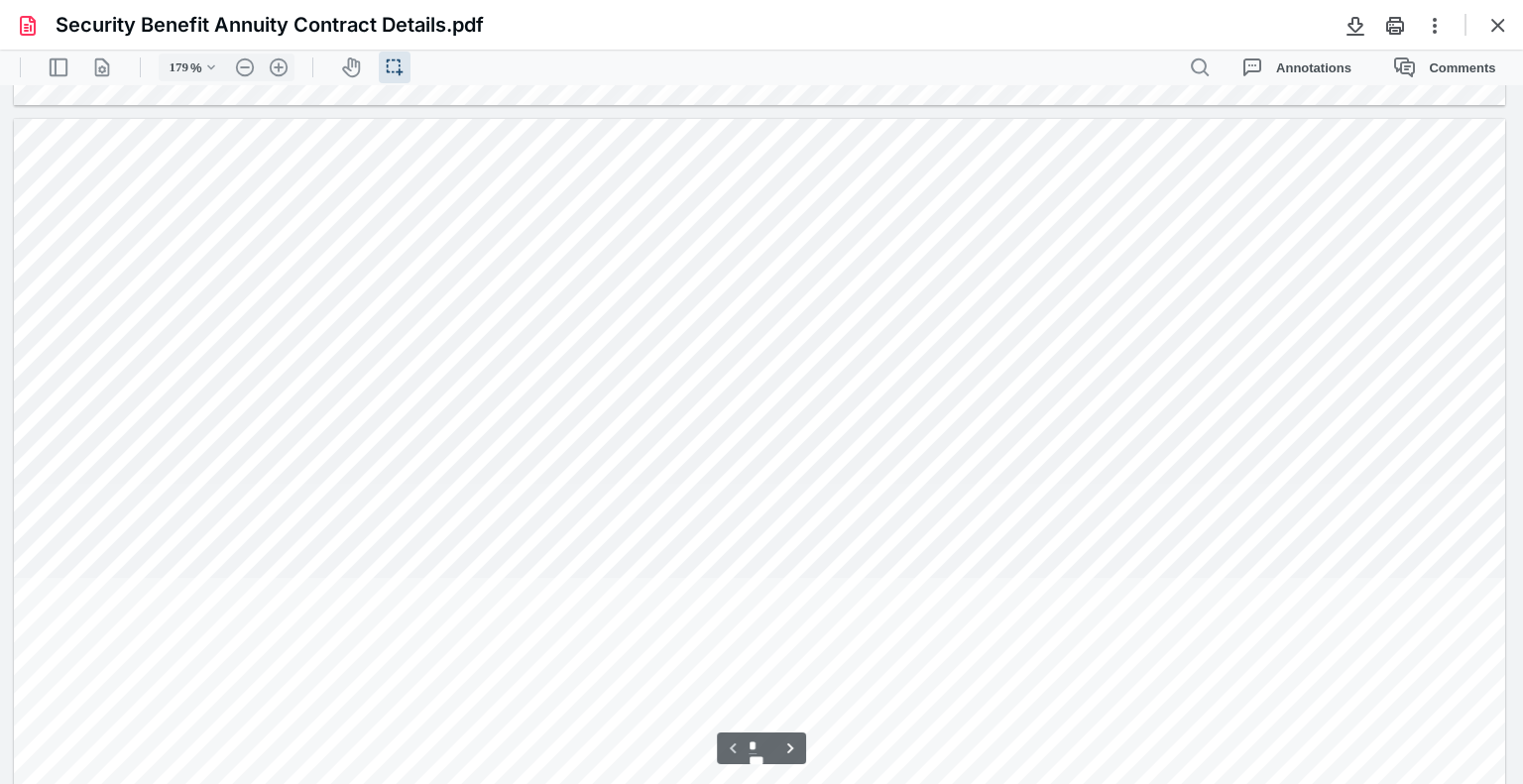 scroll, scrollTop: 2280, scrollLeft: 0, axis: vertical 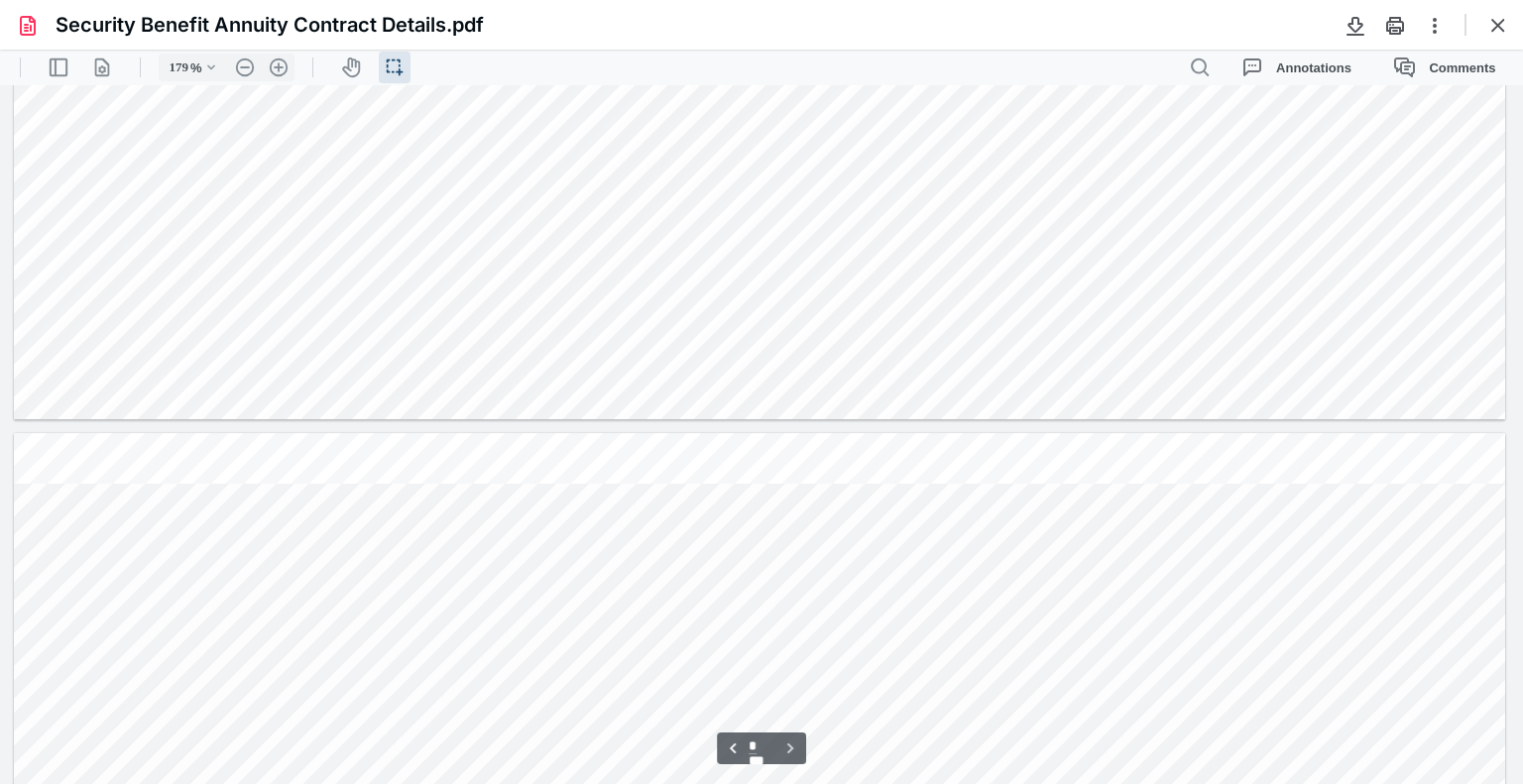 type on "*" 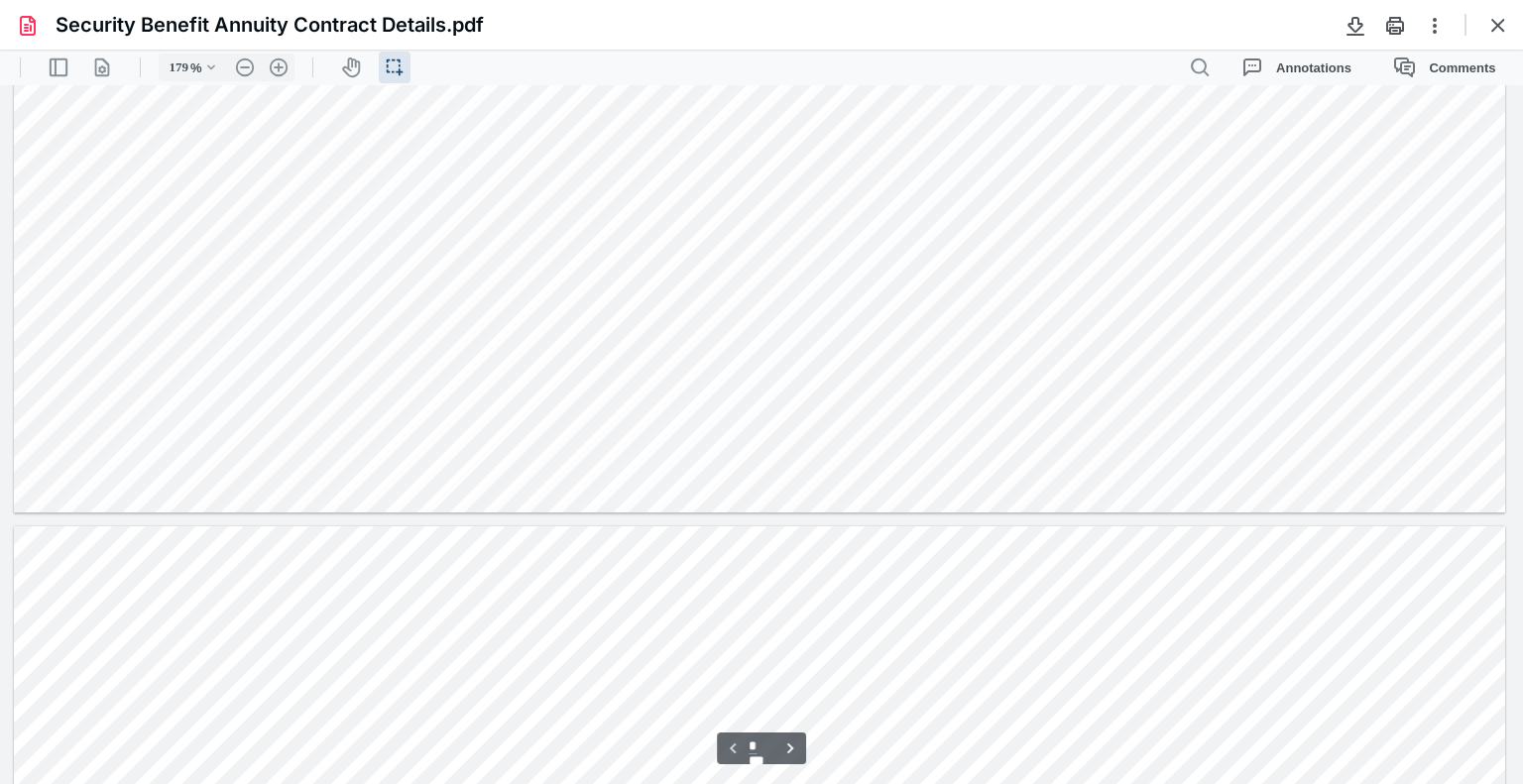 scroll, scrollTop: 1685, scrollLeft: 0, axis: vertical 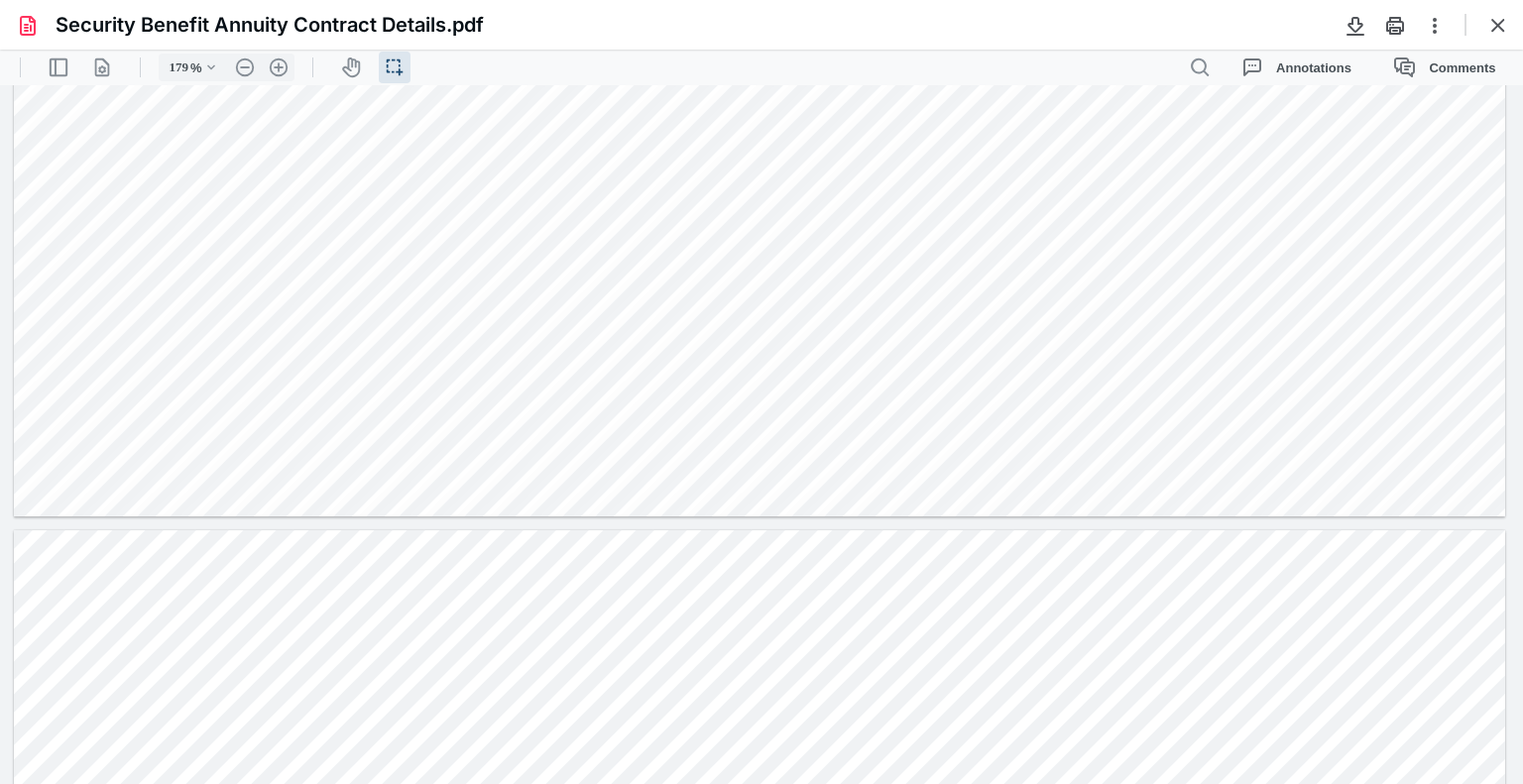 click on "Security Benefit Annuity Contract Details.pdf" at bounding box center (762, 25) 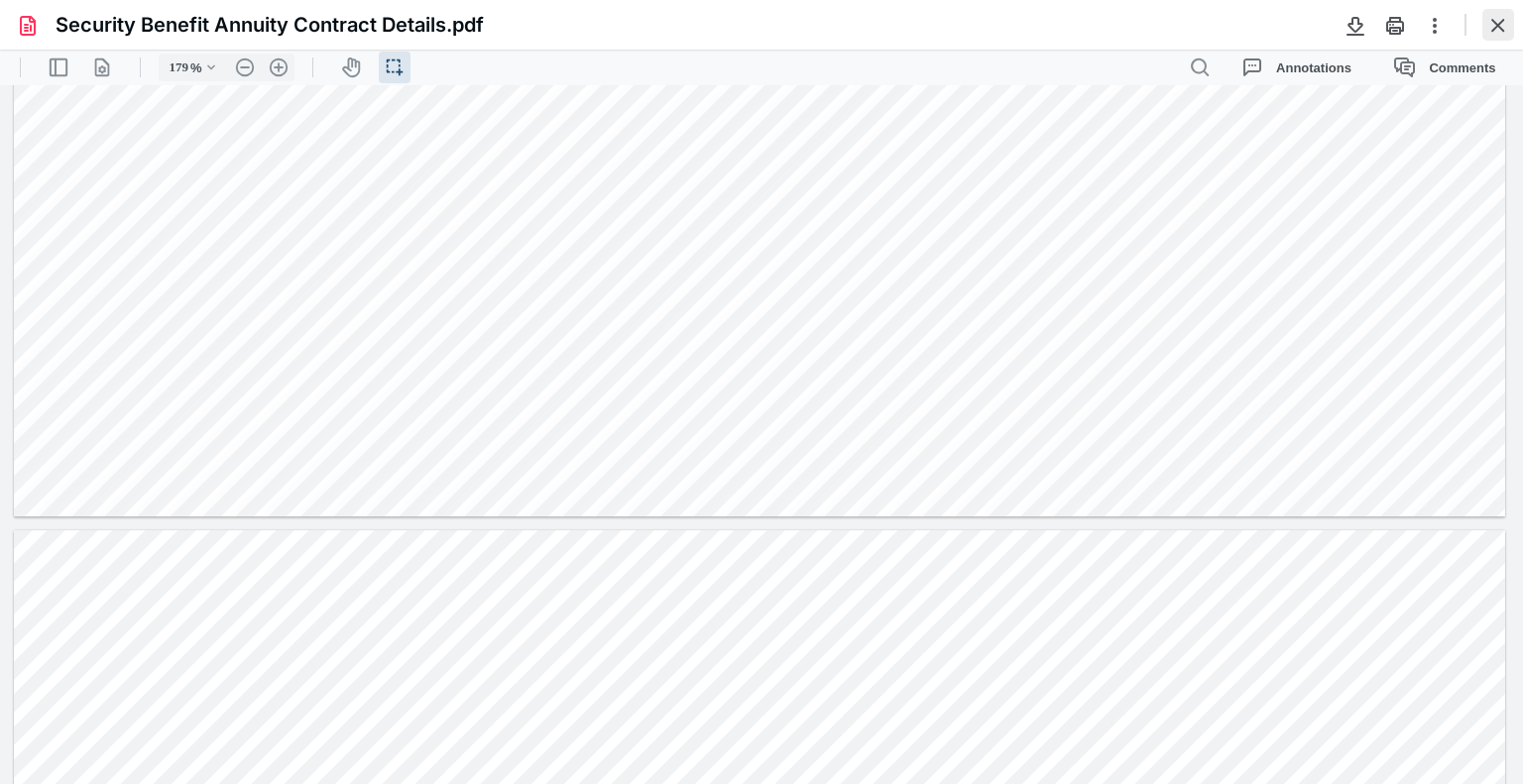 click at bounding box center [1498, 25] 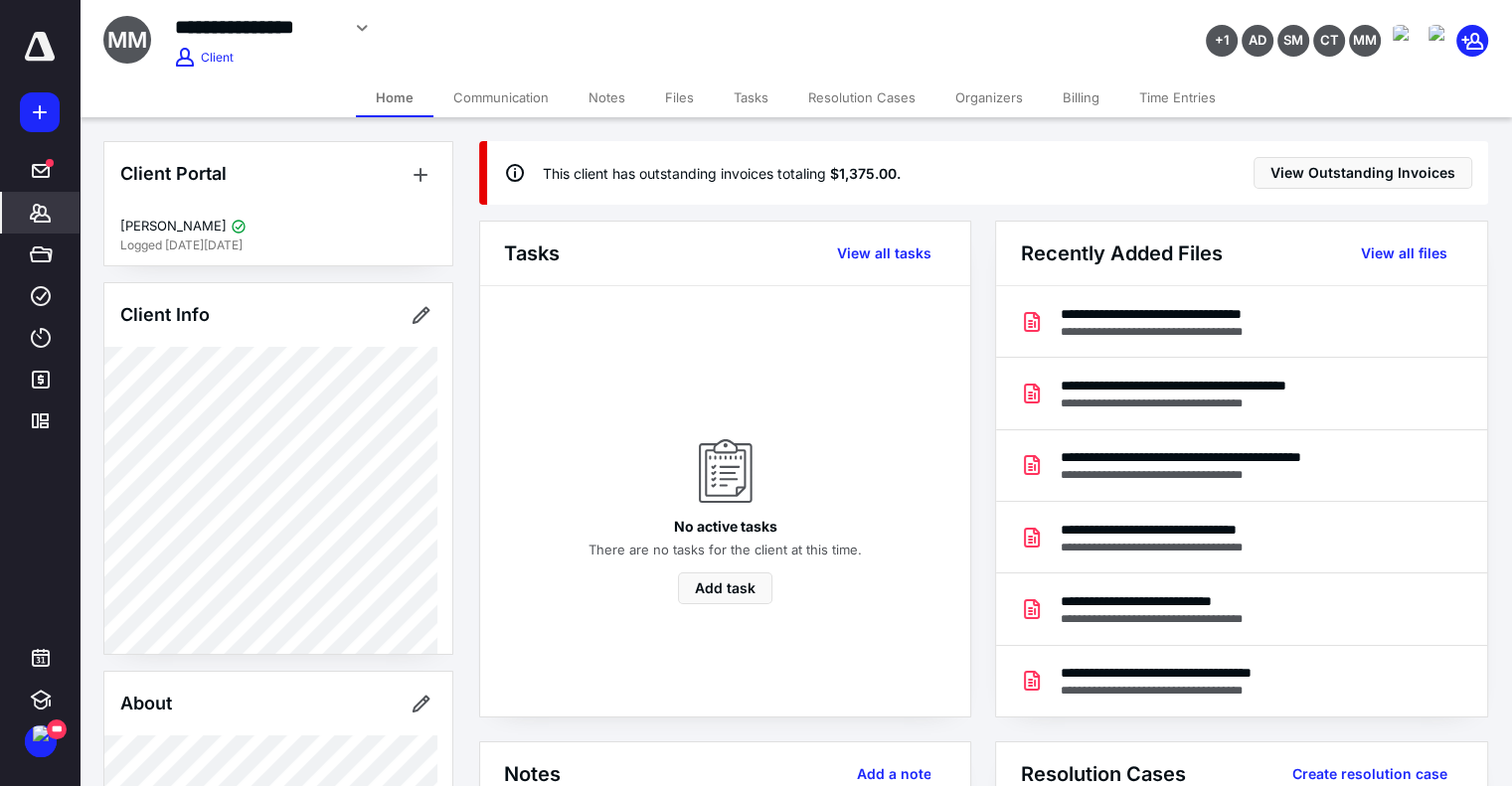 click on "*******" at bounding box center (41, 213) 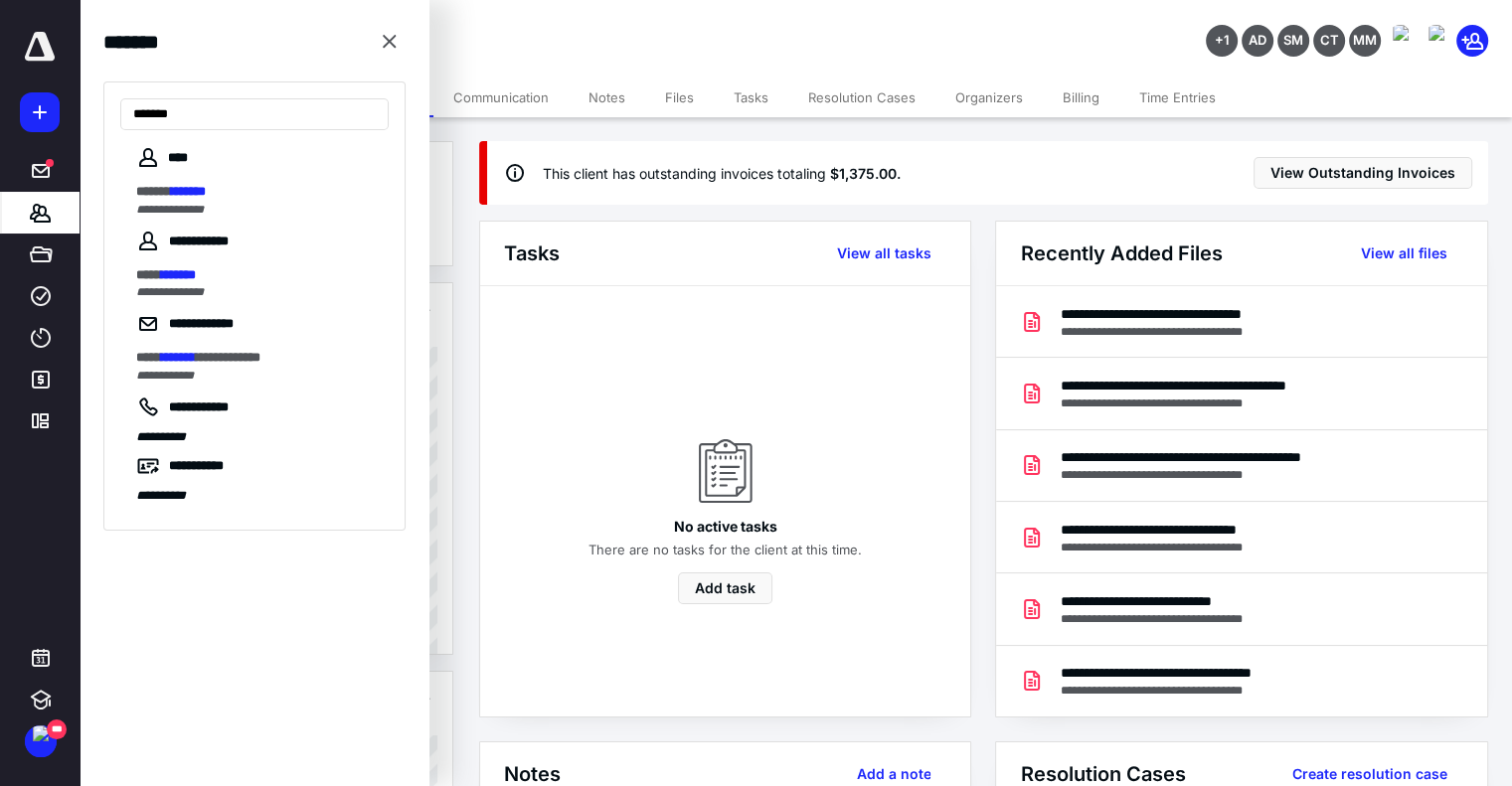type on "*******" 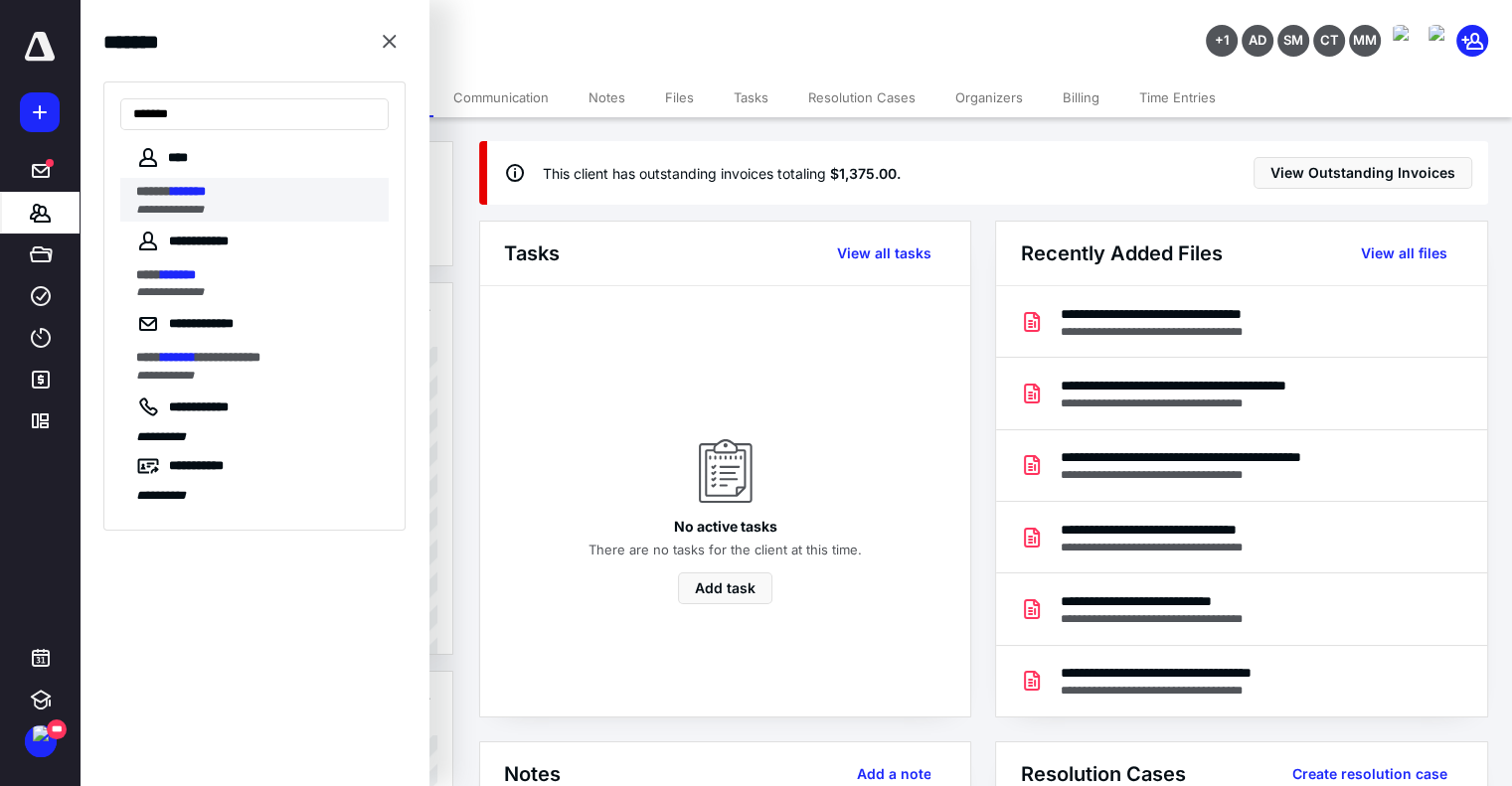 click on "*******" at bounding box center (188, 191) 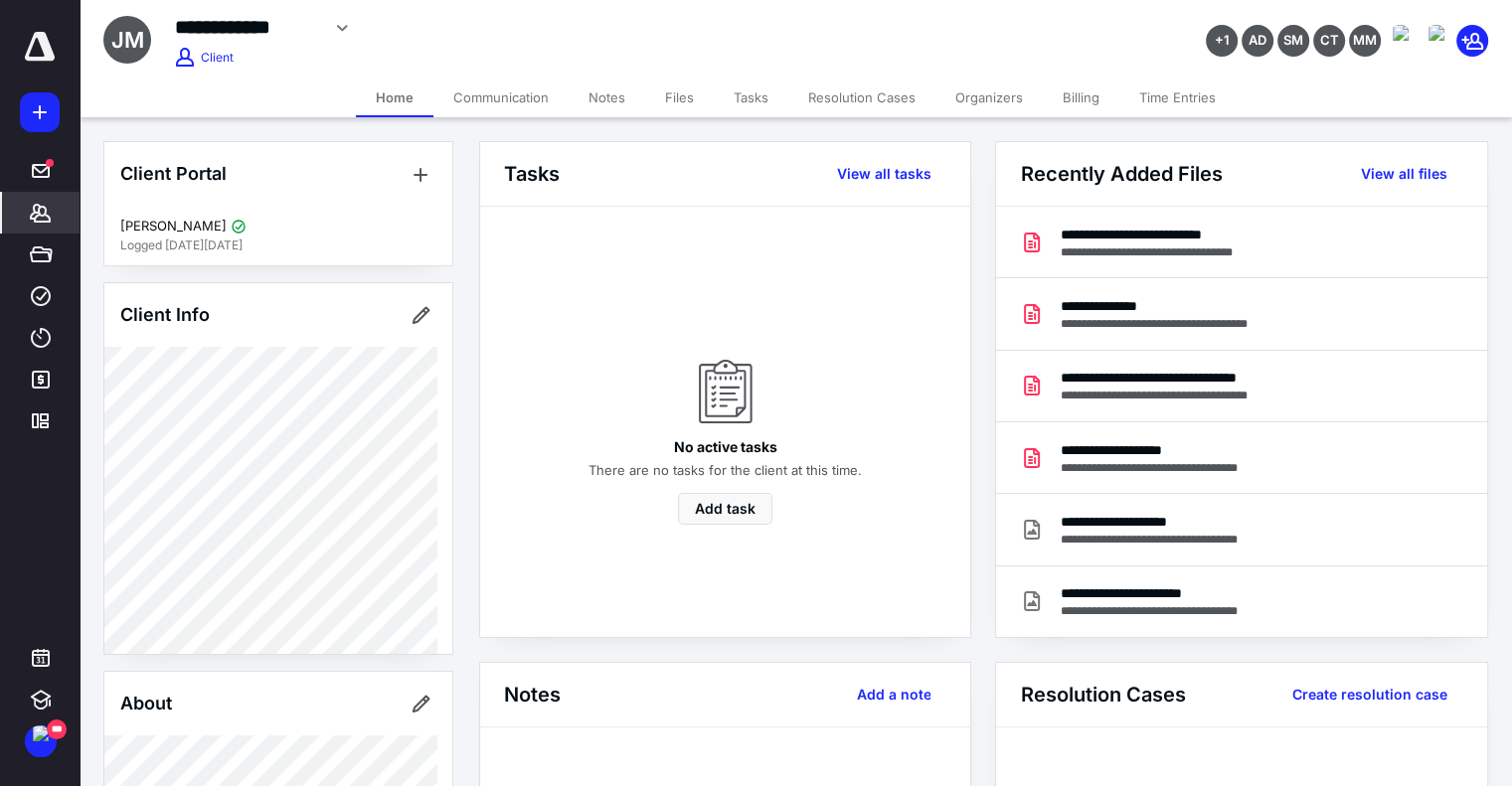 click on "Recently Added Files View all files" at bounding box center (1241, 174) 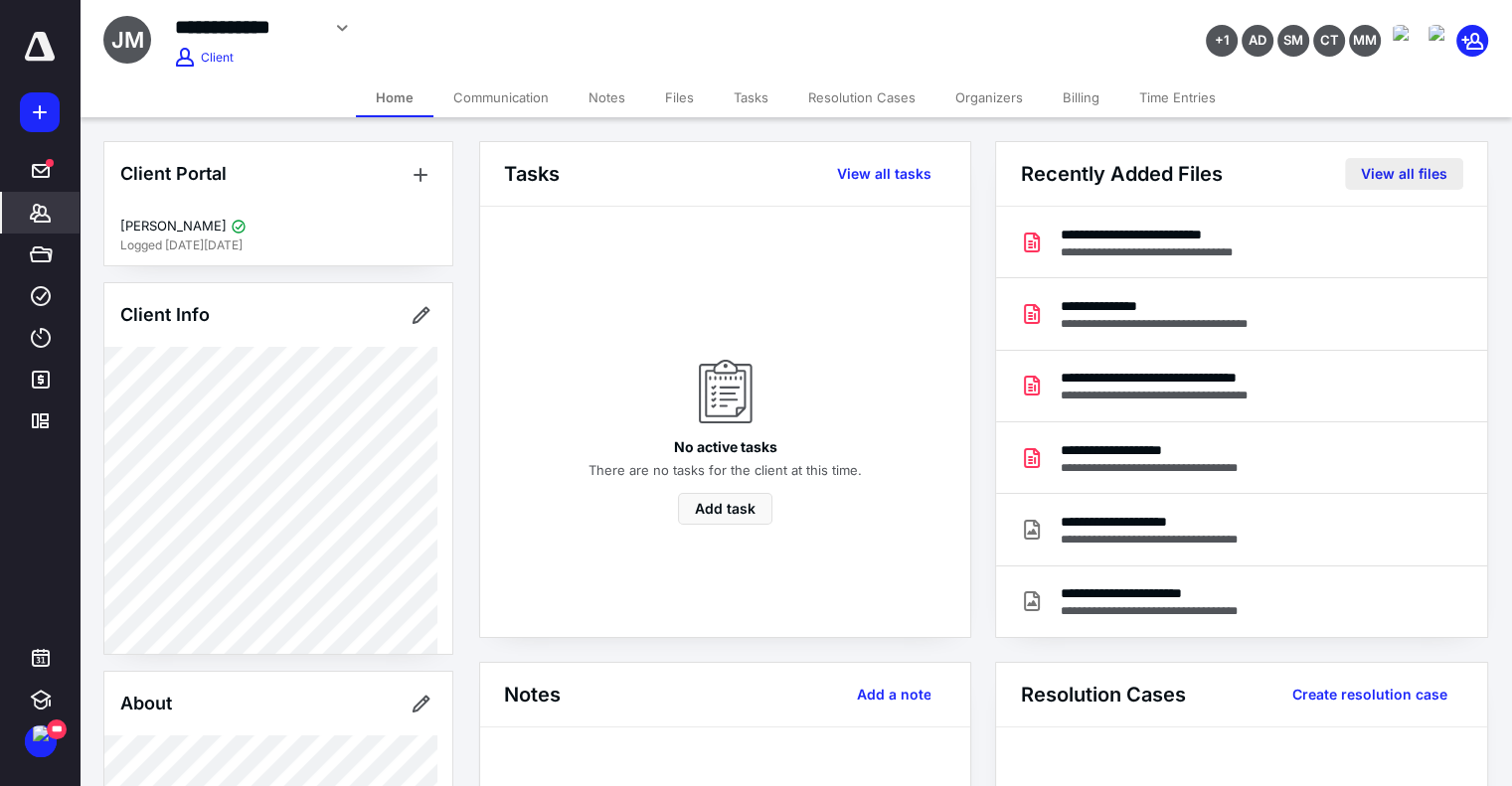 click on "View all files" at bounding box center [1404, 174] 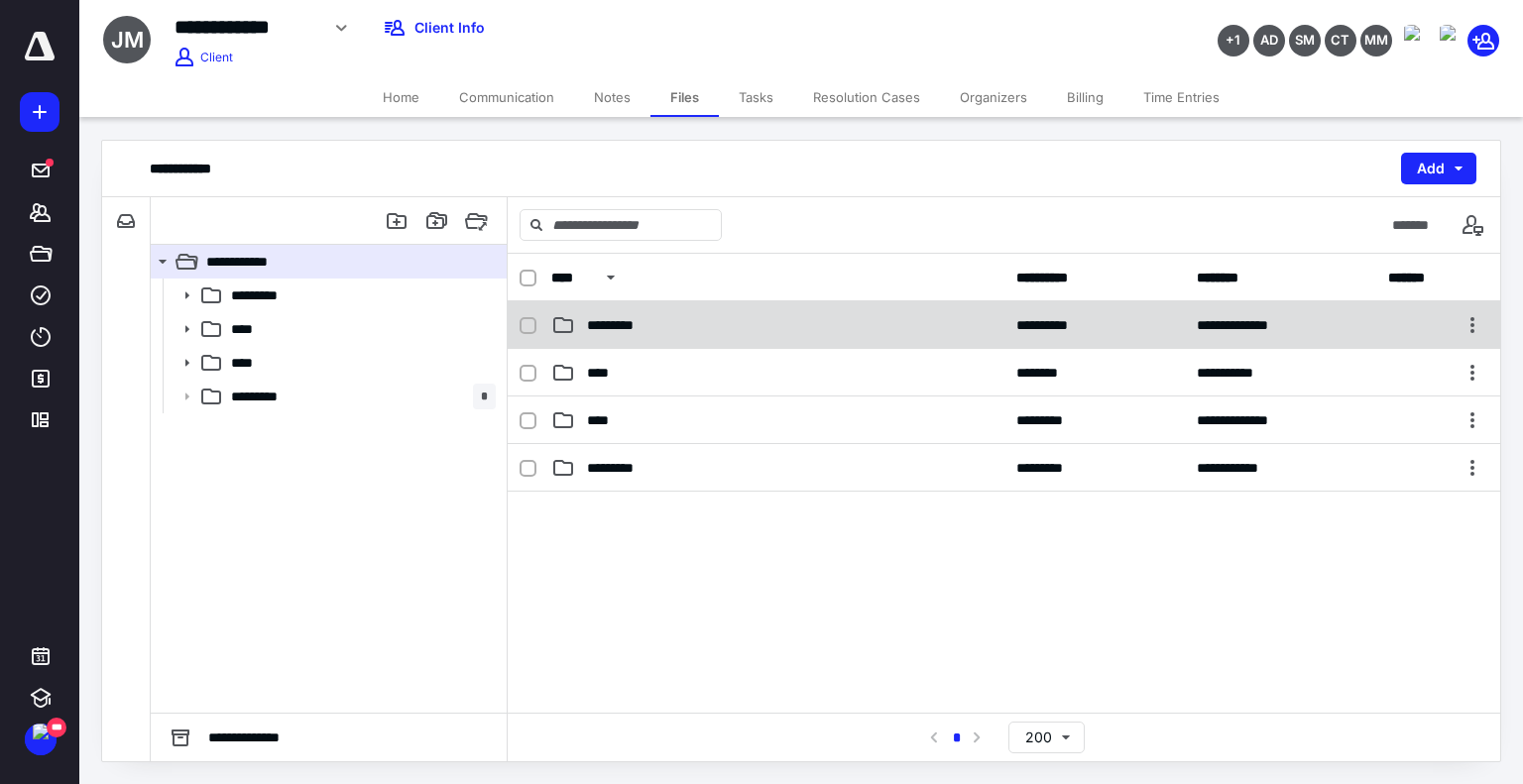 click on "*********" at bounding box center (777, 325) 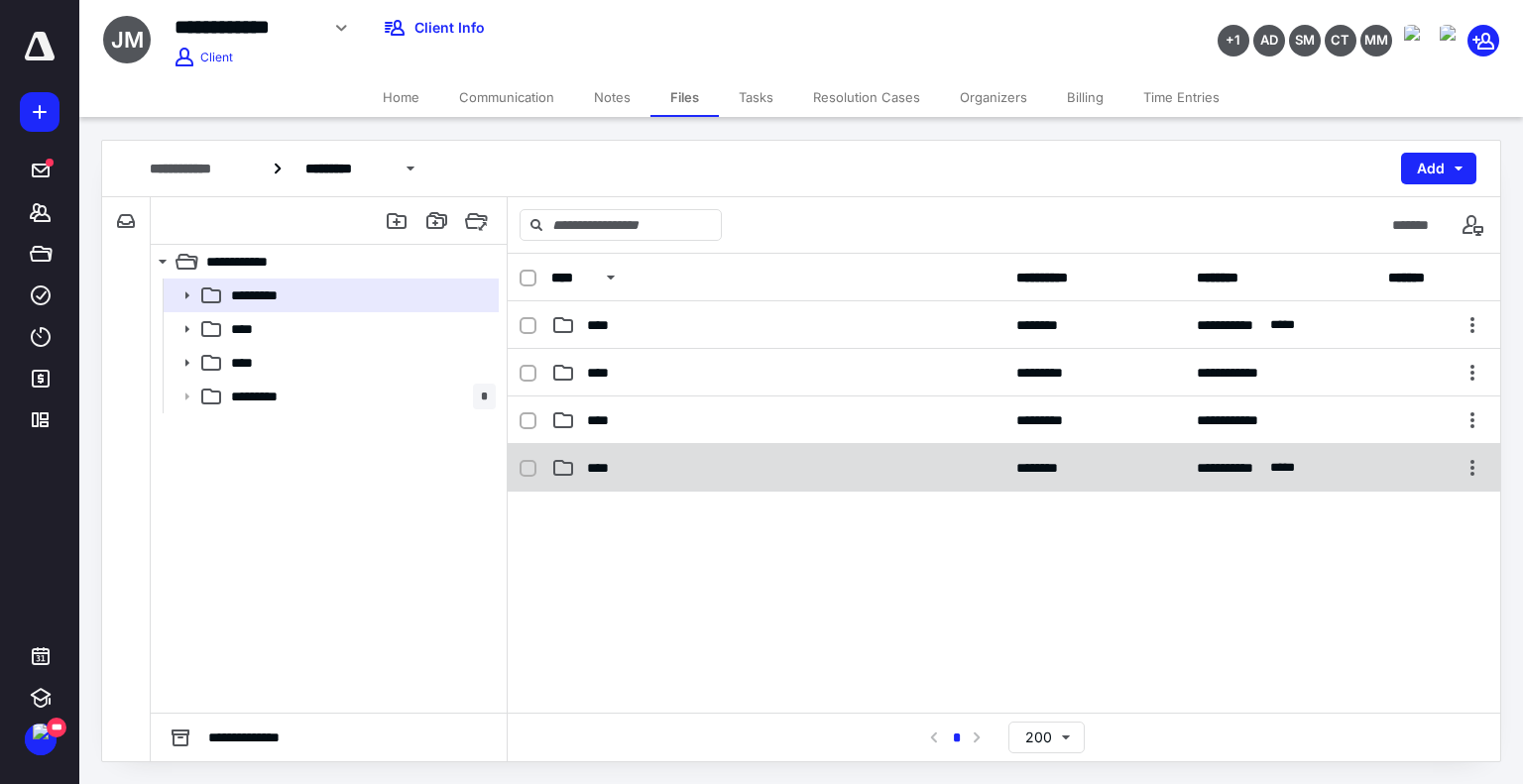 click on "****" at bounding box center (777, 468) 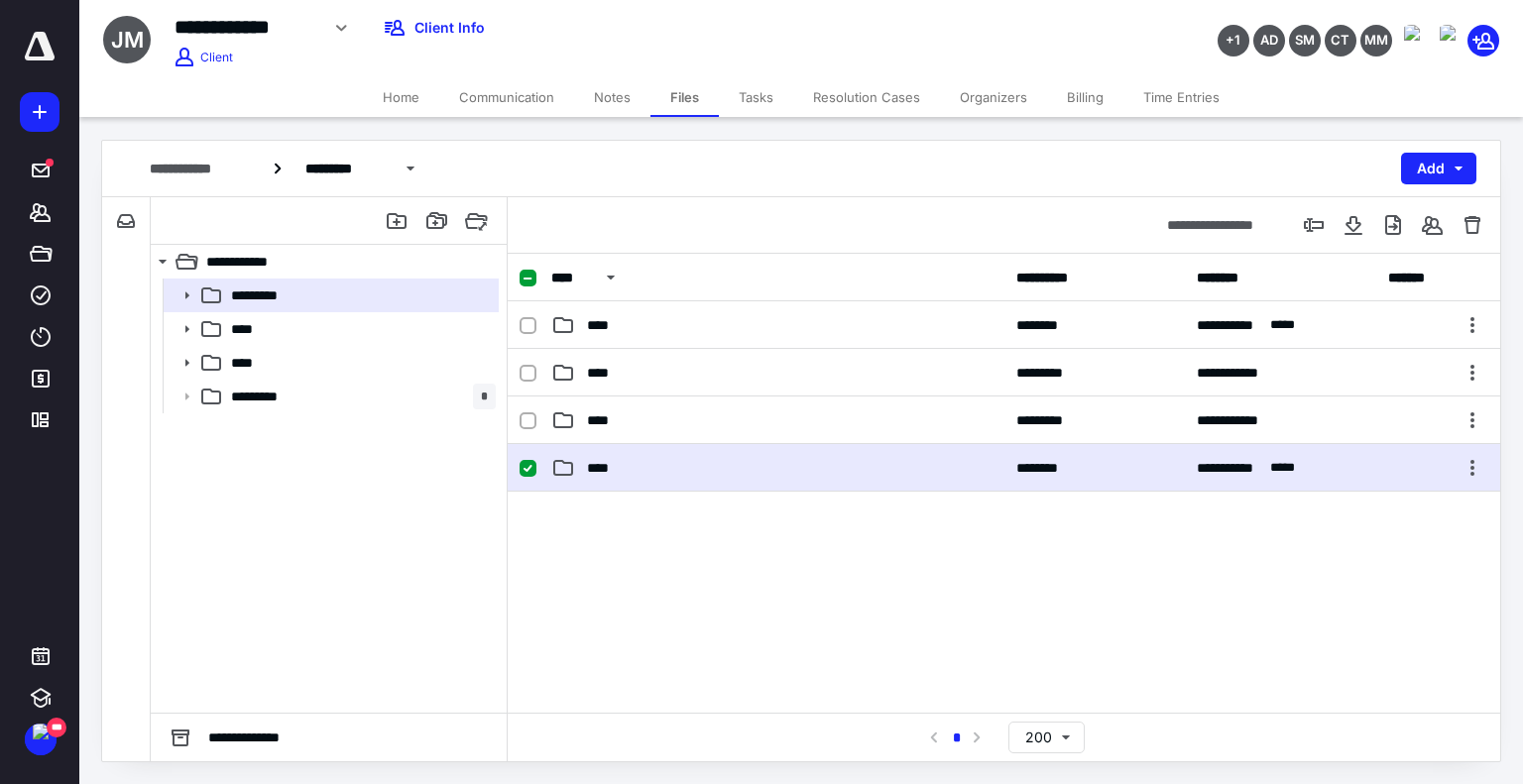click on "****" at bounding box center [777, 468] 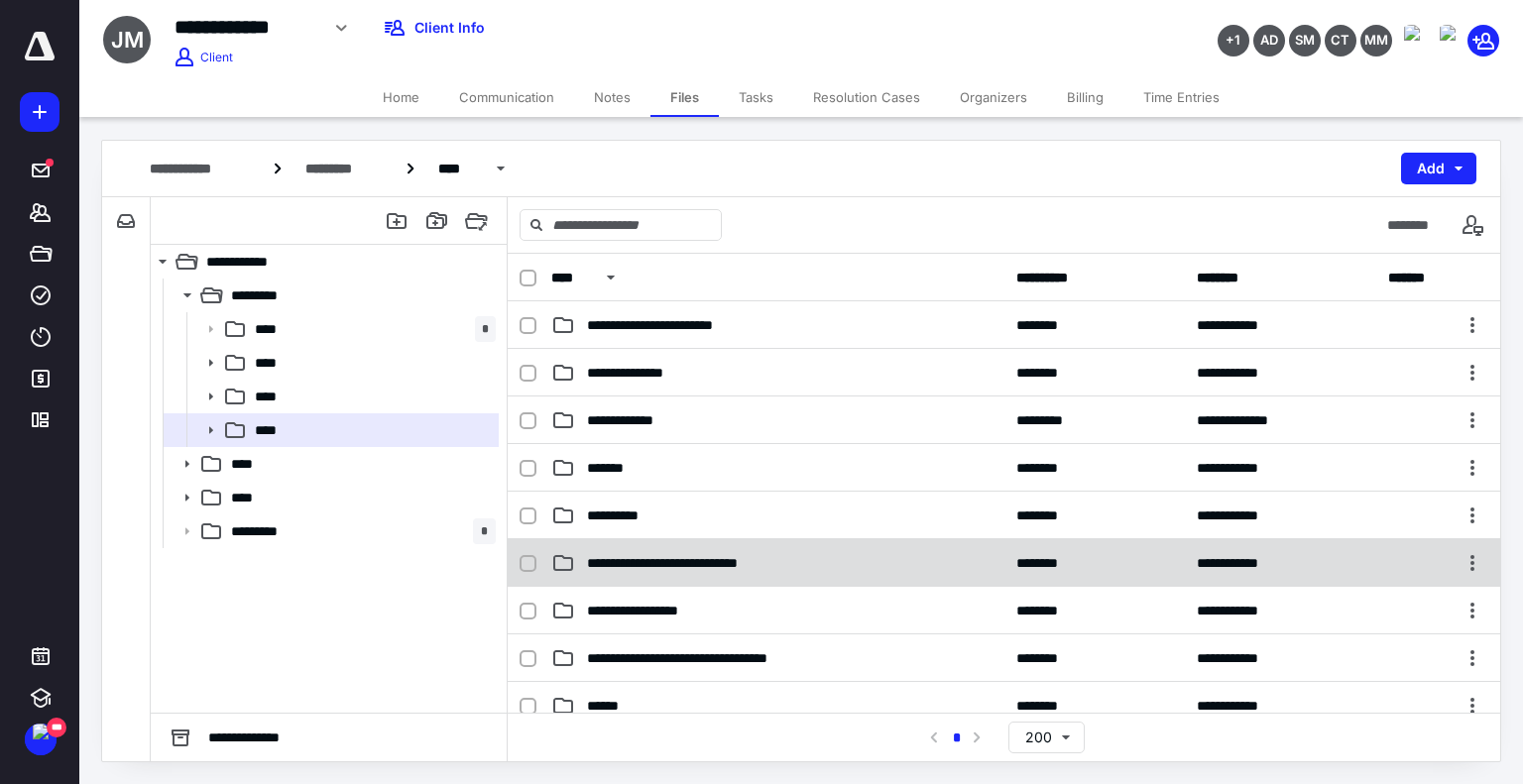 scroll, scrollTop: 297, scrollLeft: 0, axis: vertical 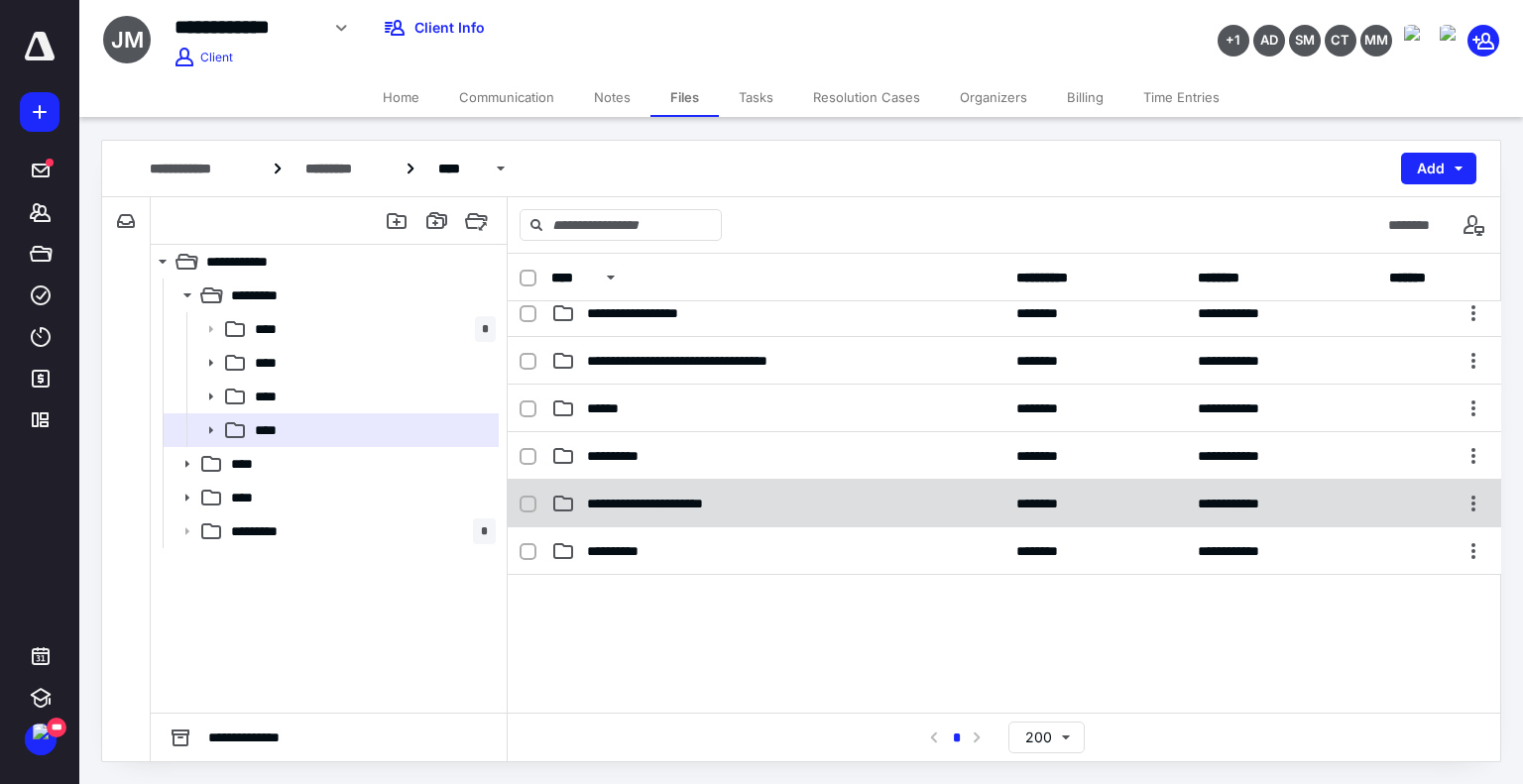 click on "**********" at bounding box center [1004, 504] 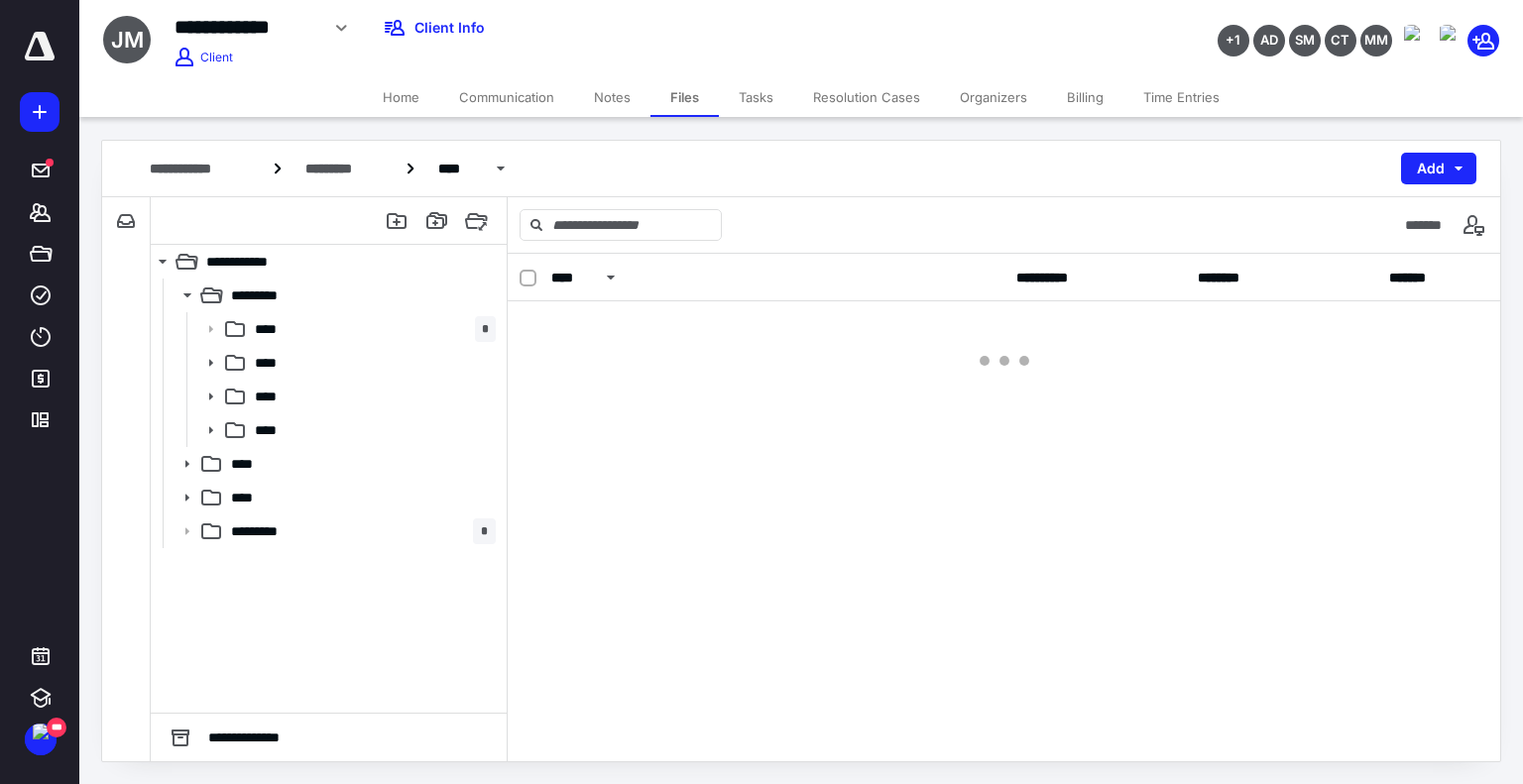 scroll, scrollTop: 0, scrollLeft: 0, axis: both 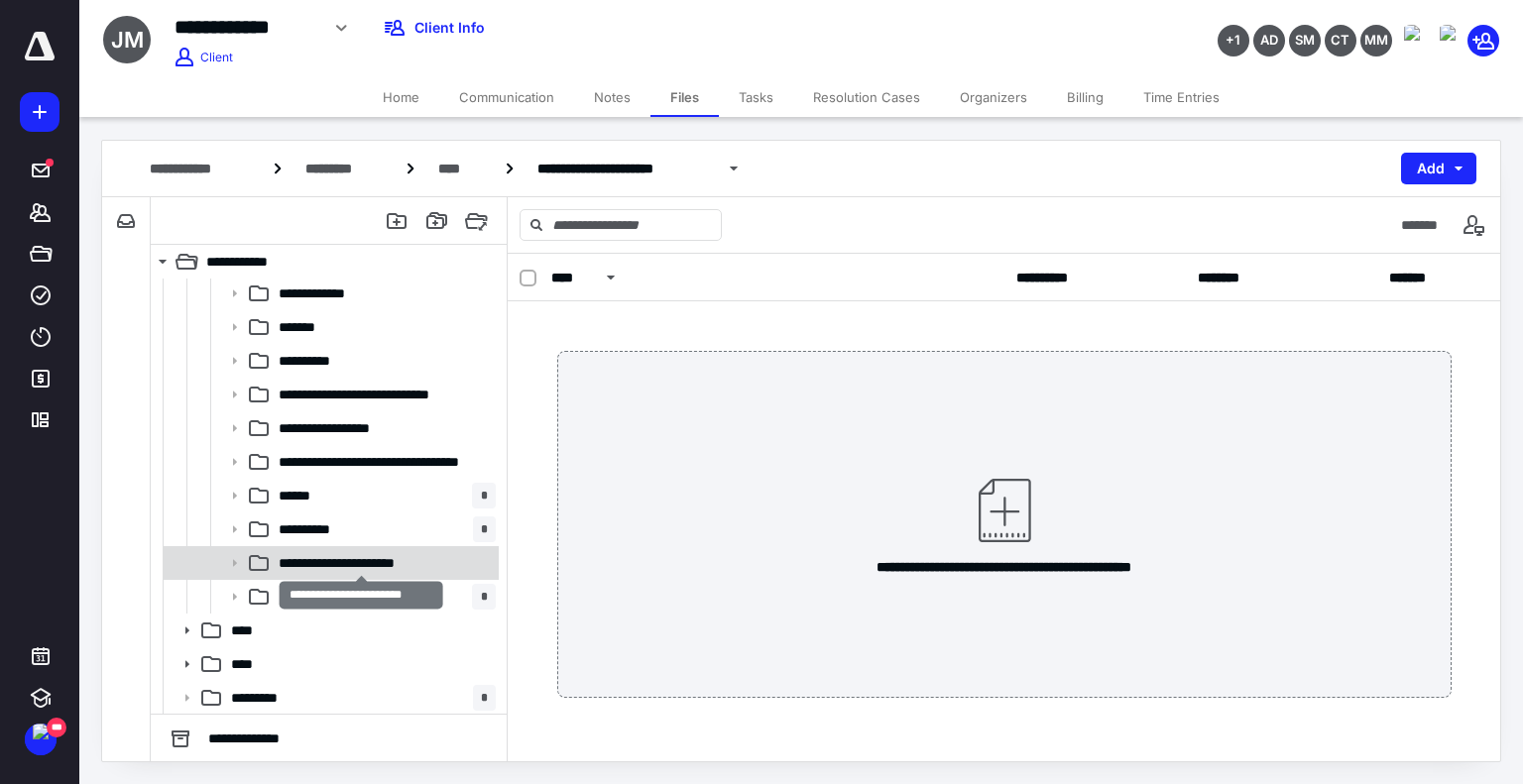 click on "**********" at bounding box center [361, 563] 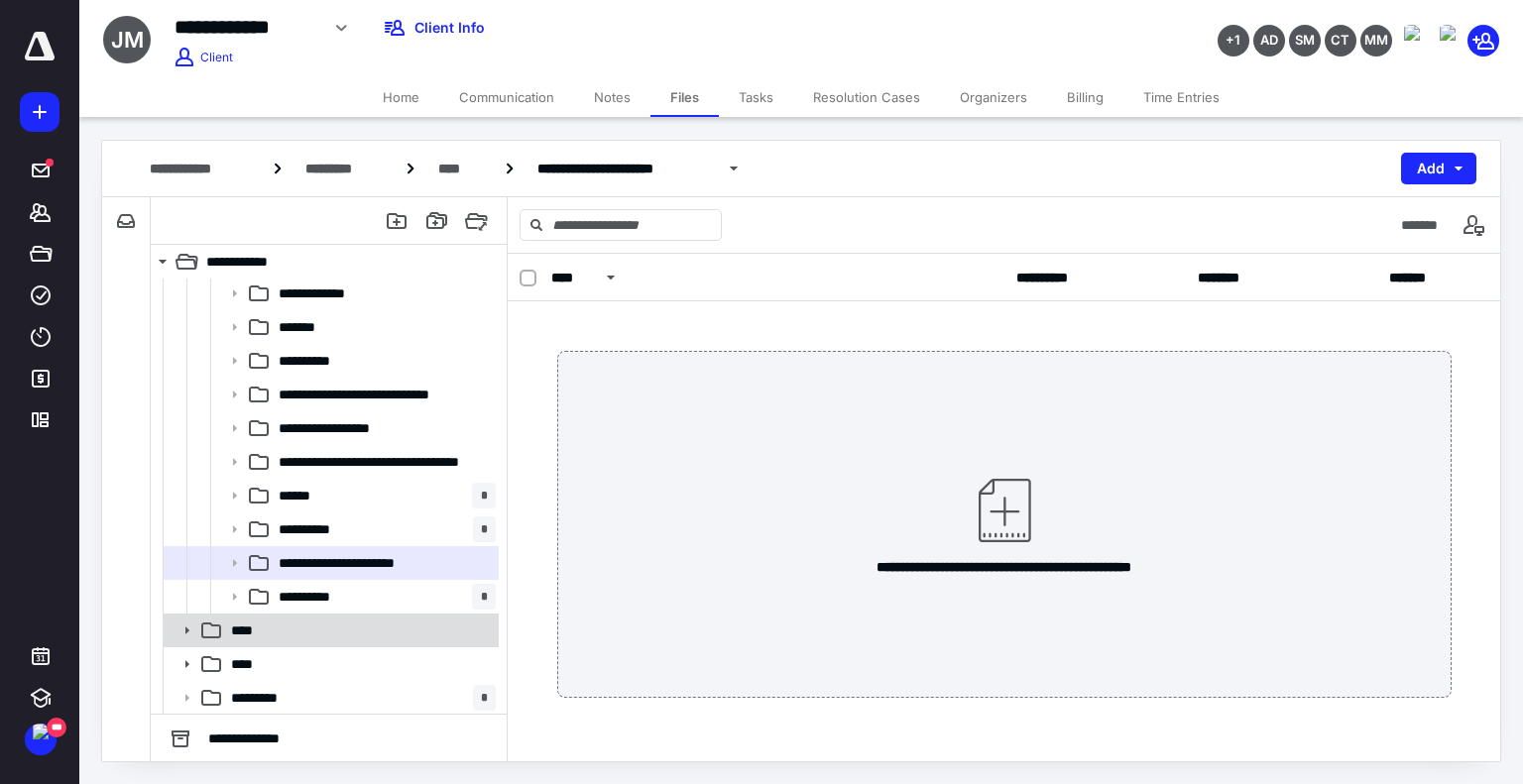 click on "****" at bounding box center [329, 630] 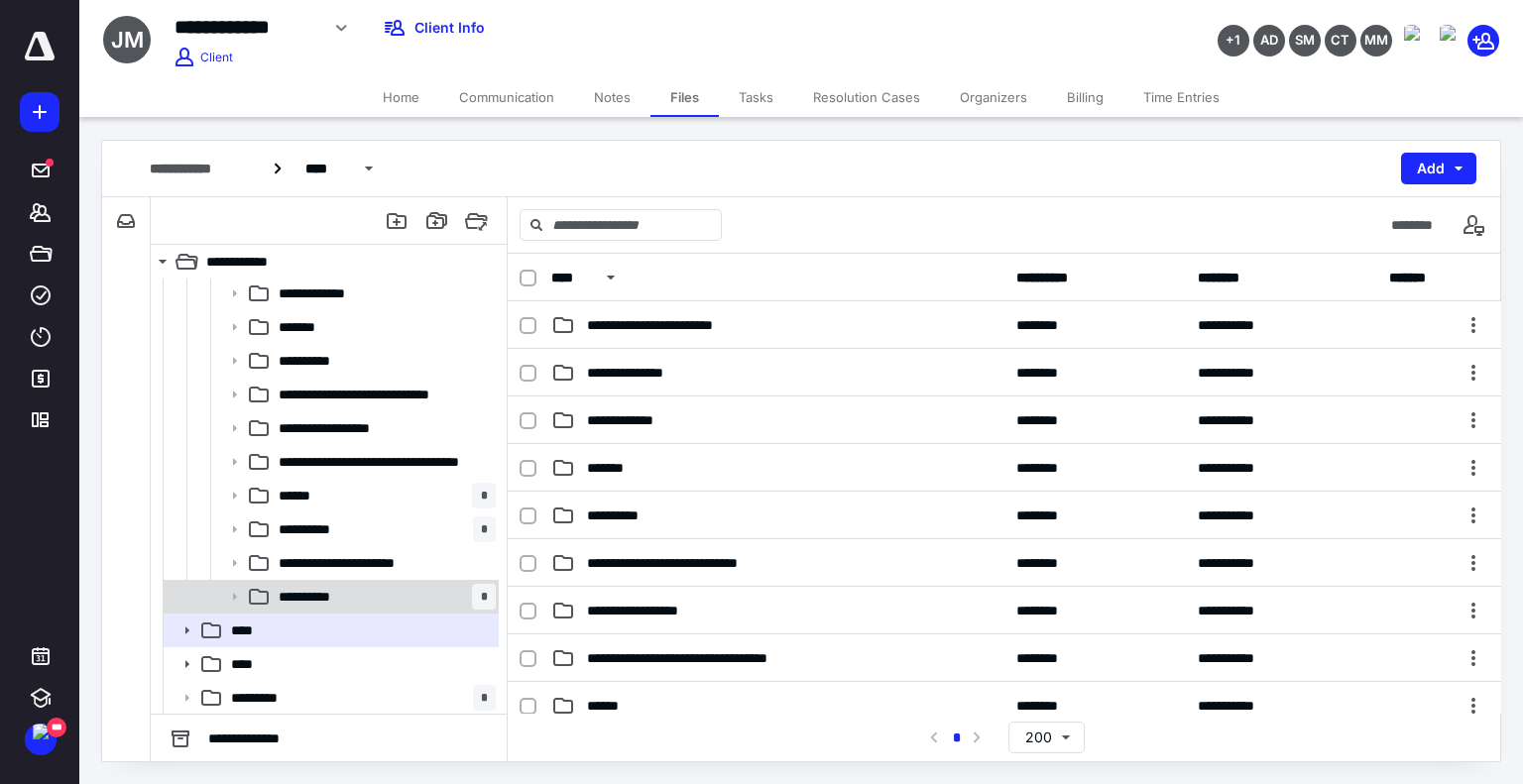 click on "**********" at bounding box center [383, 597] 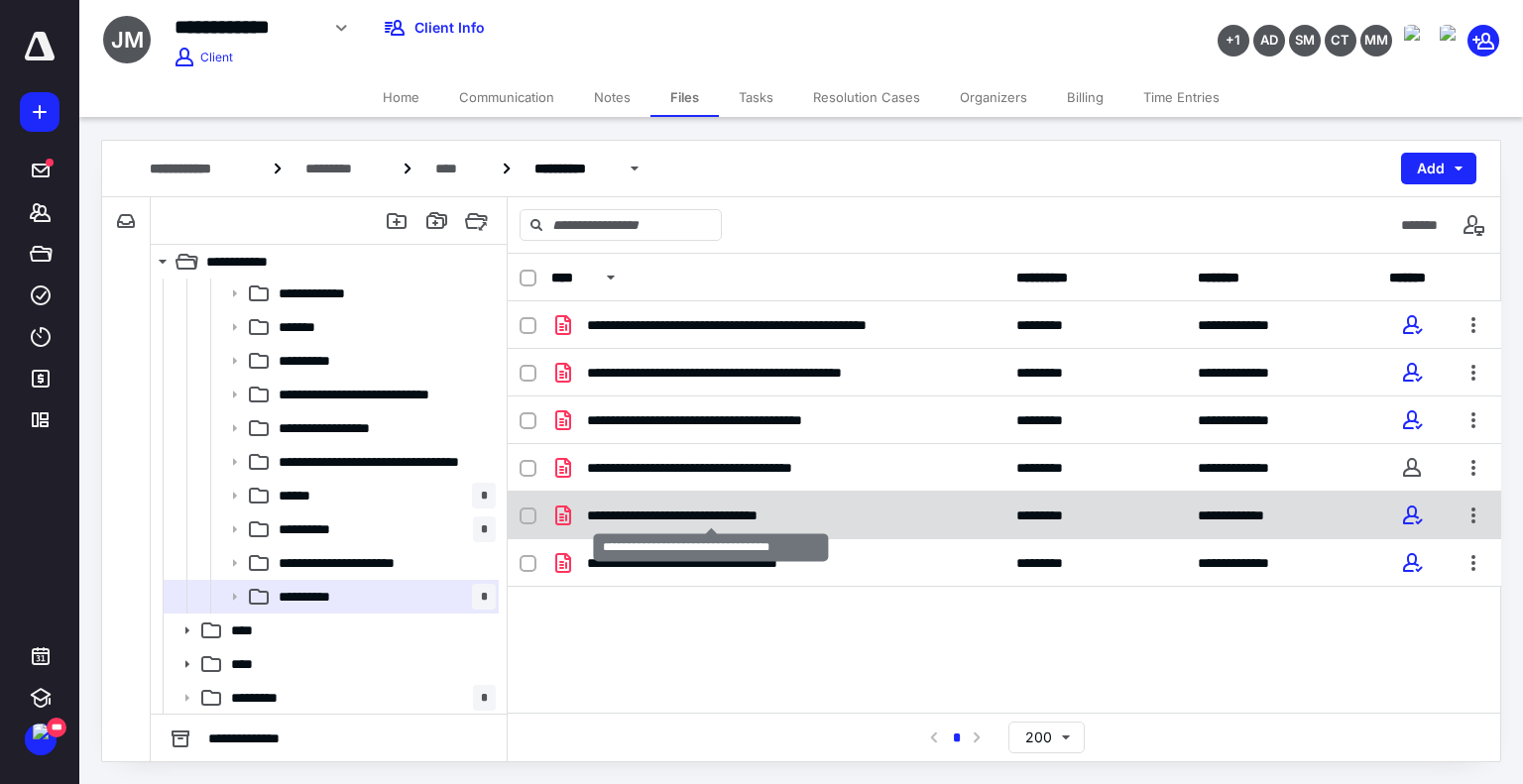 click on "**********" at bounding box center [711, 515] 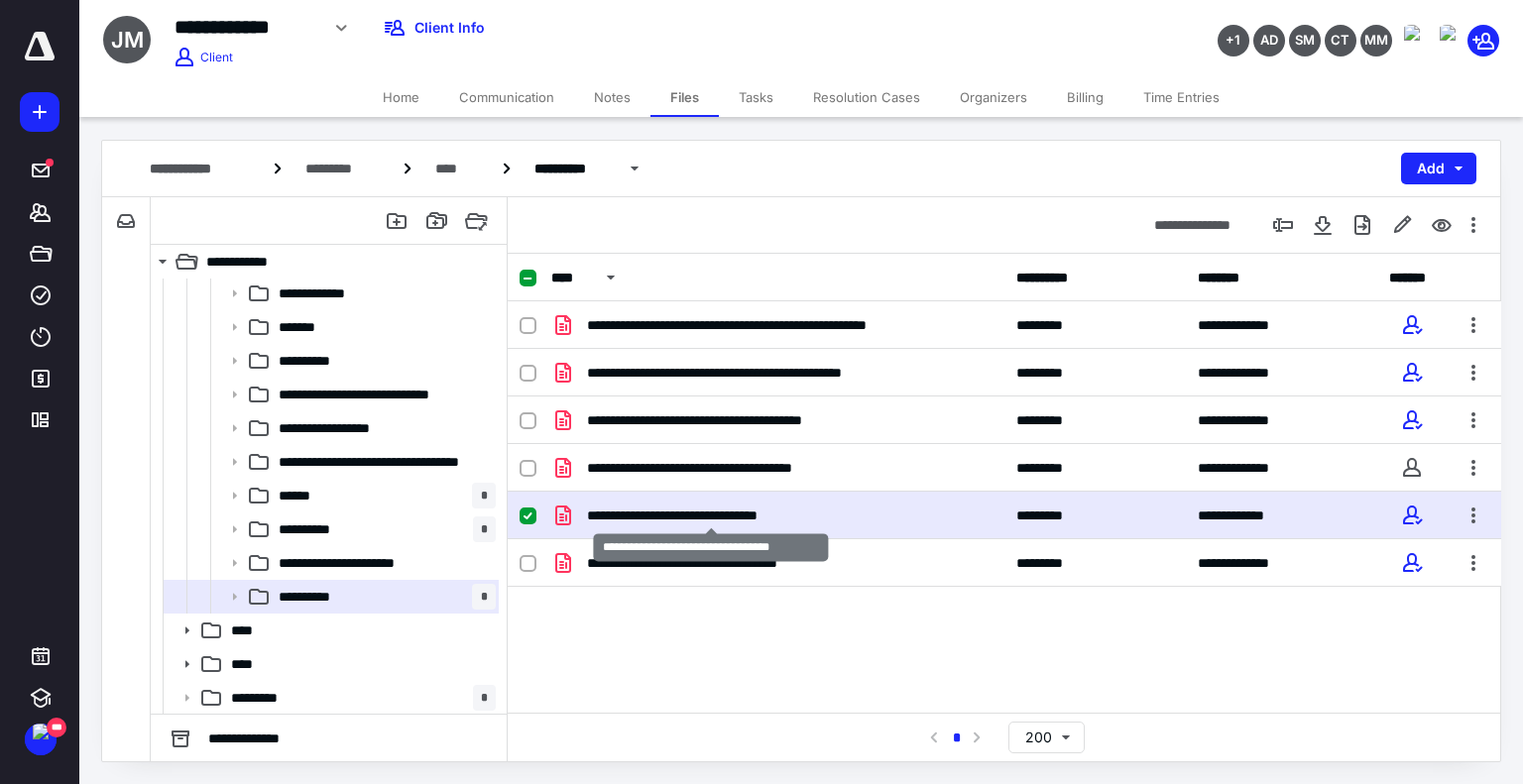 click on "**********" at bounding box center [711, 515] 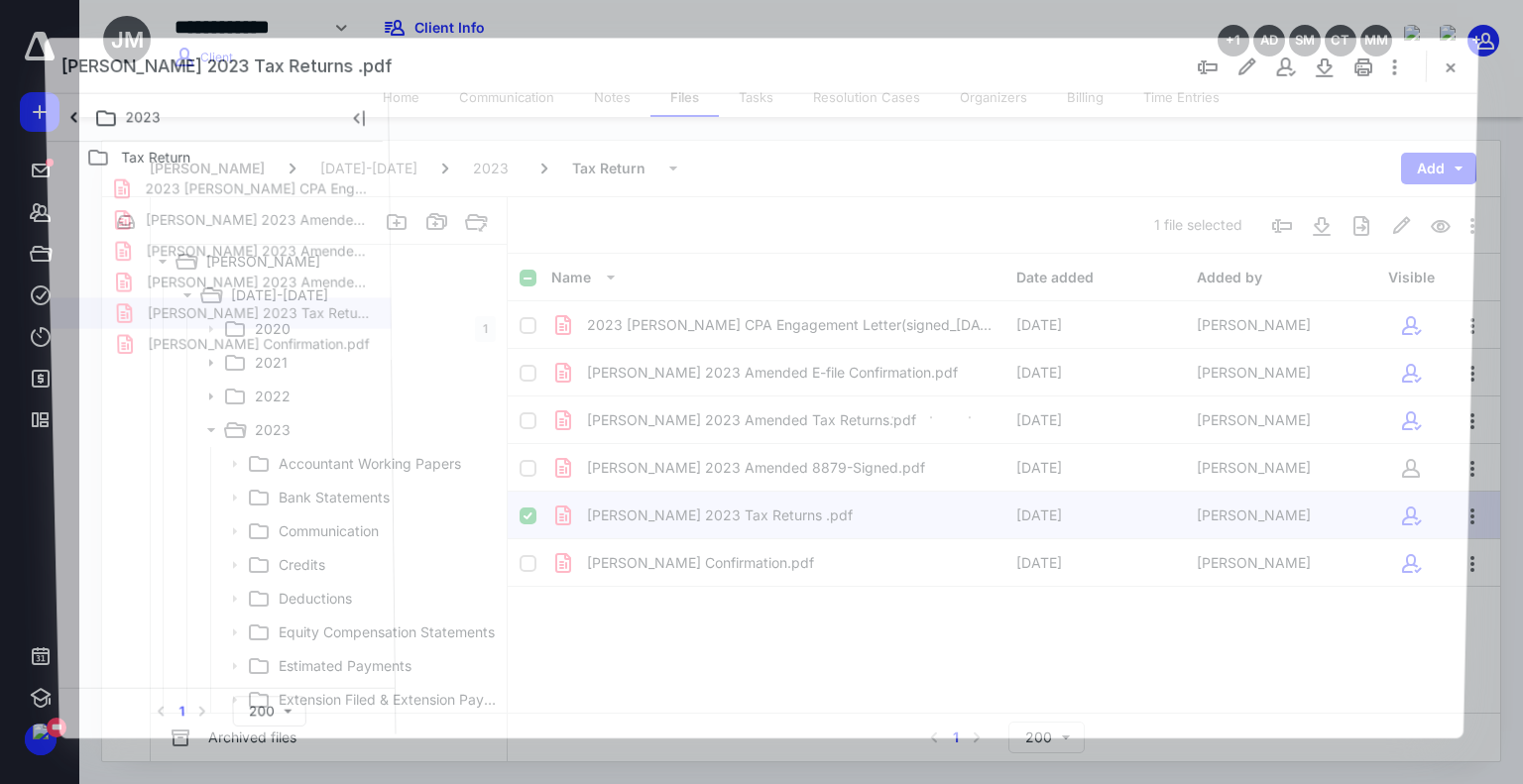 scroll, scrollTop: 238, scrollLeft: 0, axis: vertical 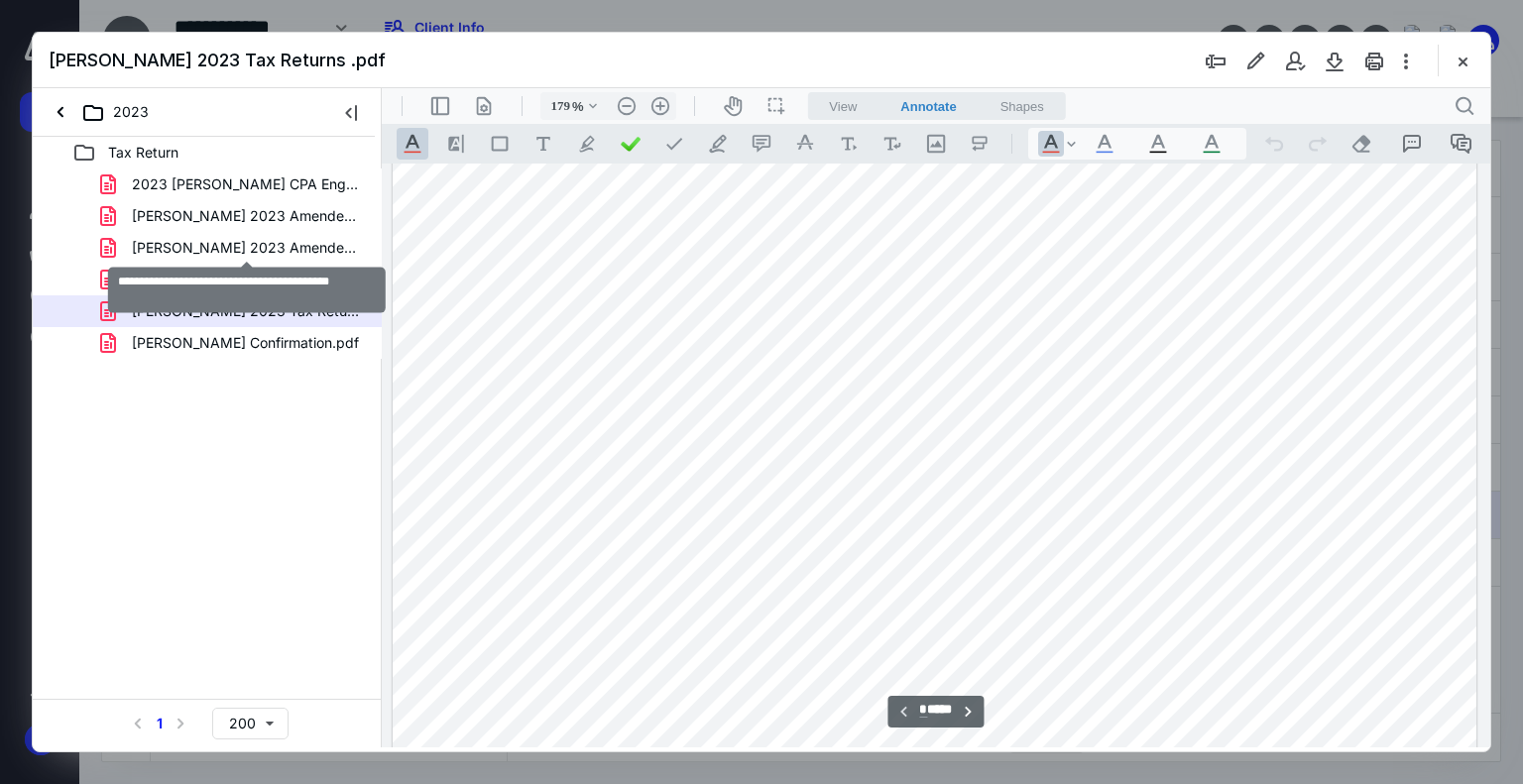 click on "[PERSON_NAME] 2023 Amended Tax Returns.pdf" at bounding box center [247, 248] 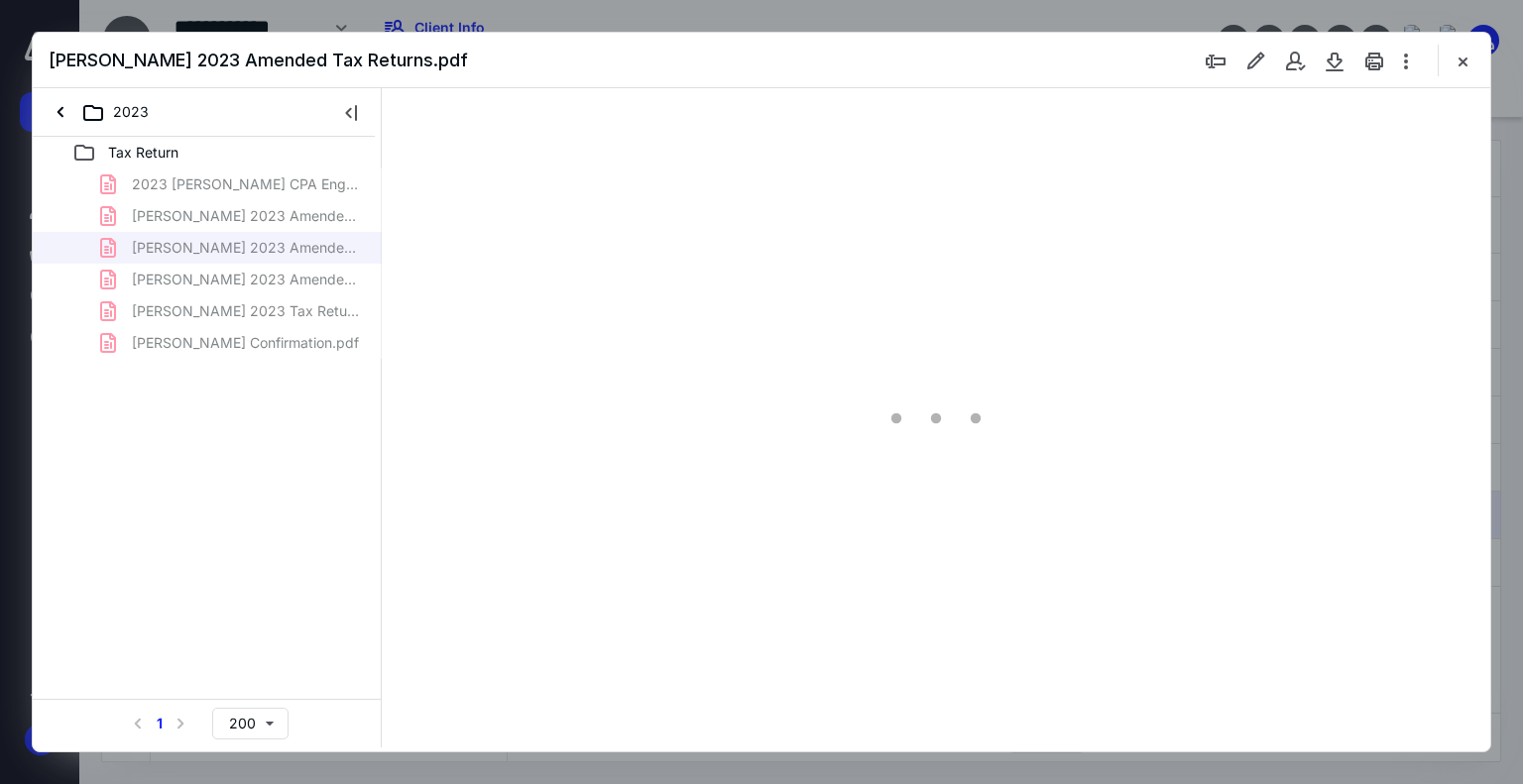 type on "179" 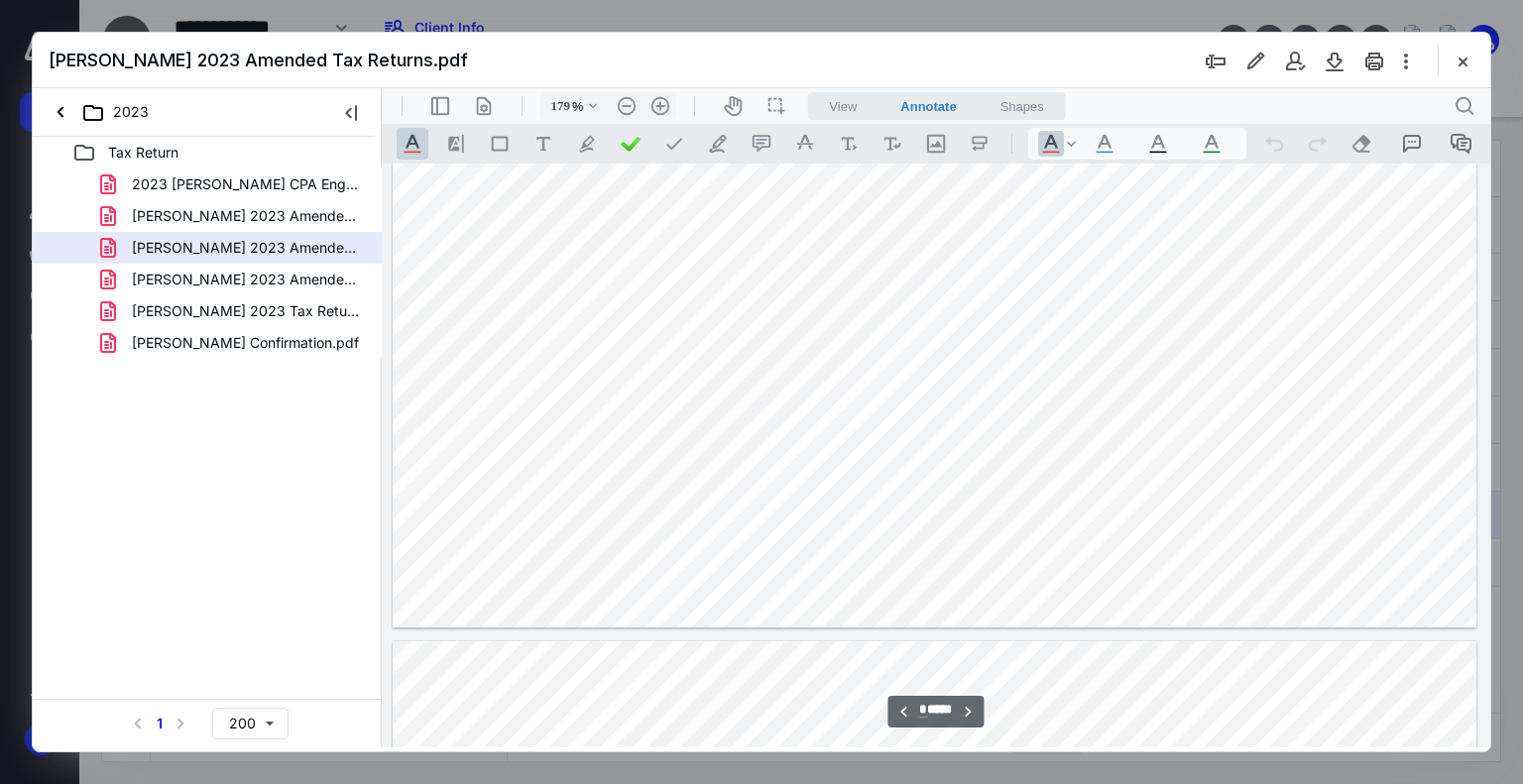 scroll, scrollTop: 3254, scrollLeft: 0, axis: vertical 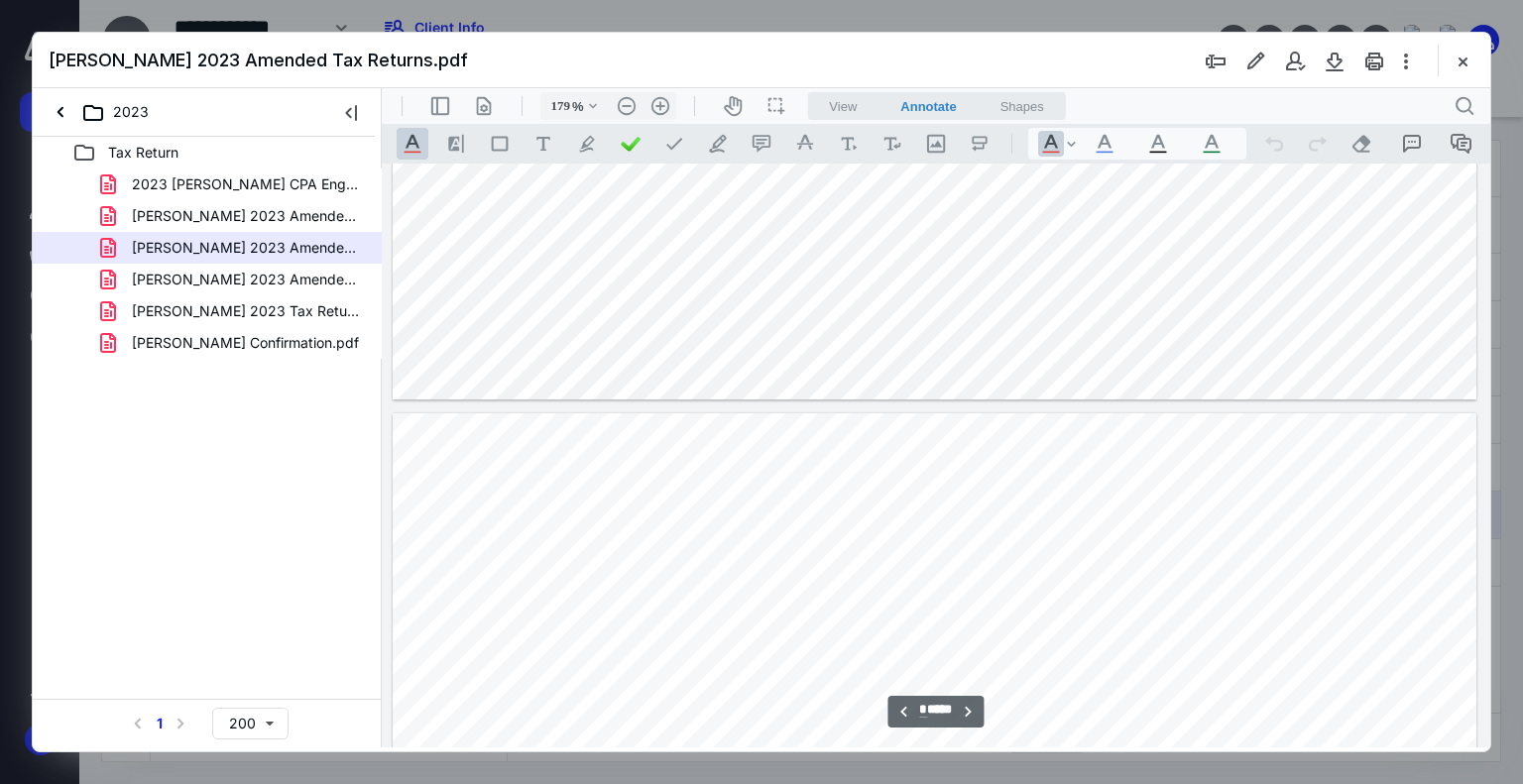type on "*" 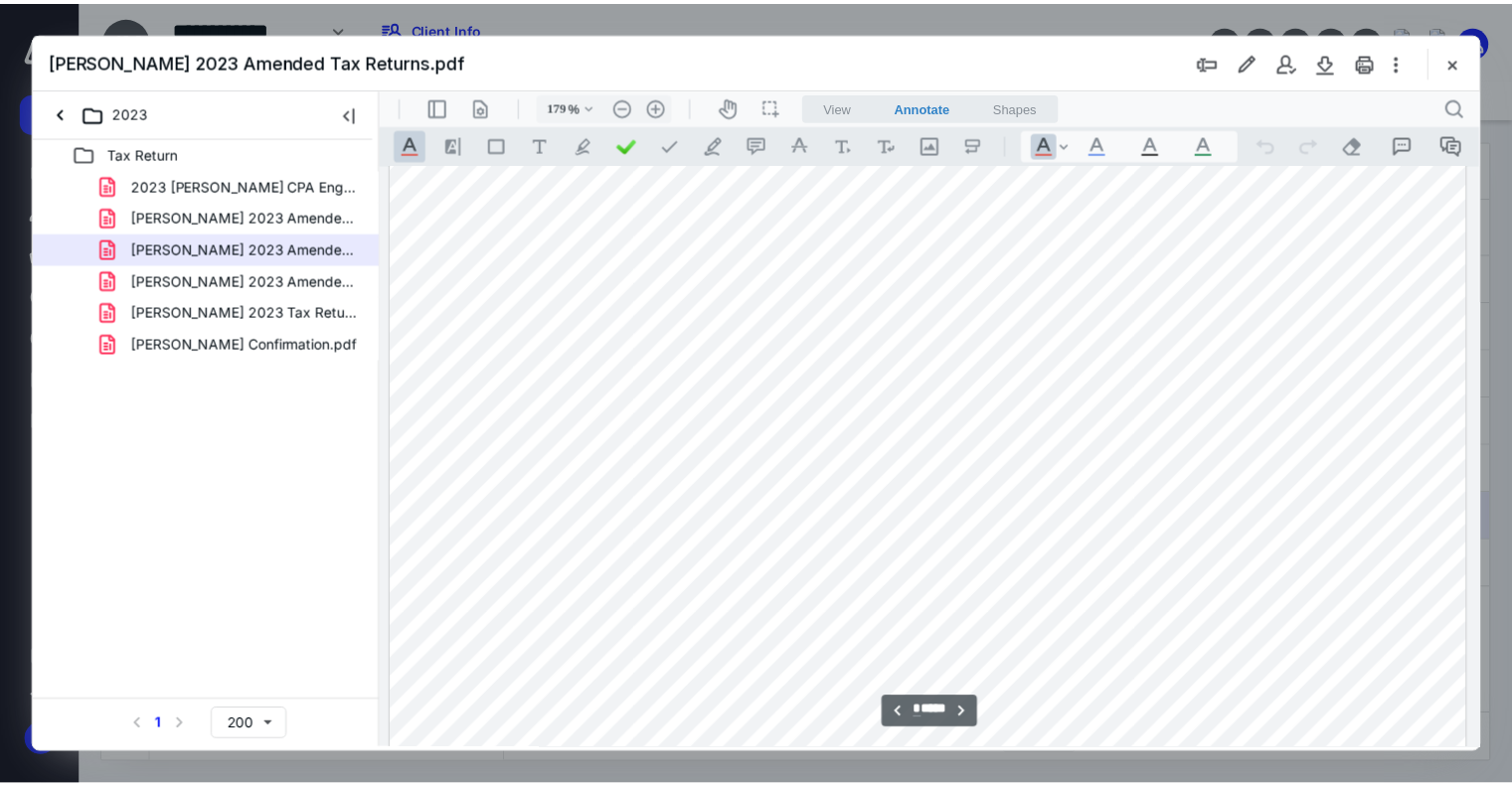 scroll, scrollTop: 6260, scrollLeft: 0, axis: vertical 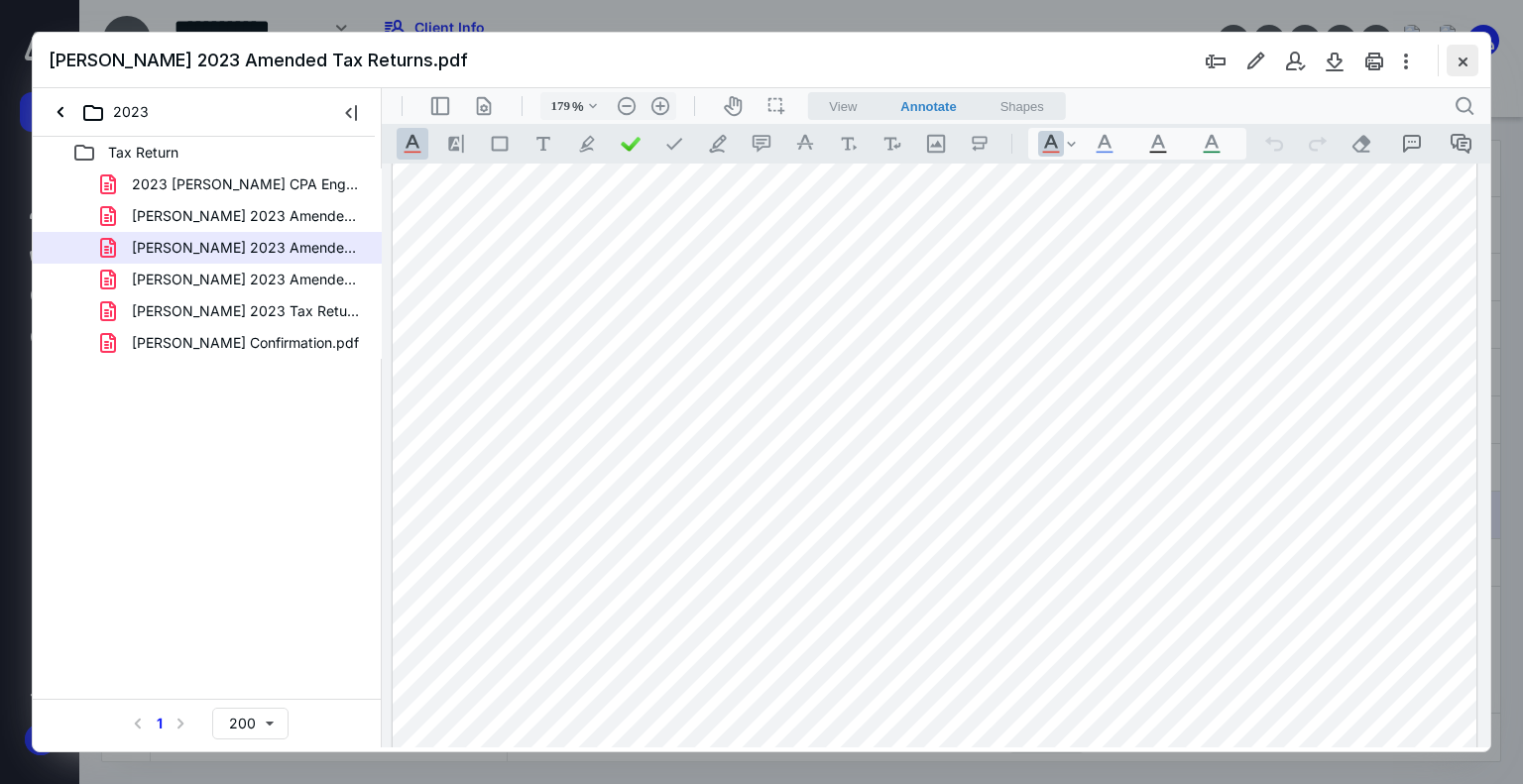 click at bounding box center (1463, 60) 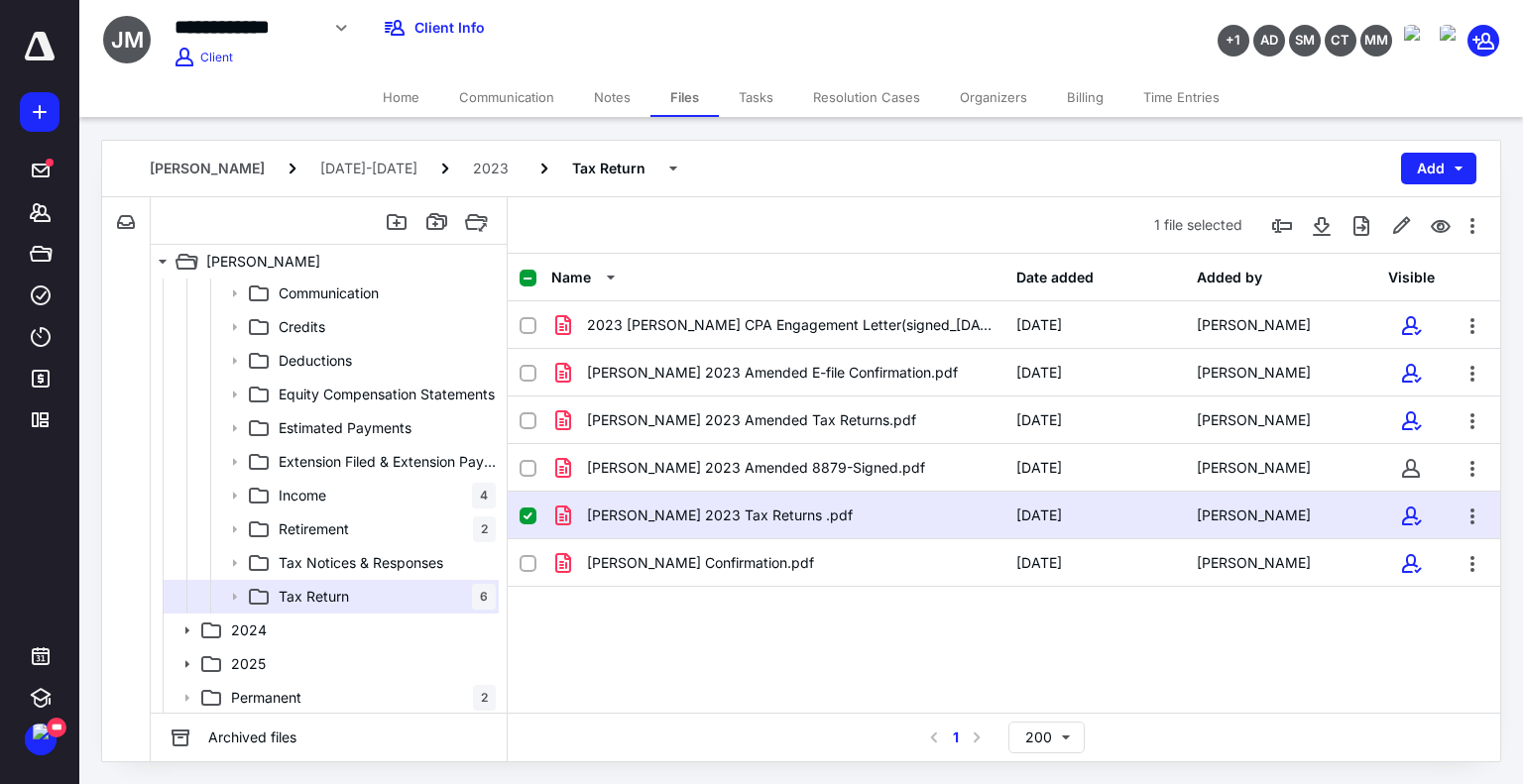 click on "Organizers" at bounding box center [994, 97] 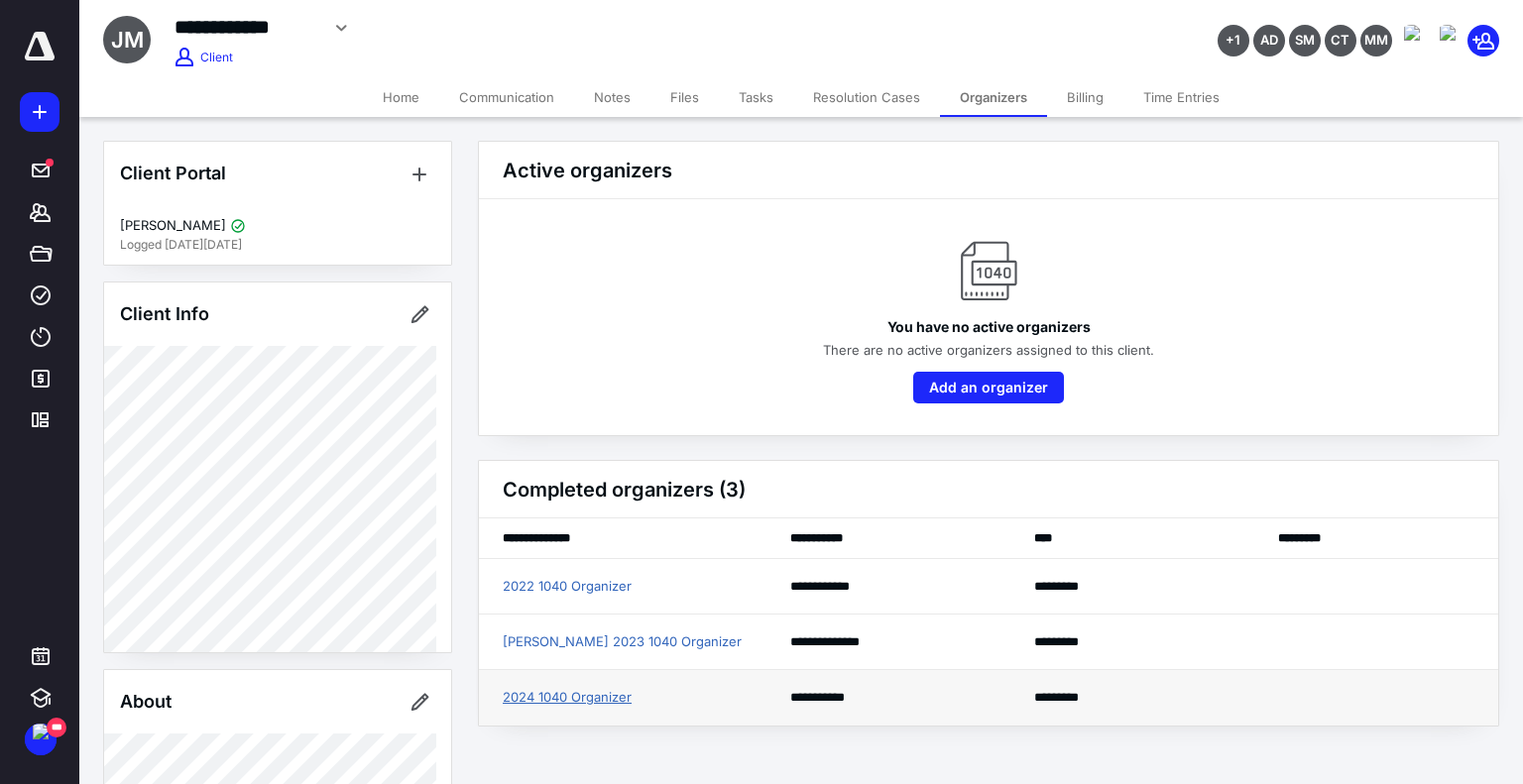 click on "2024 1040 Organizer" at bounding box center (567, 698) 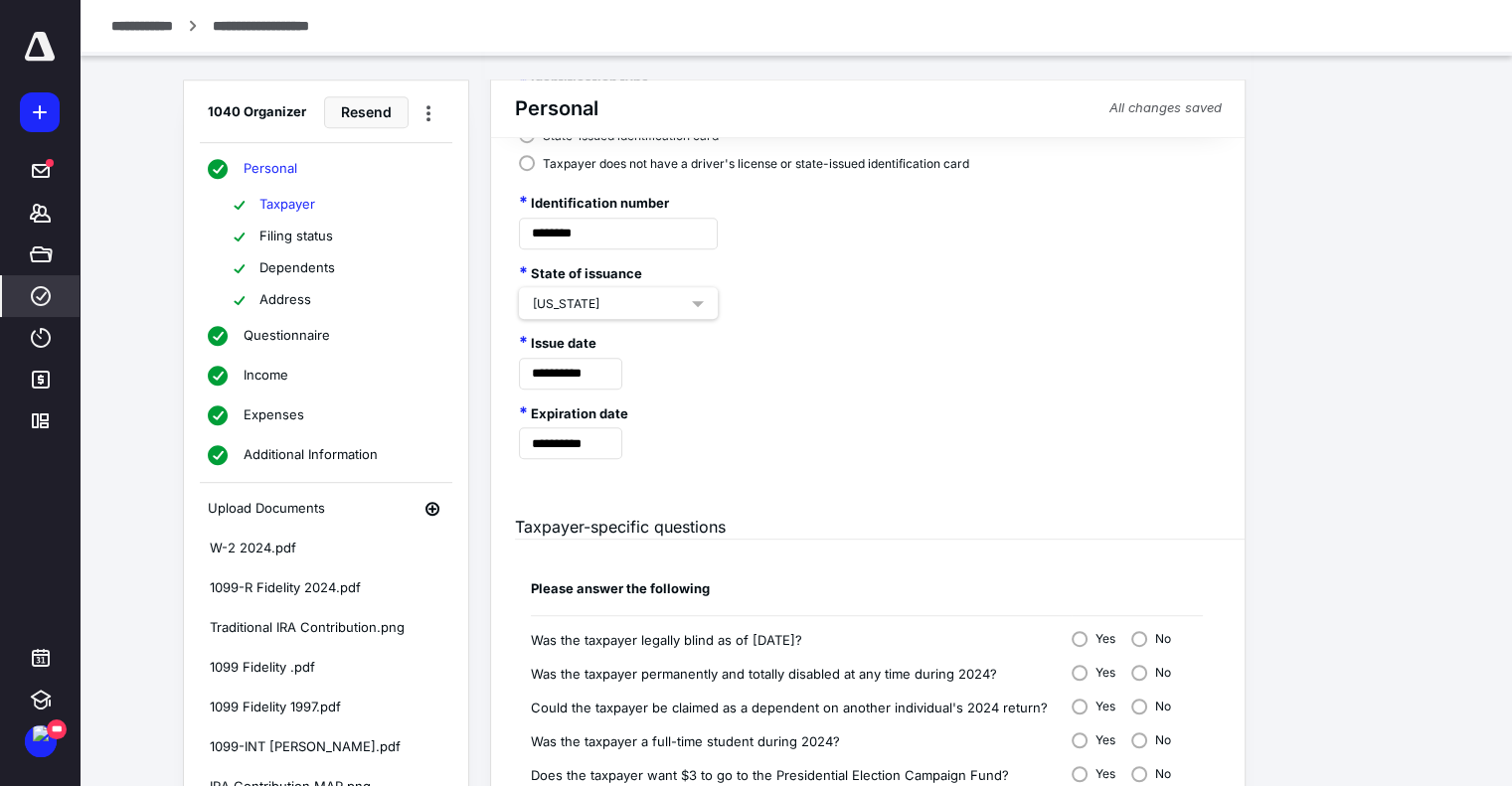 scroll, scrollTop: 1321, scrollLeft: 0, axis: vertical 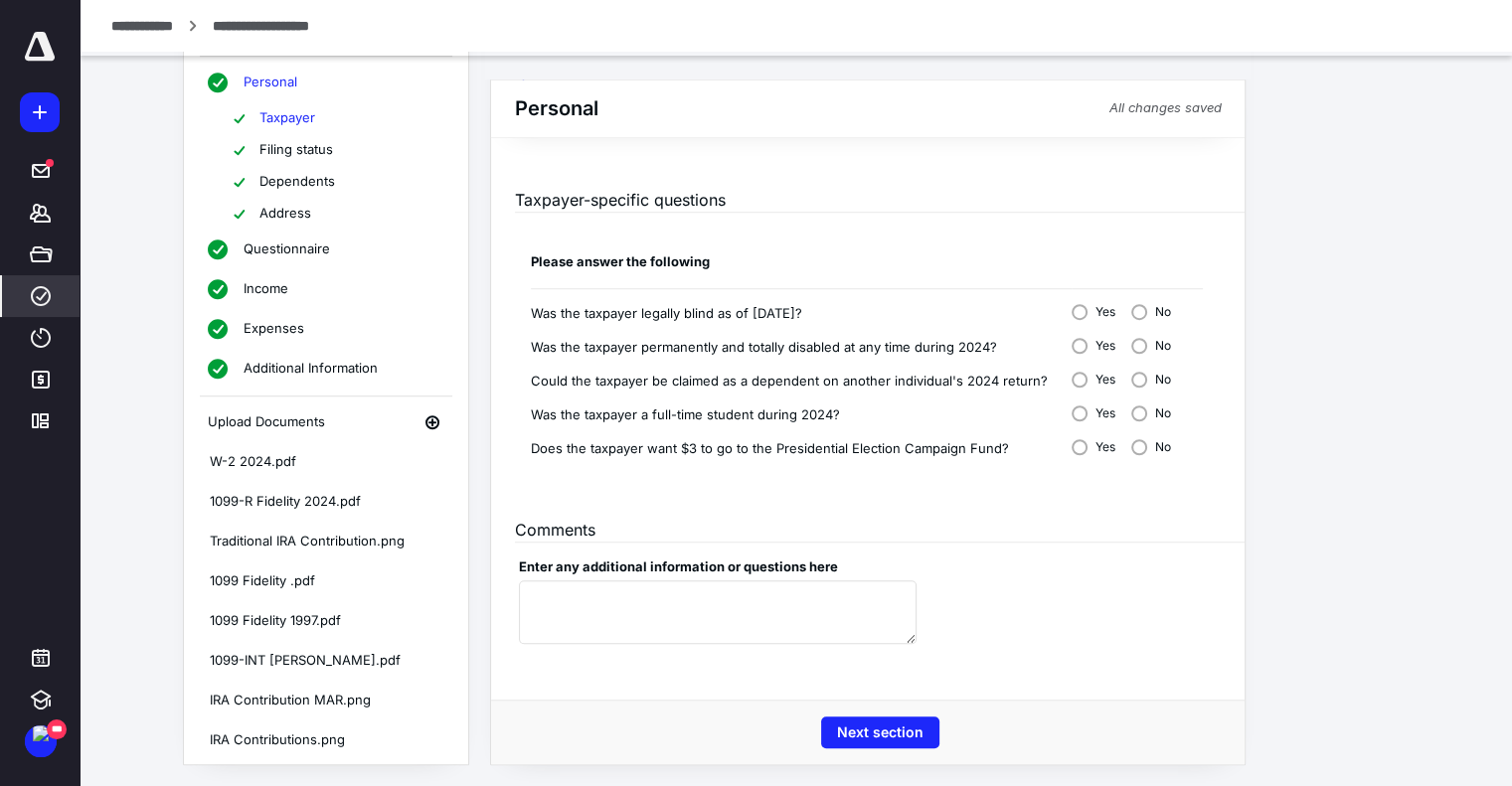 drag, startPoint x: 352, startPoint y: 393, endPoint x: 353, endPoint y: 361, distance: 32.01562 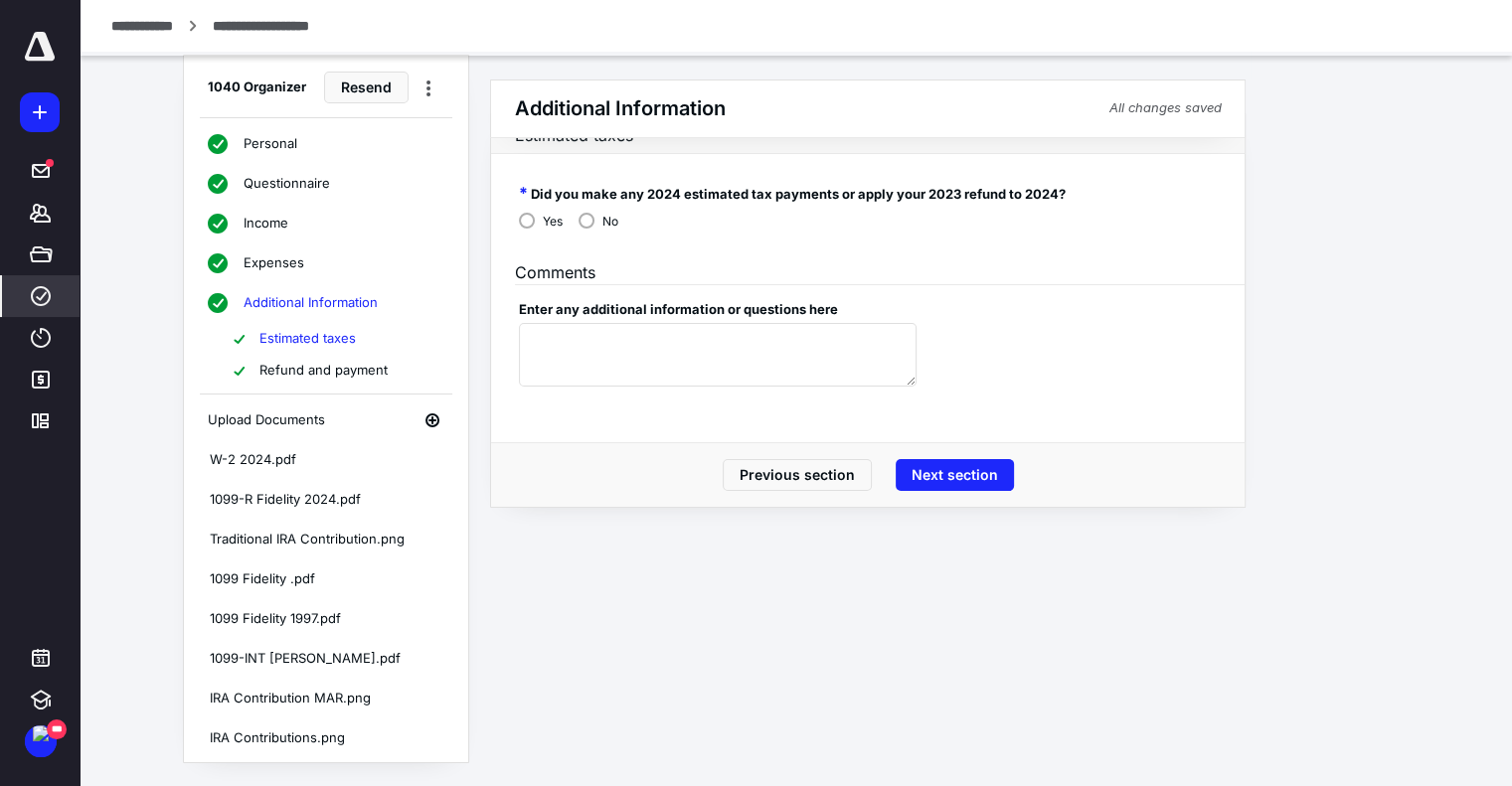 click on "Refund and payment" at bounding box center [323, 371] 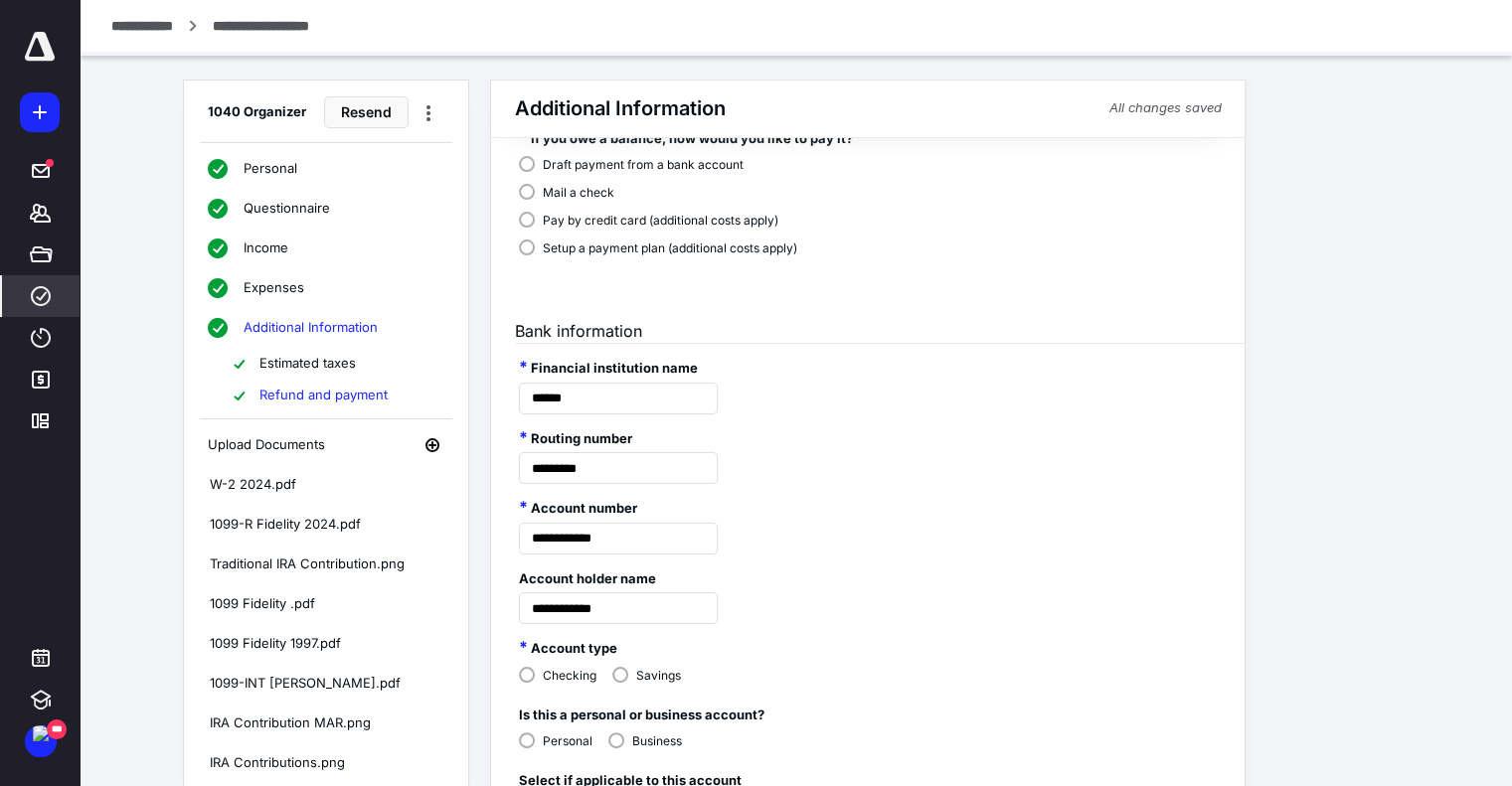 scroll, scrollTop: 323, scrollLeft: 0, axis: vertical 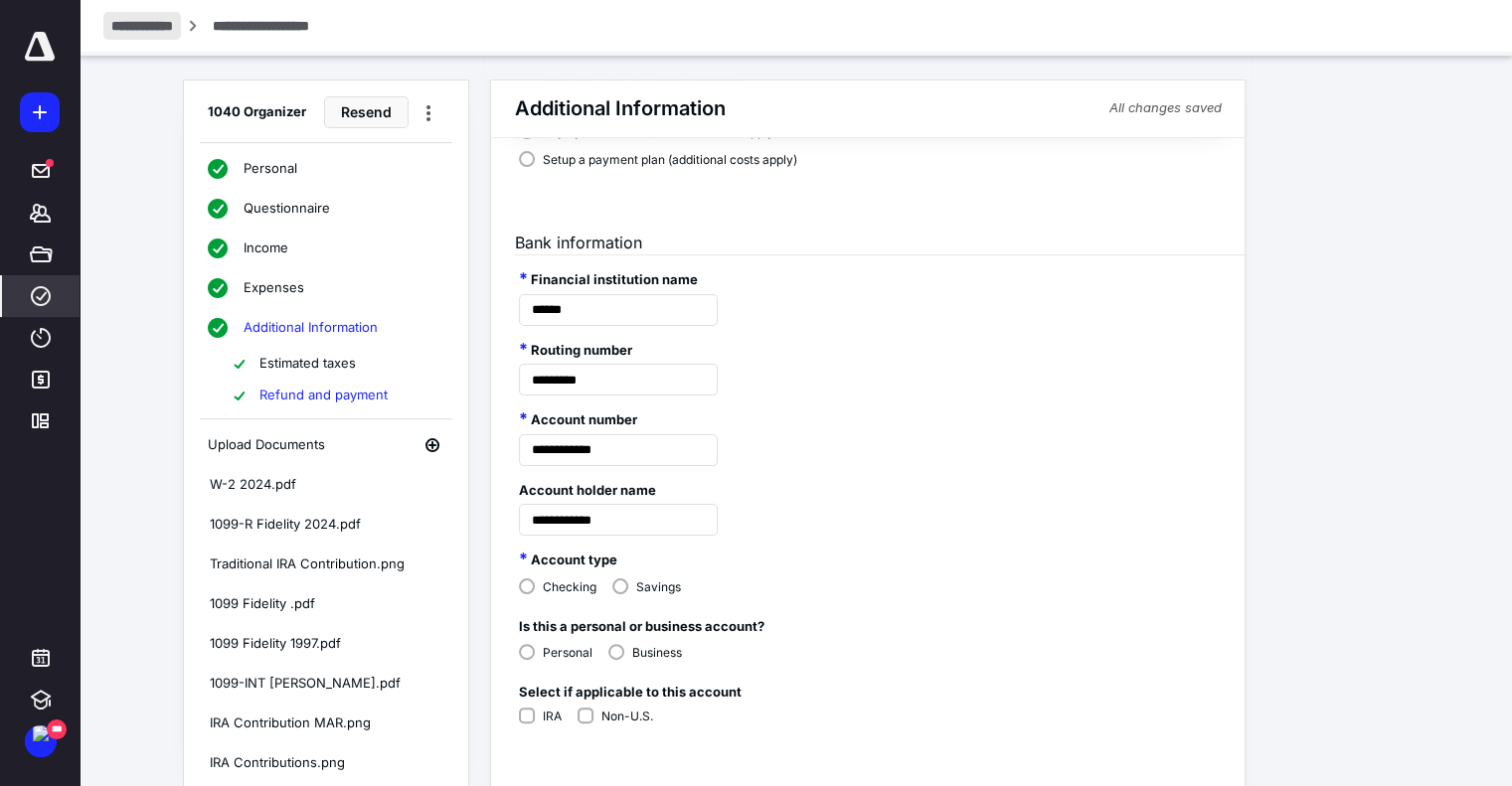 click on "**********" at bounding box center (142, 26) 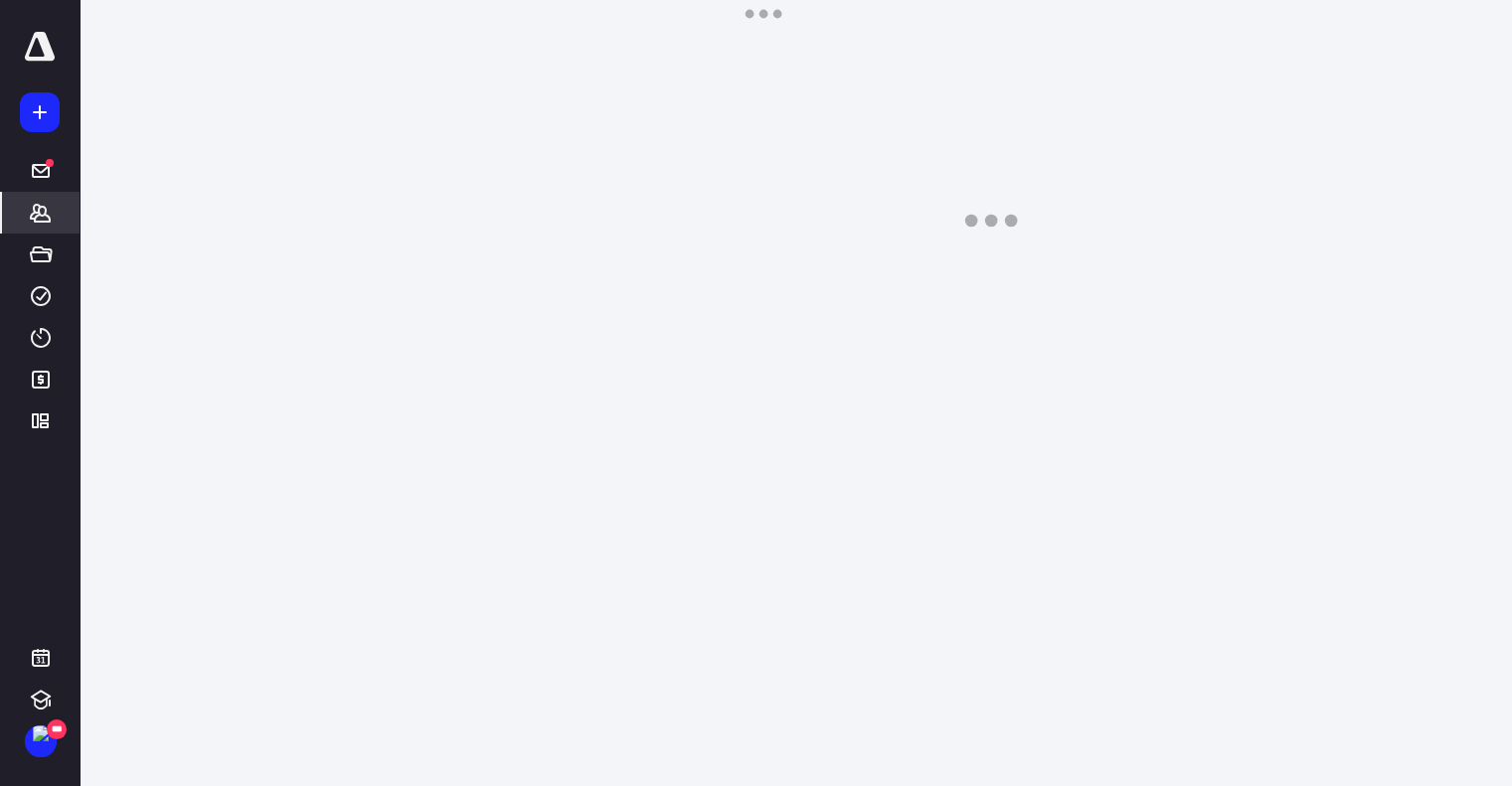 scroll, scrollTop: 0, scrollLeft: 0, axis: both 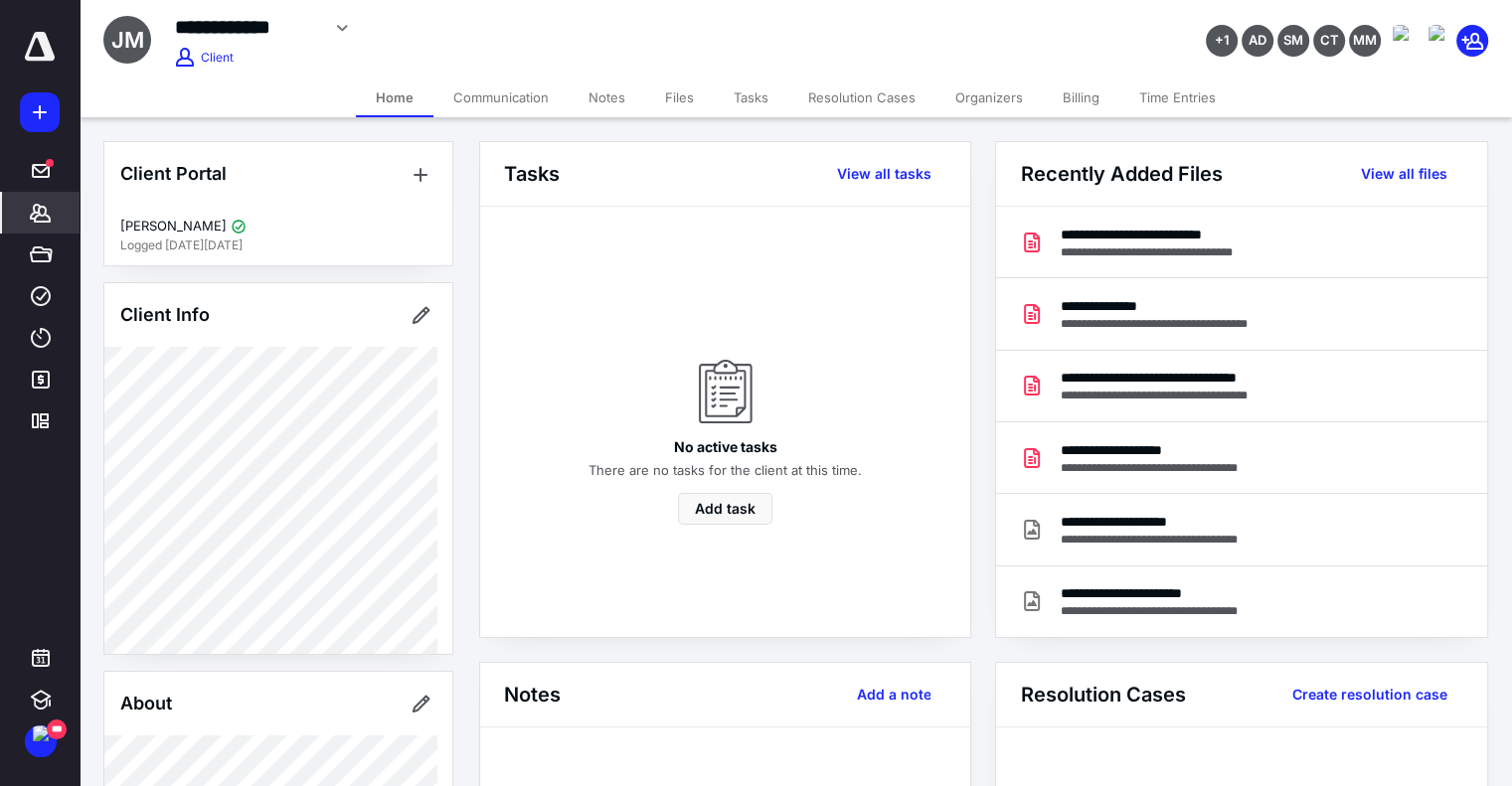 click on "Organizers" at bounding box center (989, 97) 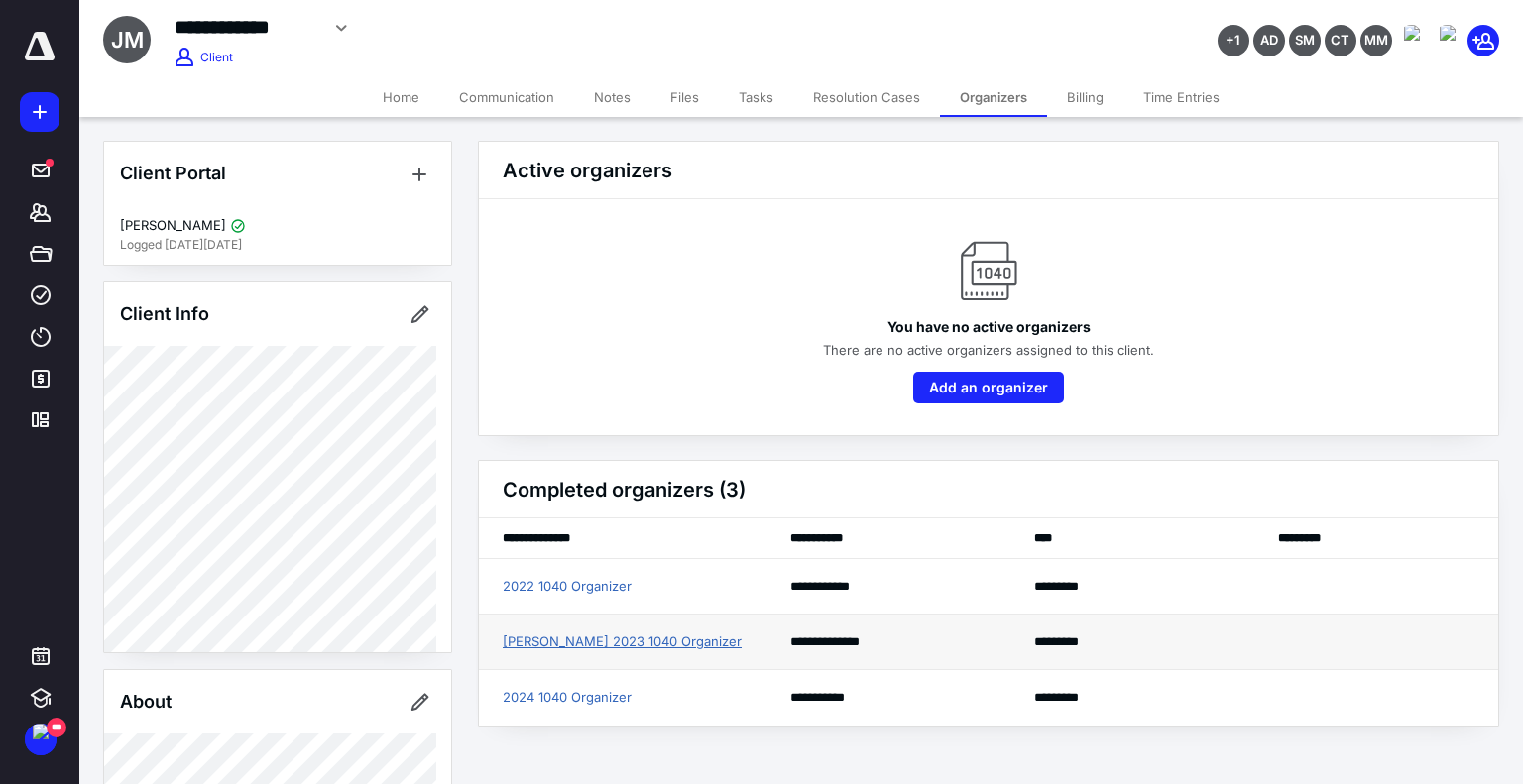 click on "[PERSON_NAME] 2023 1040 Organizer" at bounding box center [622, 642] 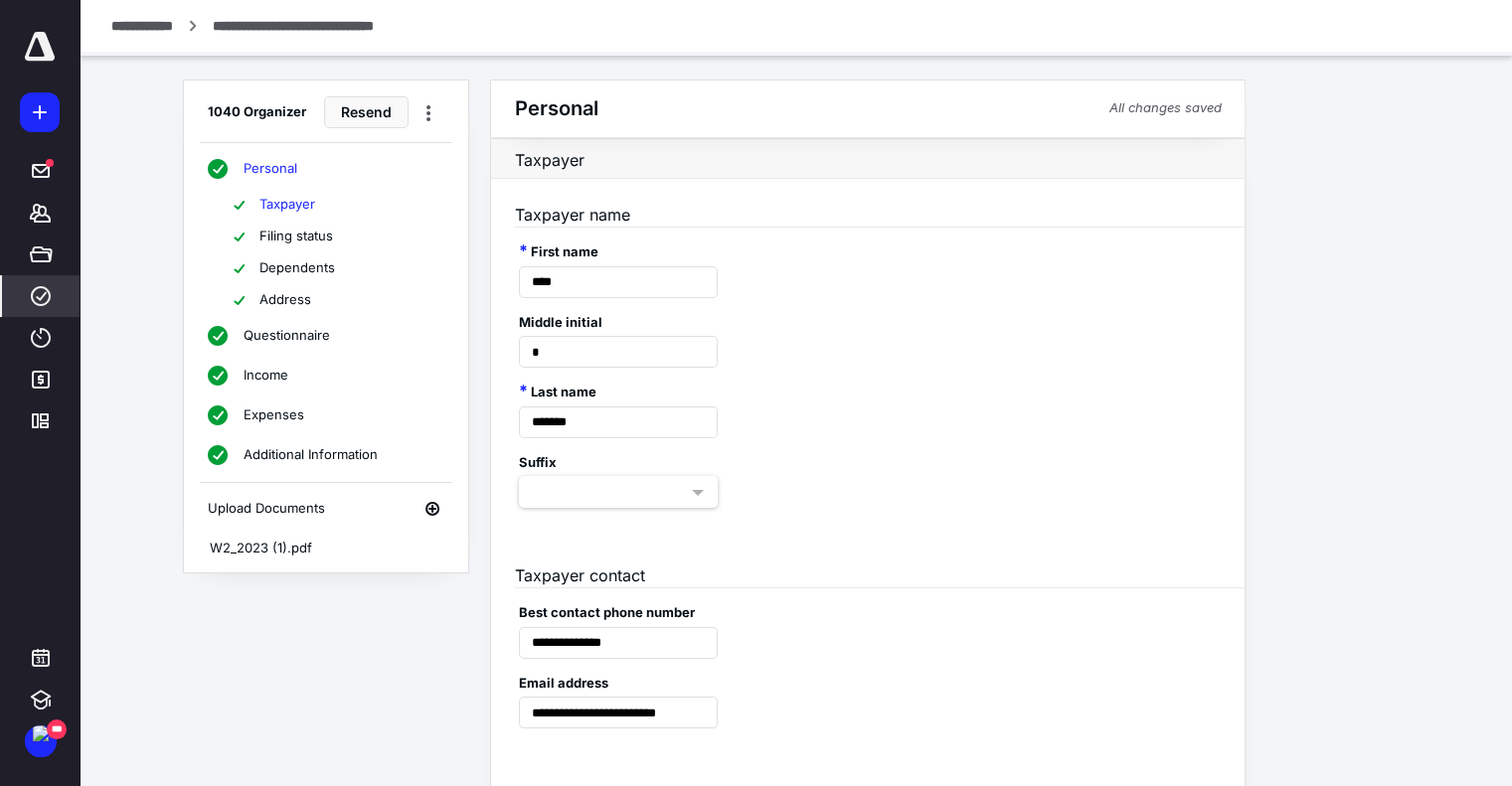 click on "Additional Information" at bounding box center (325, 455) 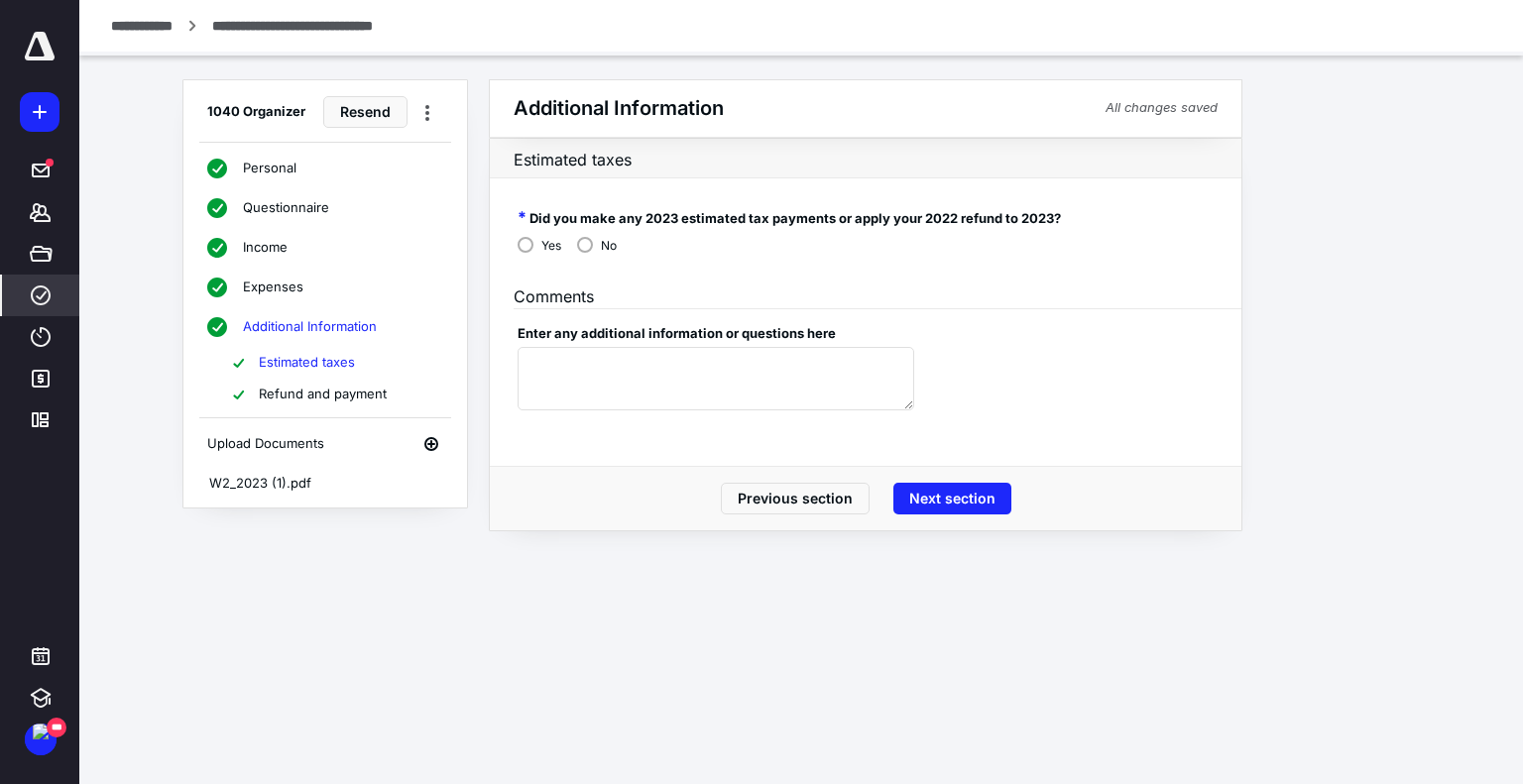 click on "Refund and payment" at bounding box center (322, 394) 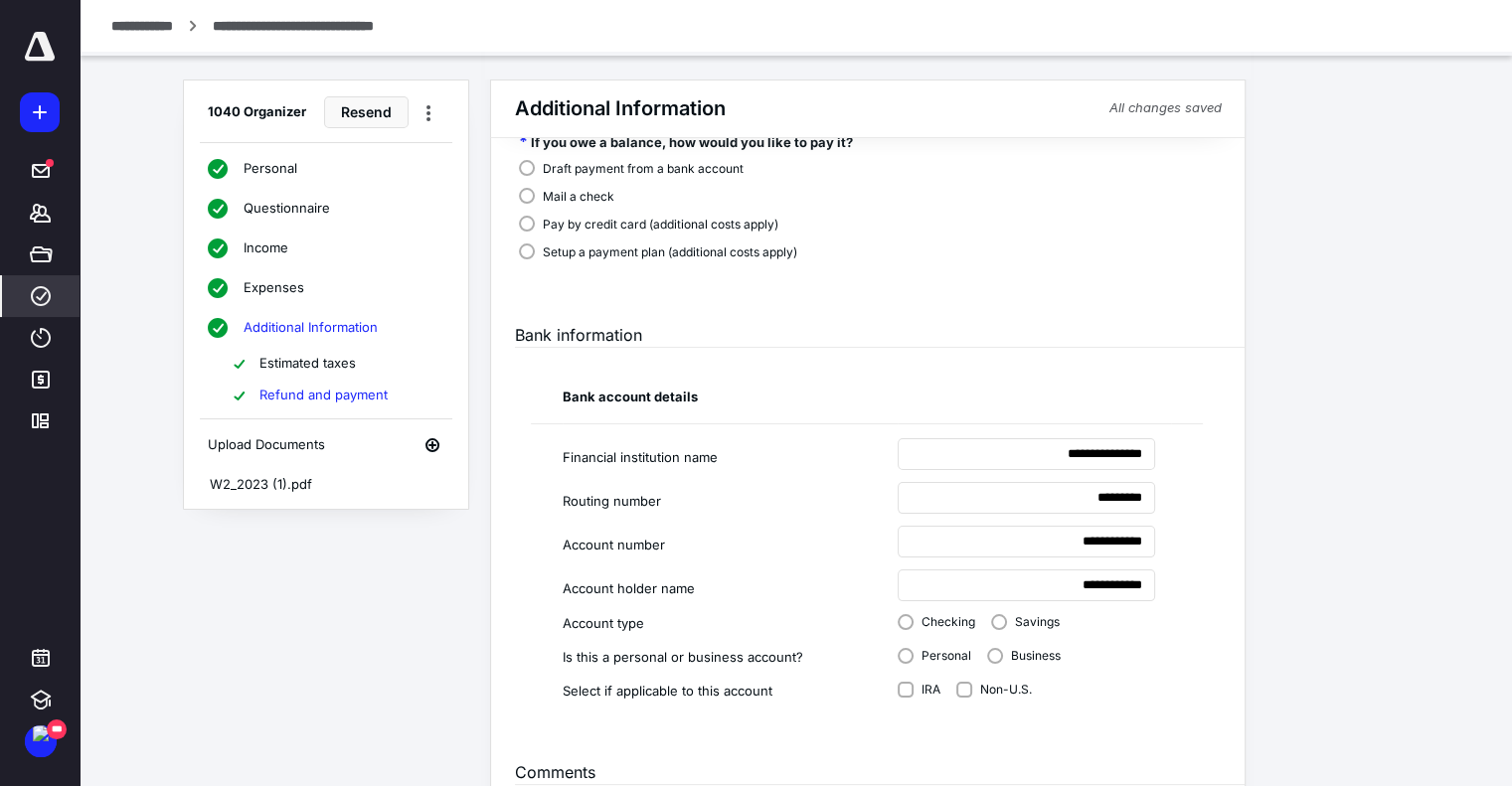 scroll, scrollTop: 199, scrollLeft: 0, axis: vertical 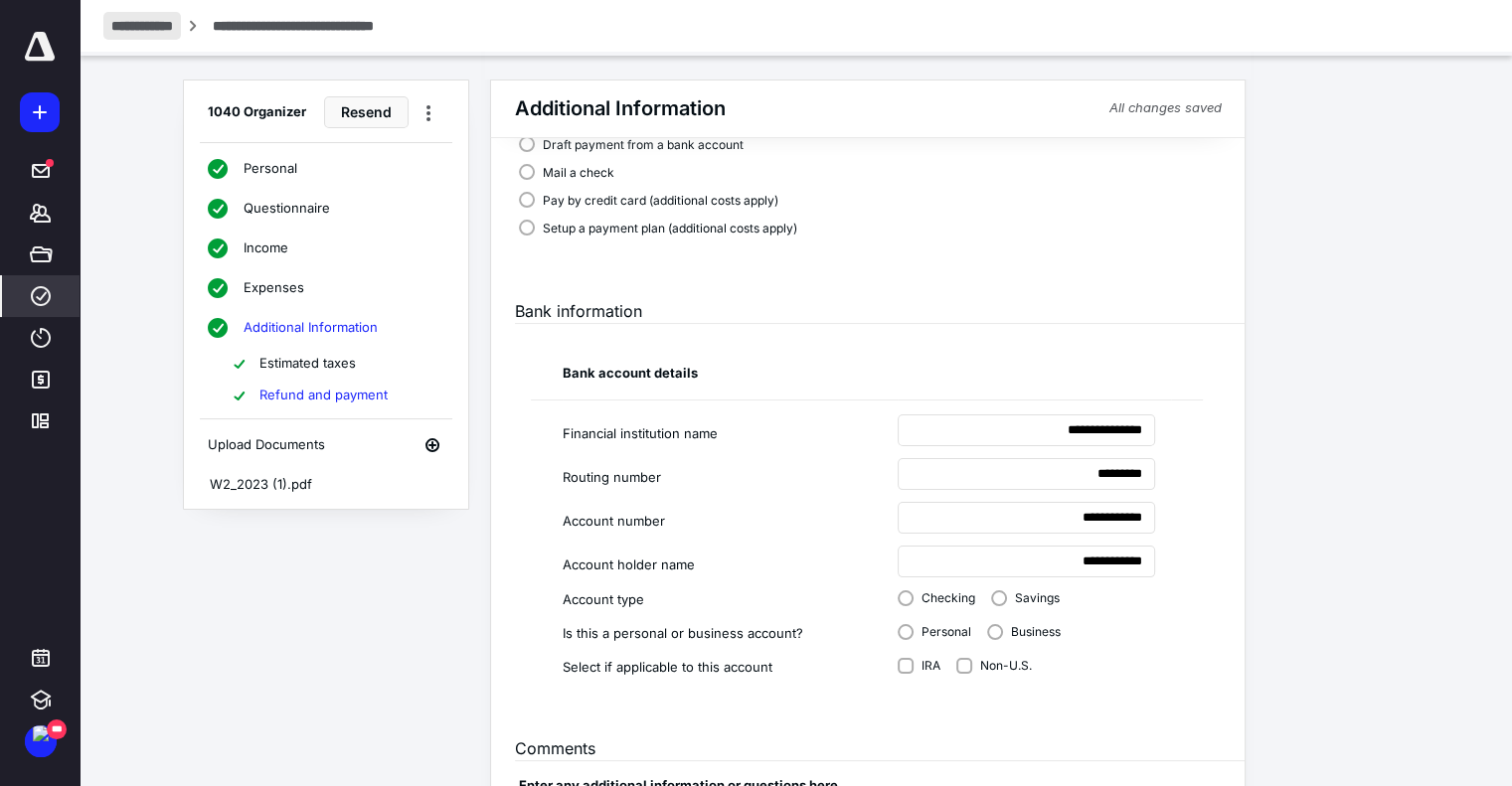 click on "**********" at bounding box center (142, 26) 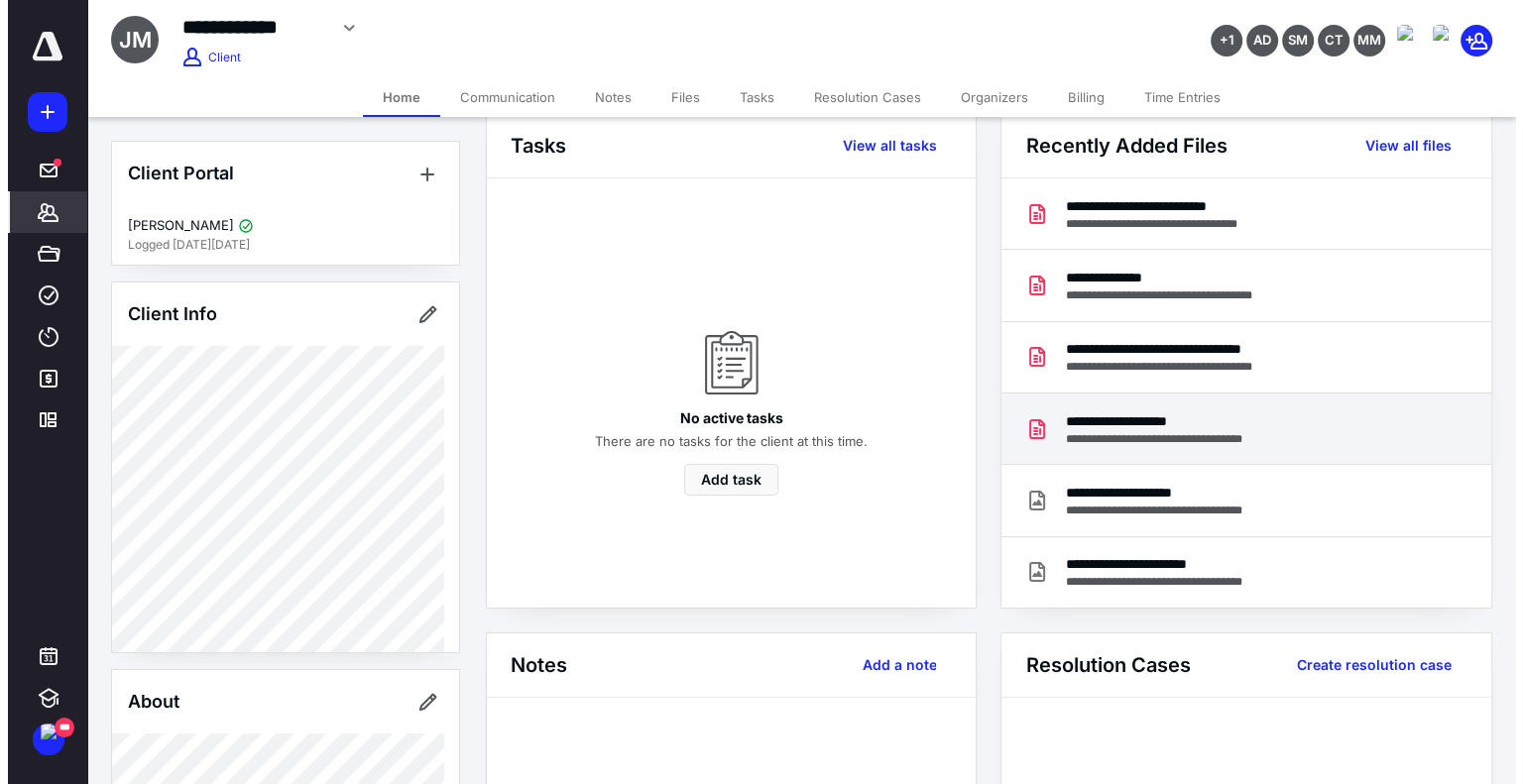 scroll, scrollTop: 0, scrollLeft: 0, axis: both 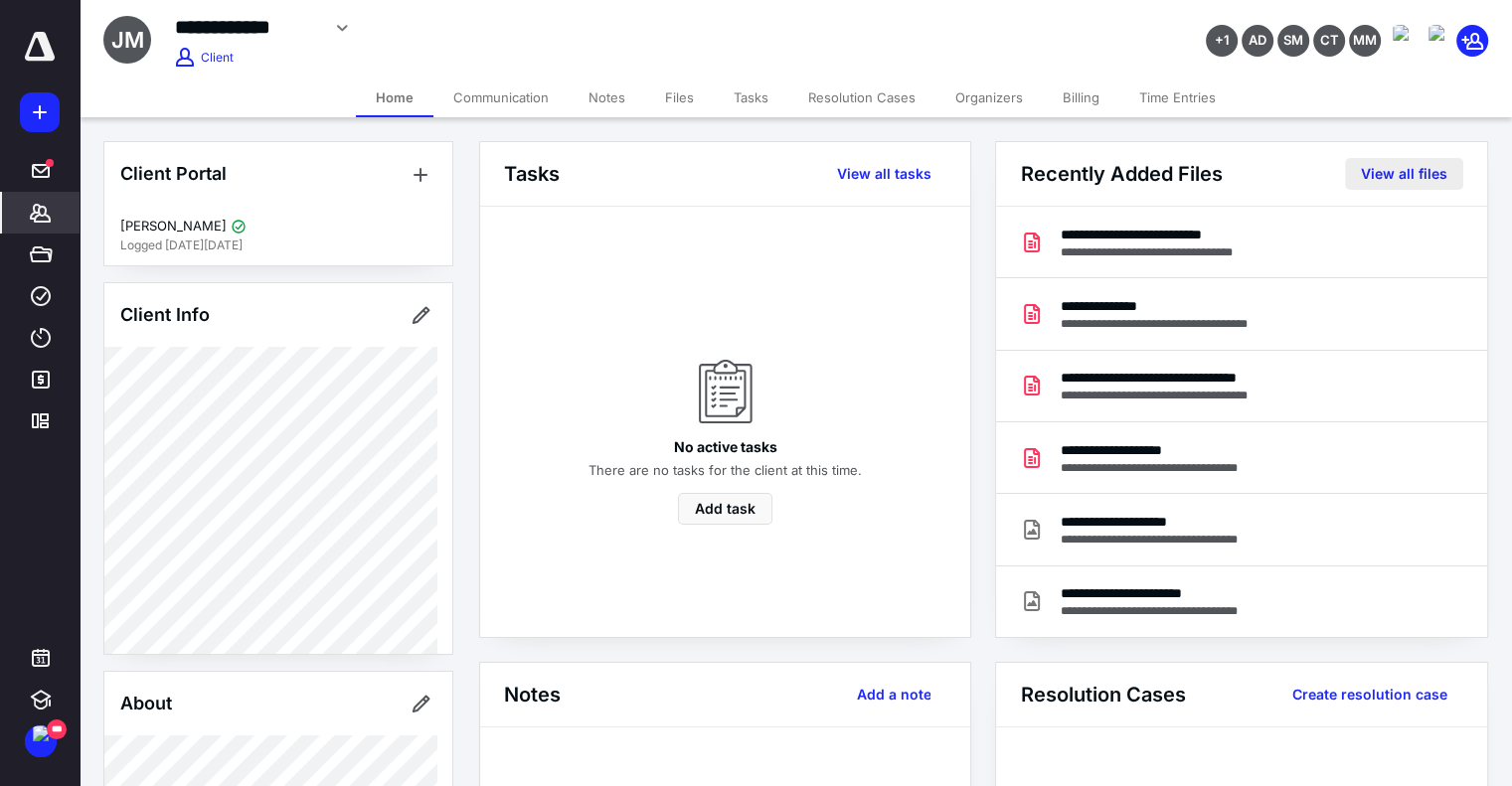 click on "View all files" at bounding box center [1404, 174] 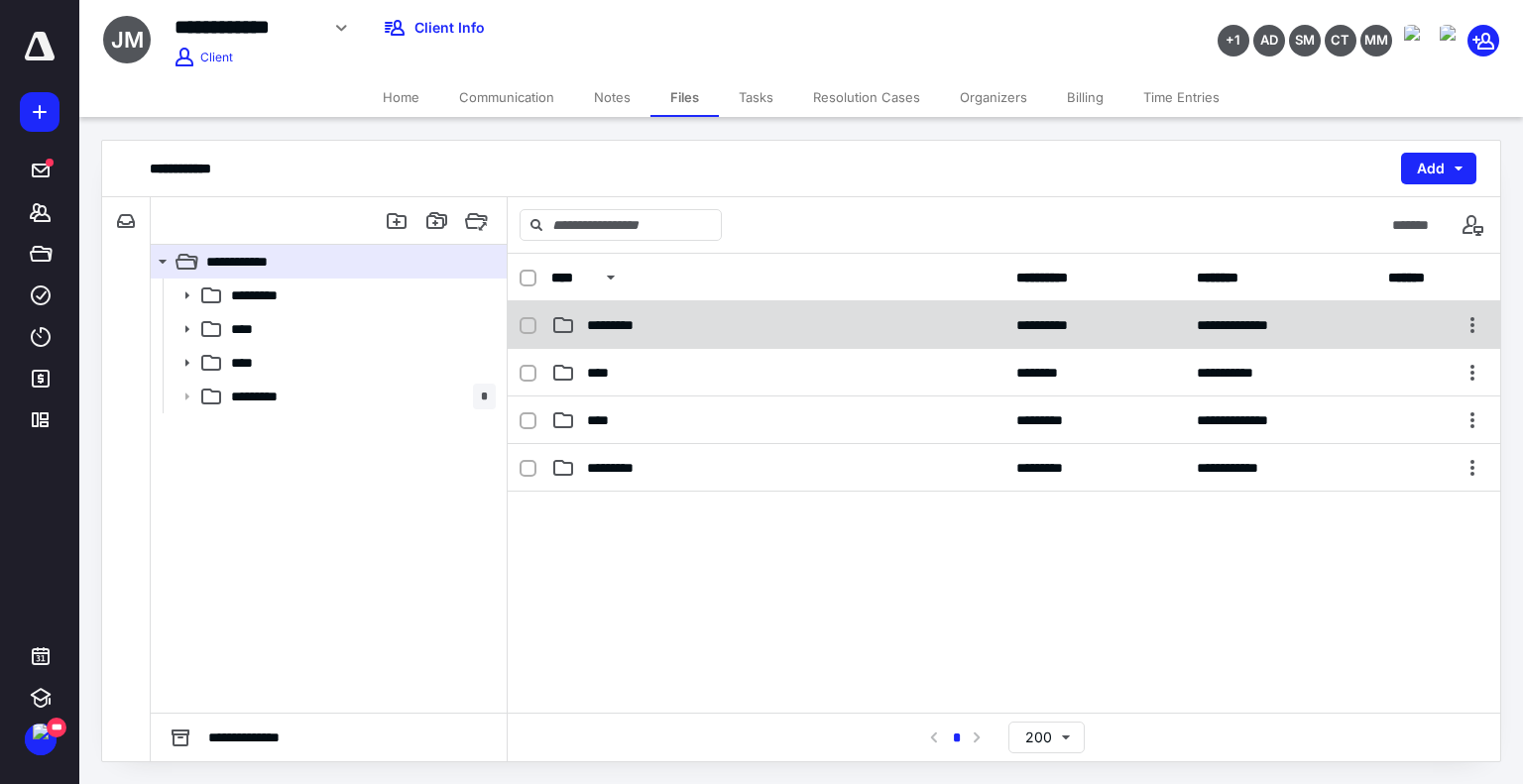 click on "*********" at bounding box center [777, 325] 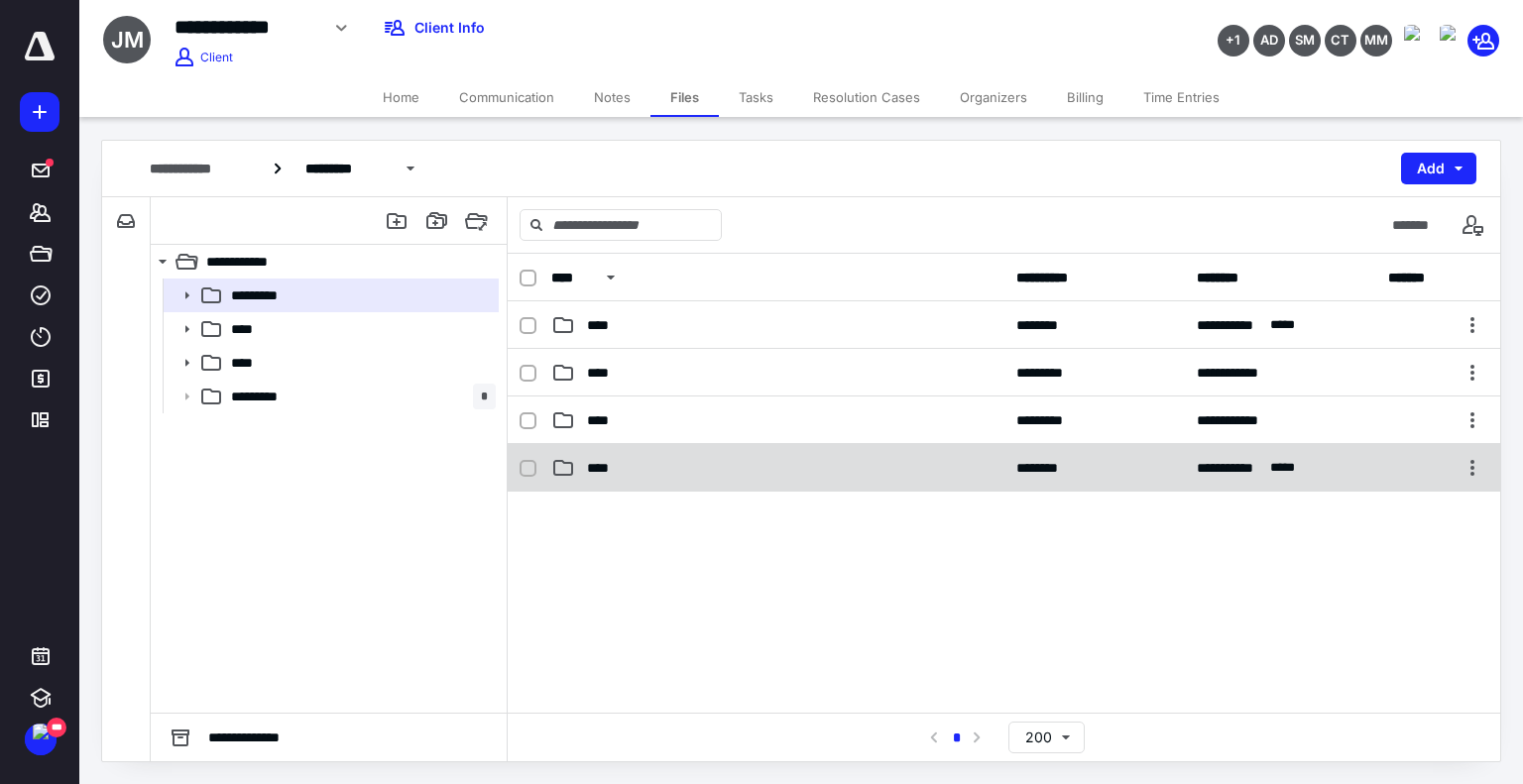 click on "**********" at bounding box center [1003, 468] 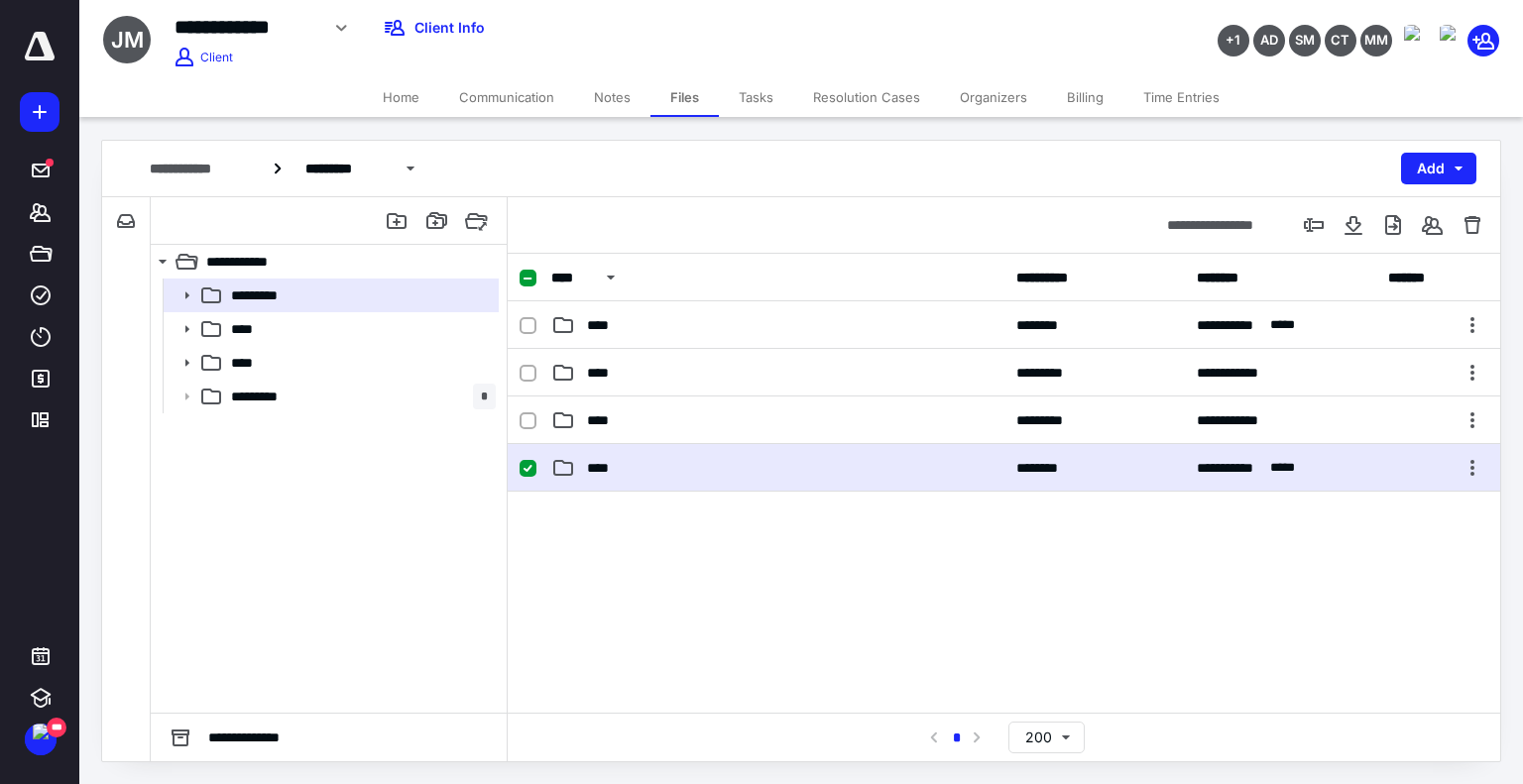 click on "**********" at bounding box center (1003, 468) 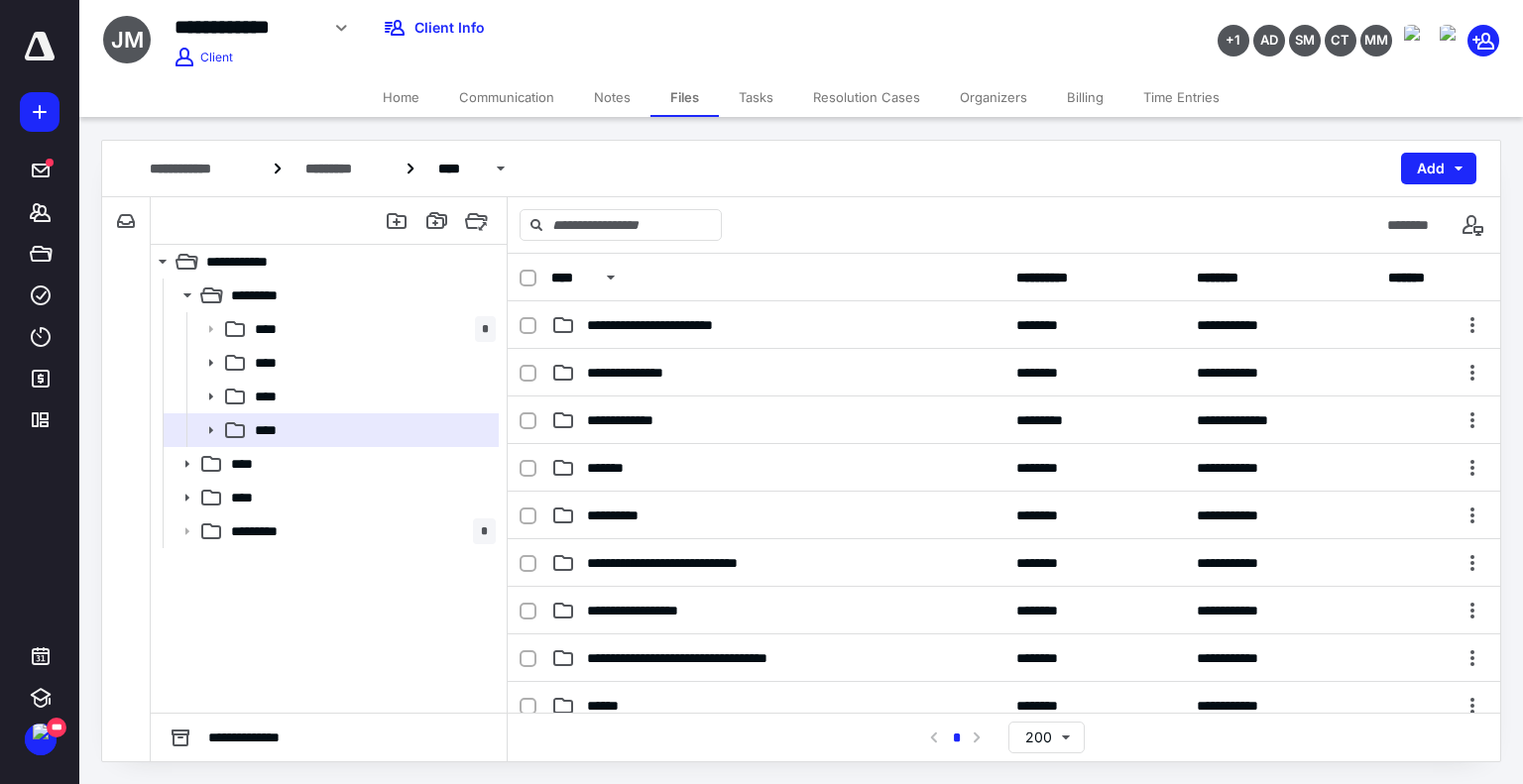 scroll, scrollTop: 453, scrollLeft: 0, axis: vertical 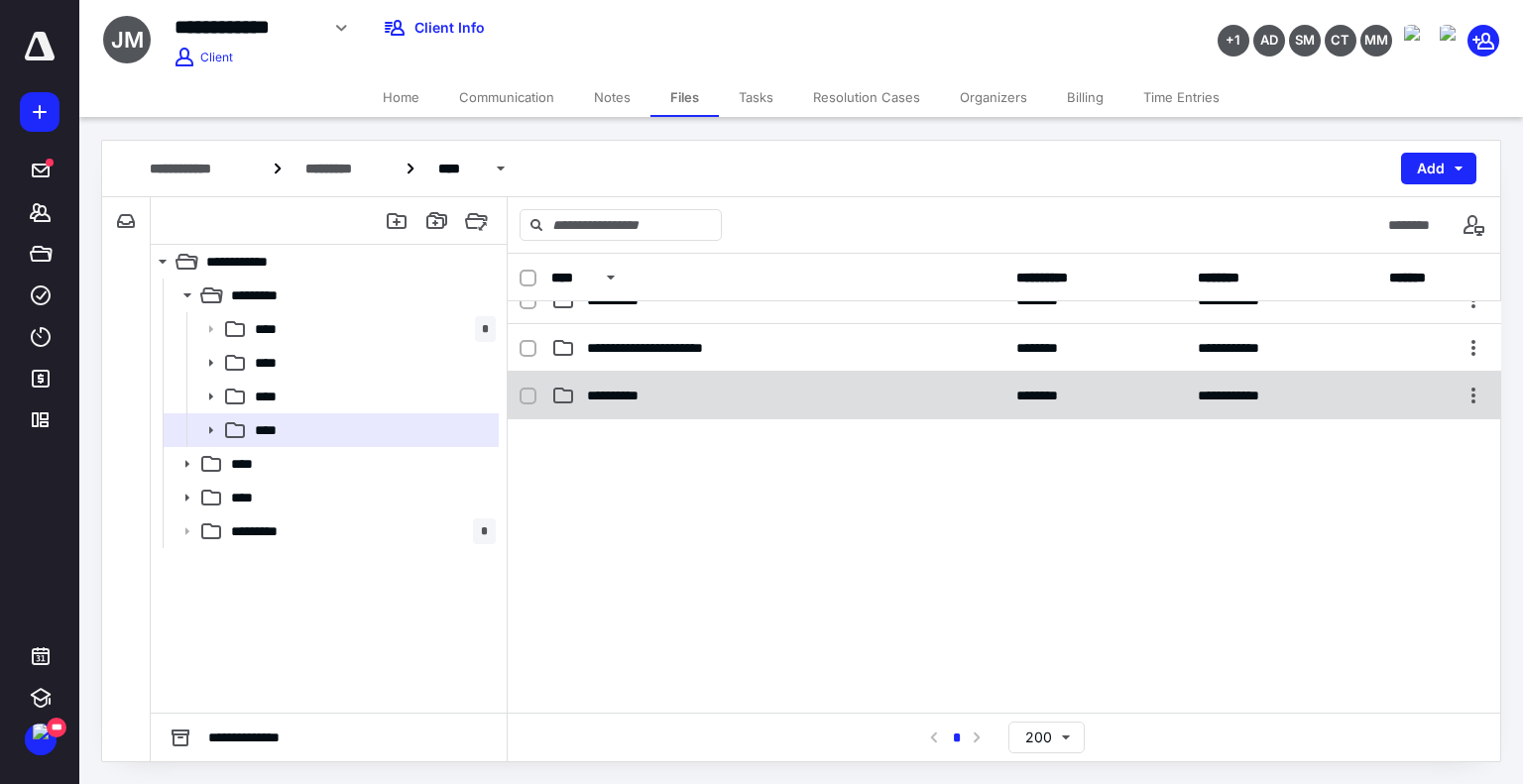 click on "**********" at bounding box center [1004, 395] 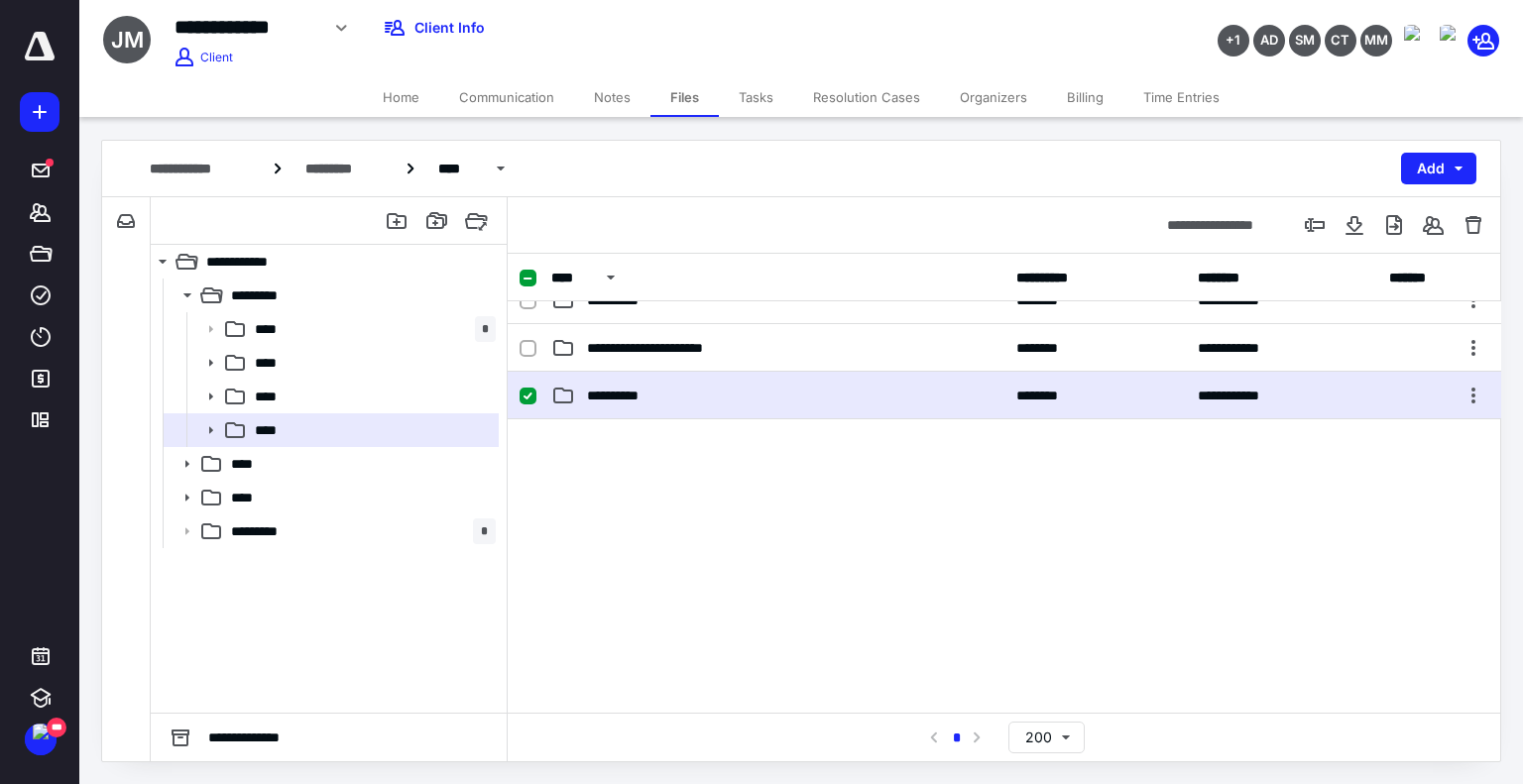 click on "**********" at bounding box center (1004, 395) 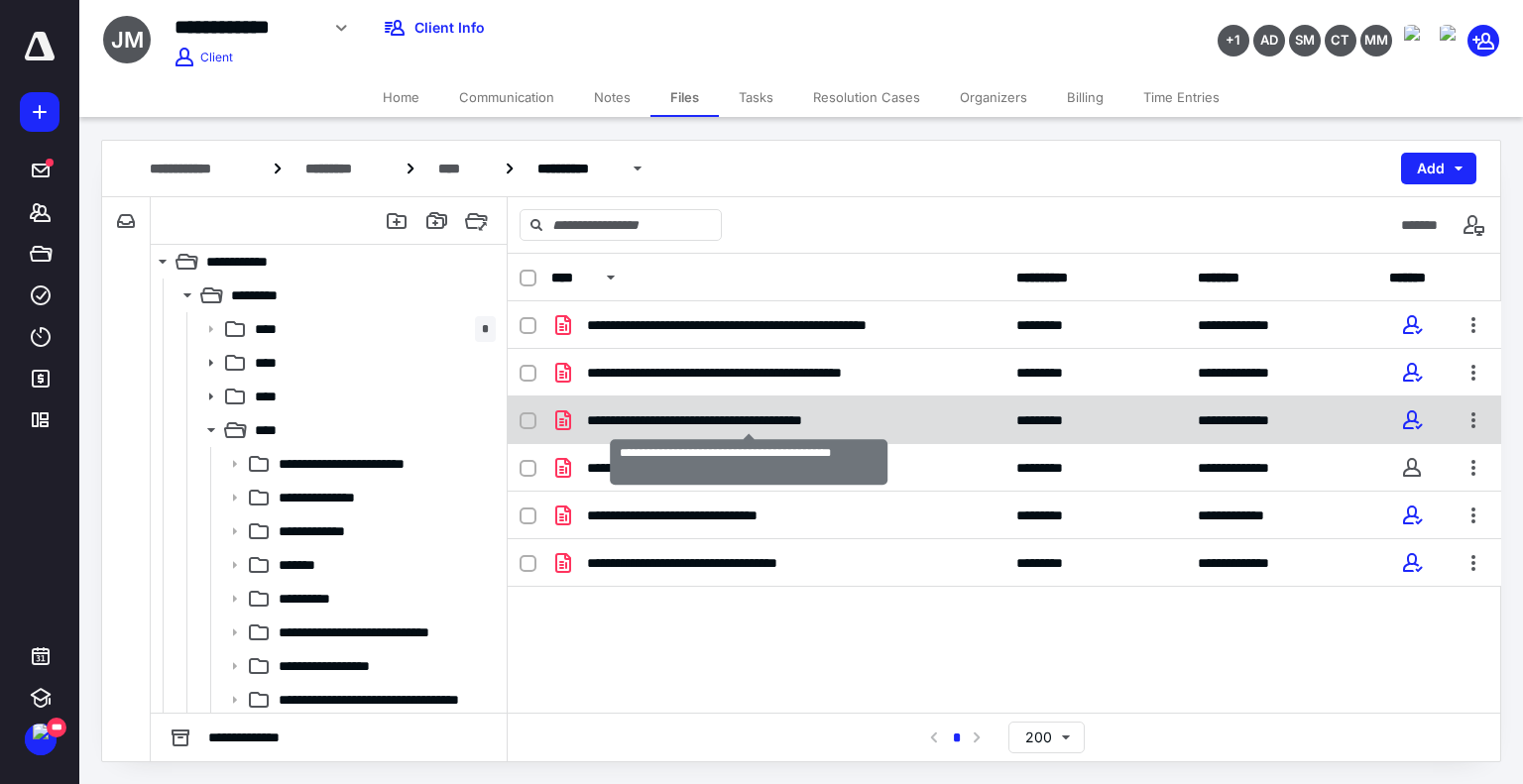 click on "**********" at bounding box center (749, 420) 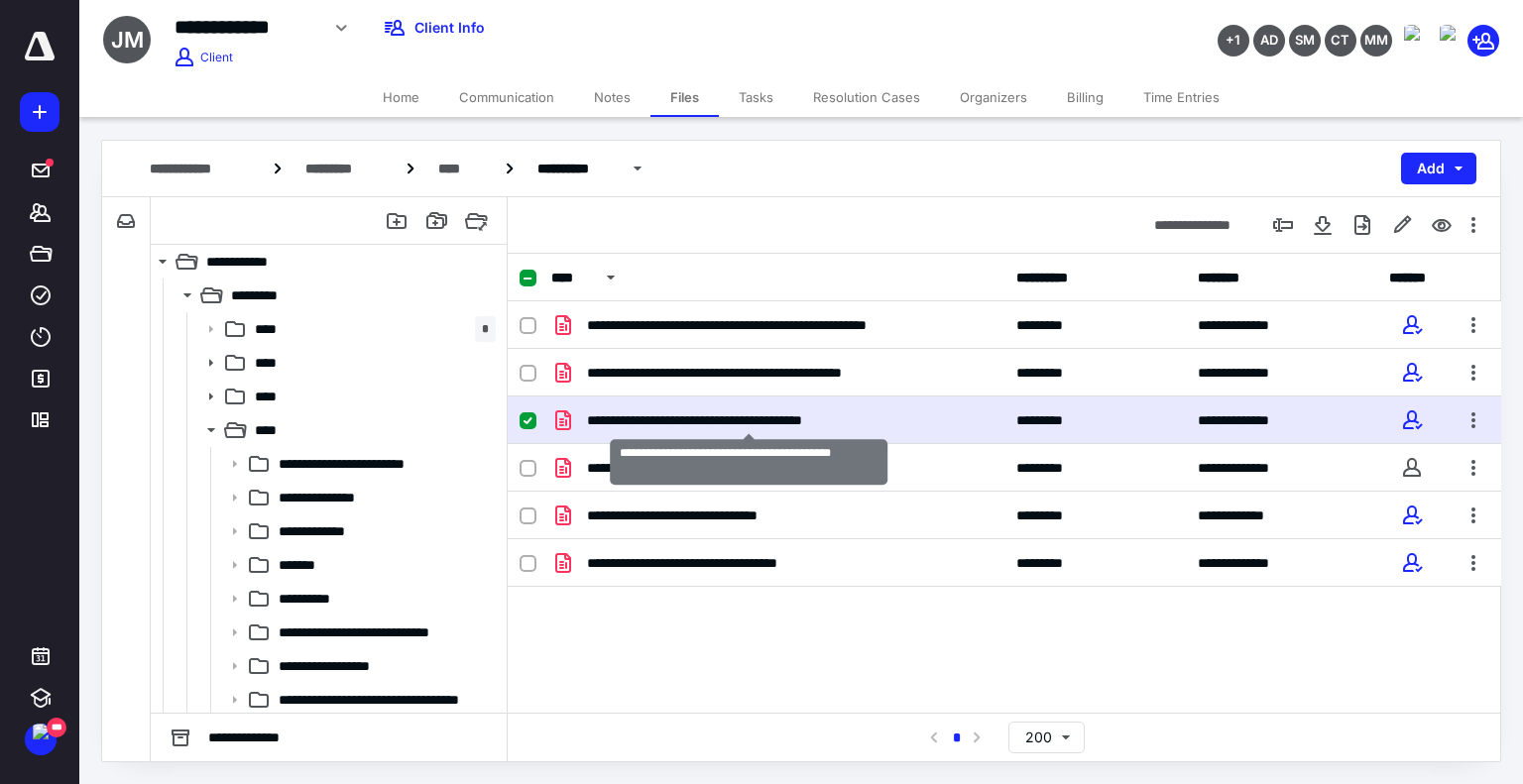 click on "**********" at bounding box center (749, 420) 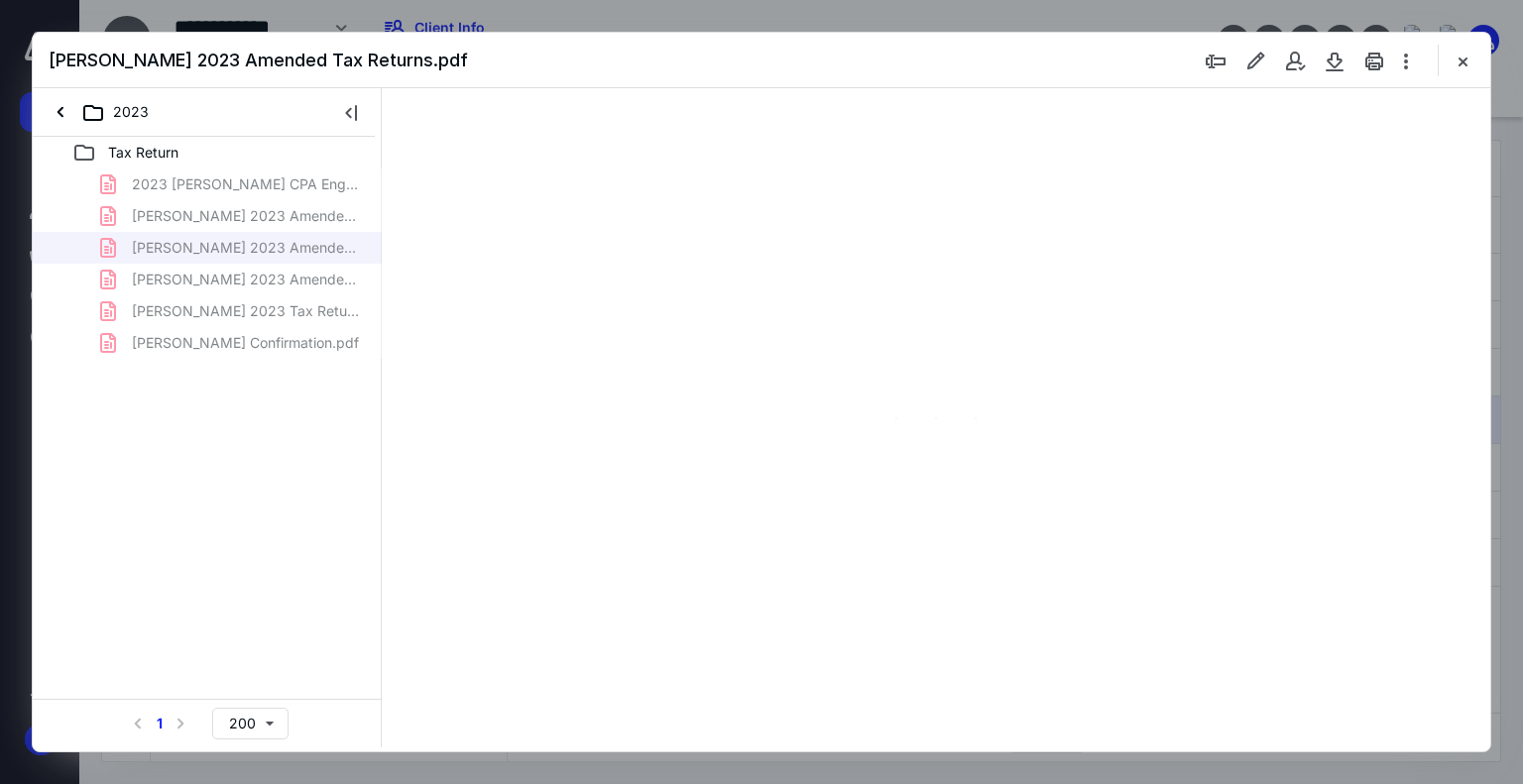 scroll, scrollTop: 0, scrollLeft: 0, axis: both 